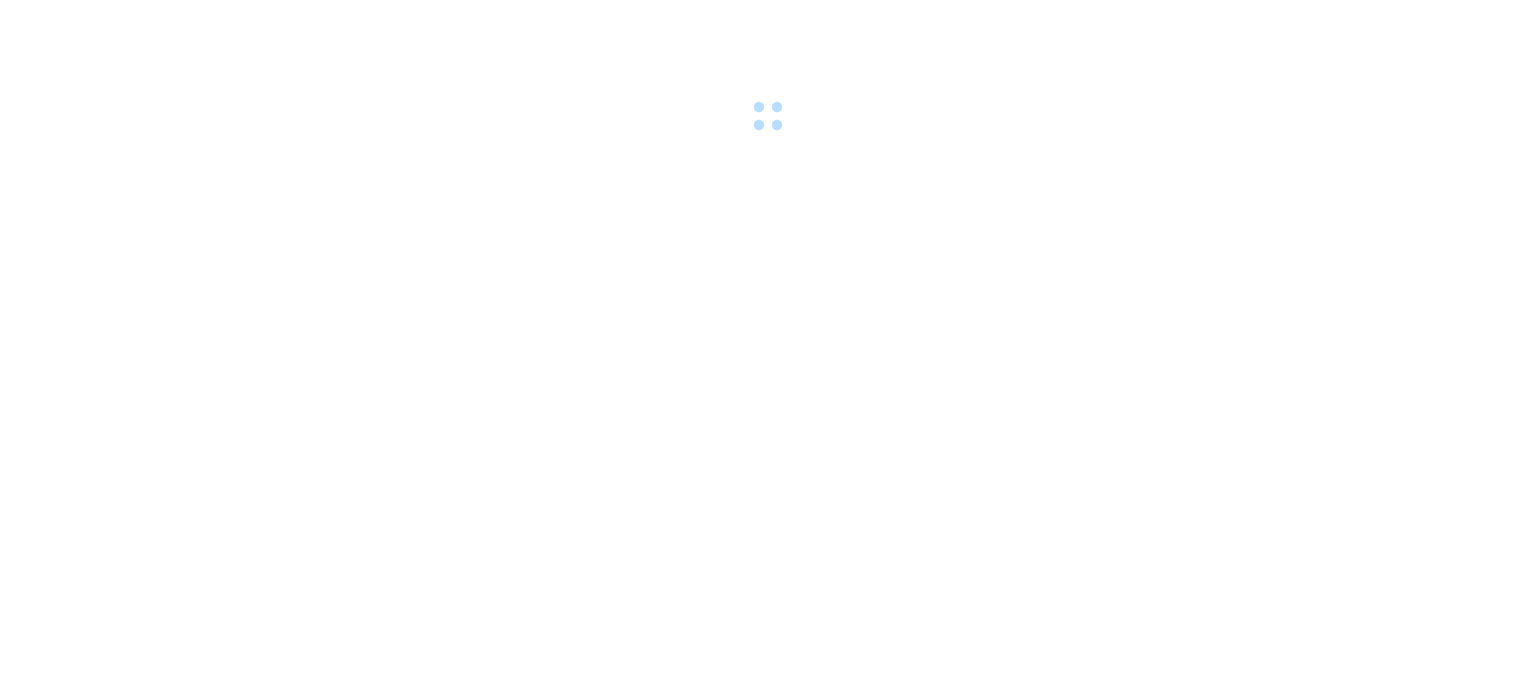 scroll, scrollTop: 0, scrollLeft: 0, axis: both 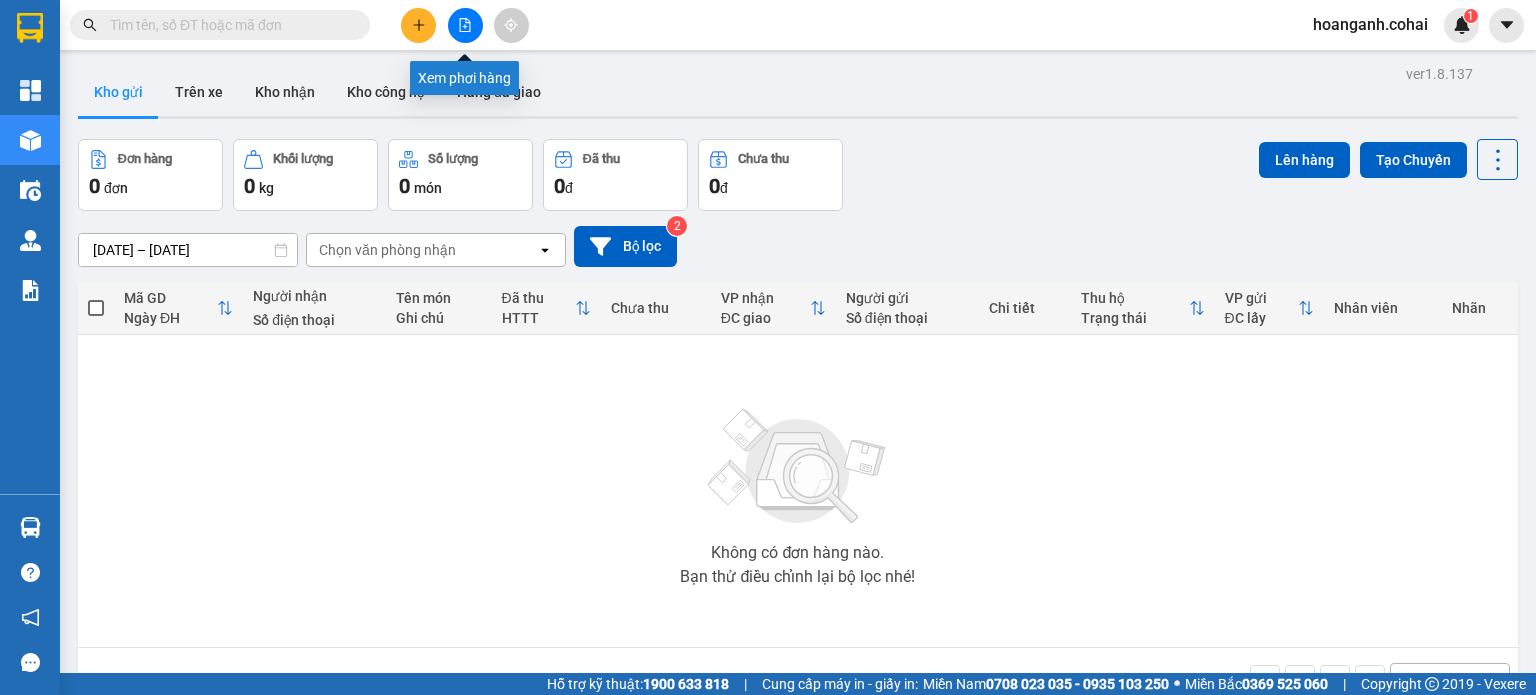 click 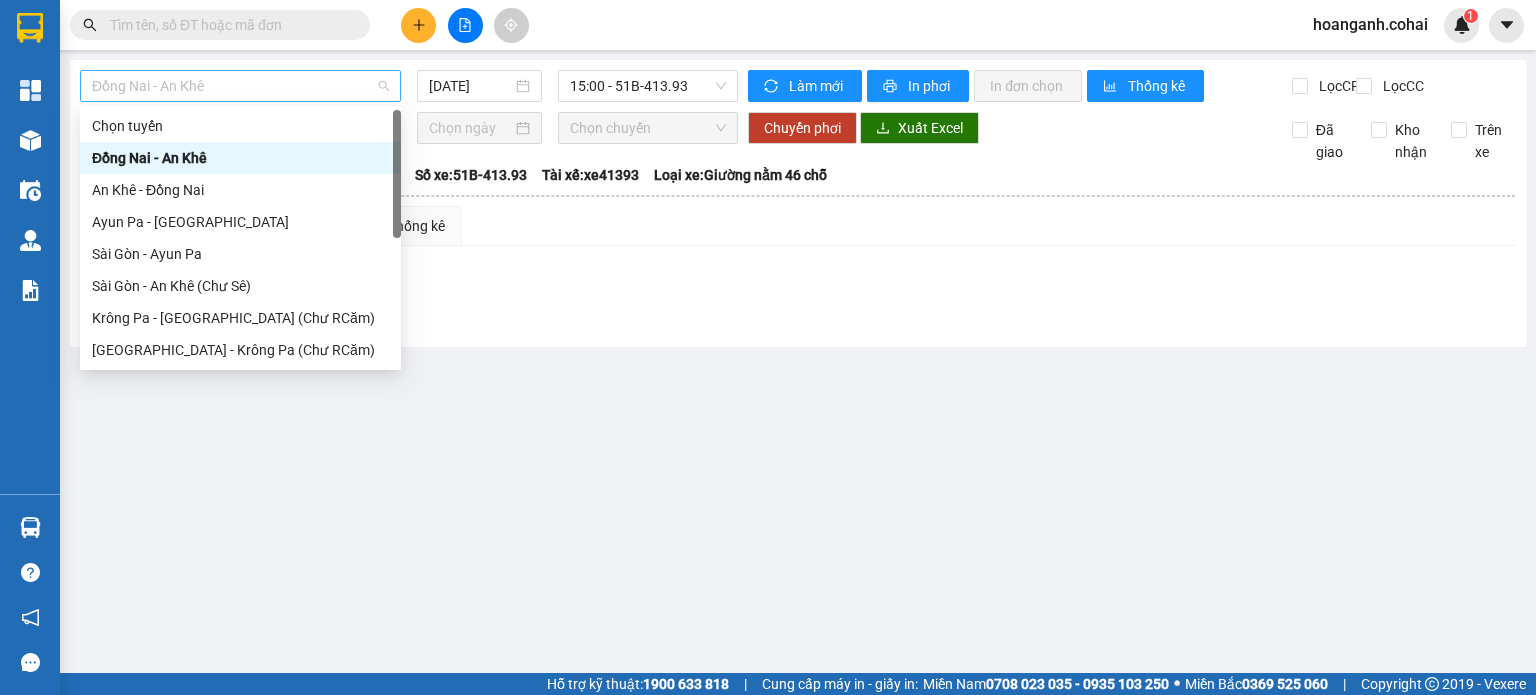 click on "Đồng Nai - An Khê" at bounding box center [240, 86] 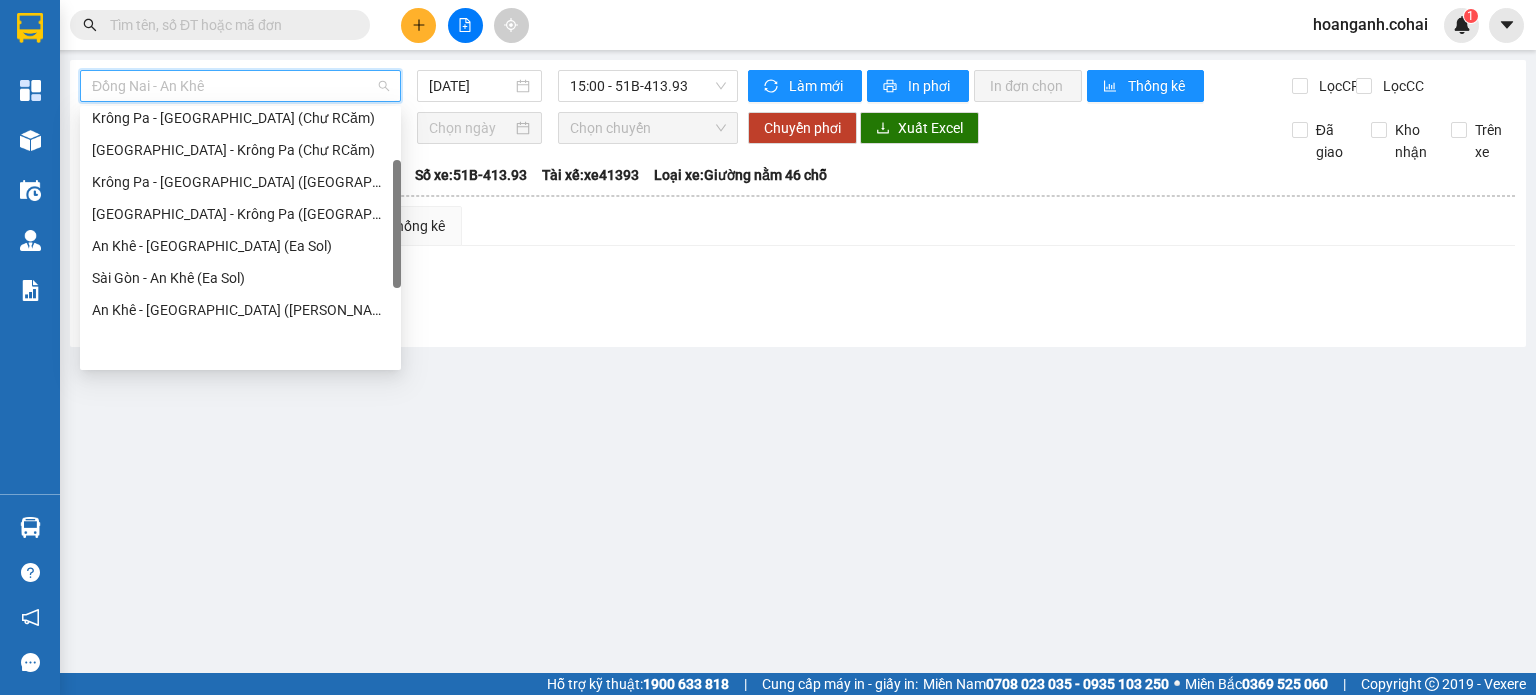 scroll, scrollTop: 280, scrollLeft: 0, axis: vertical 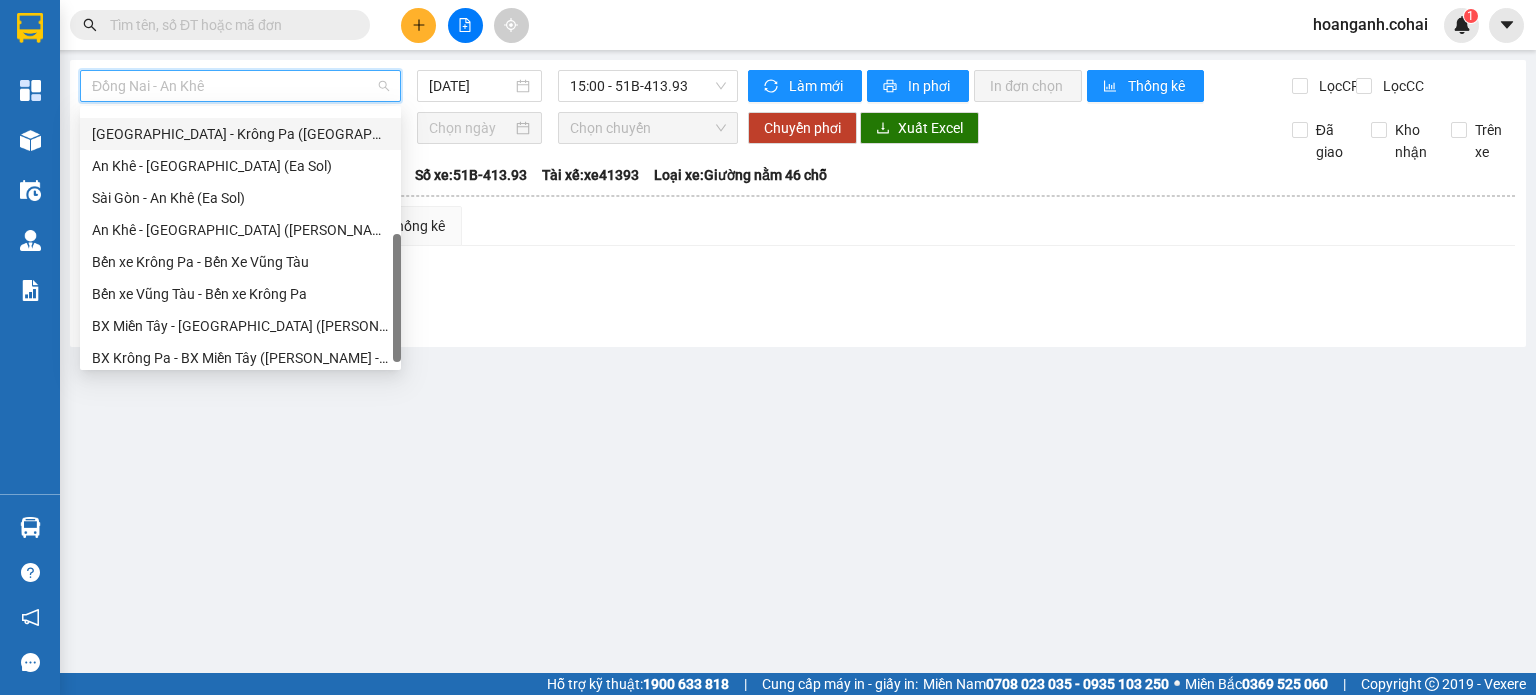 click on "[GEOGRAPHIC_DATA] - Krông Pa ([GEOGRAPHIC_DATA])" at bounding box center [240, 134] 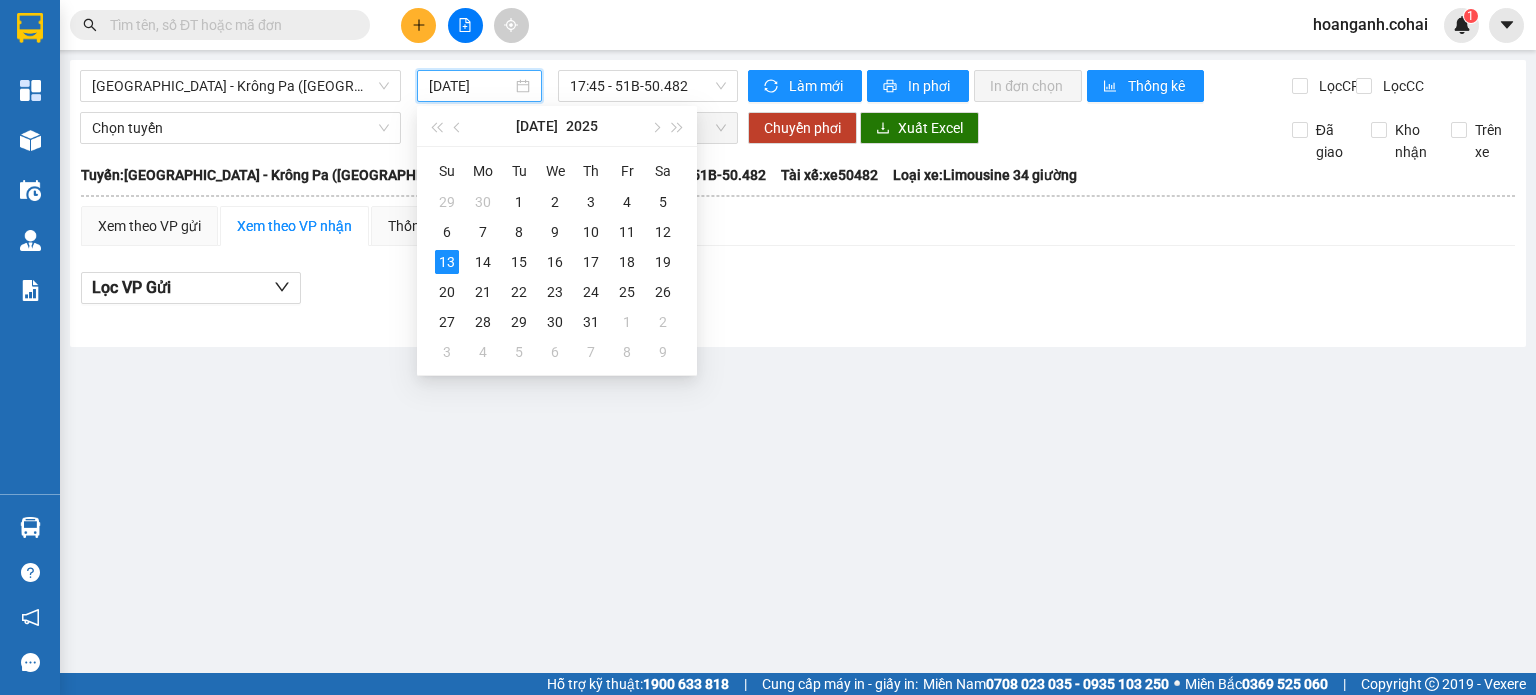 click on "[DATE]" at bounding box center [470, 86] 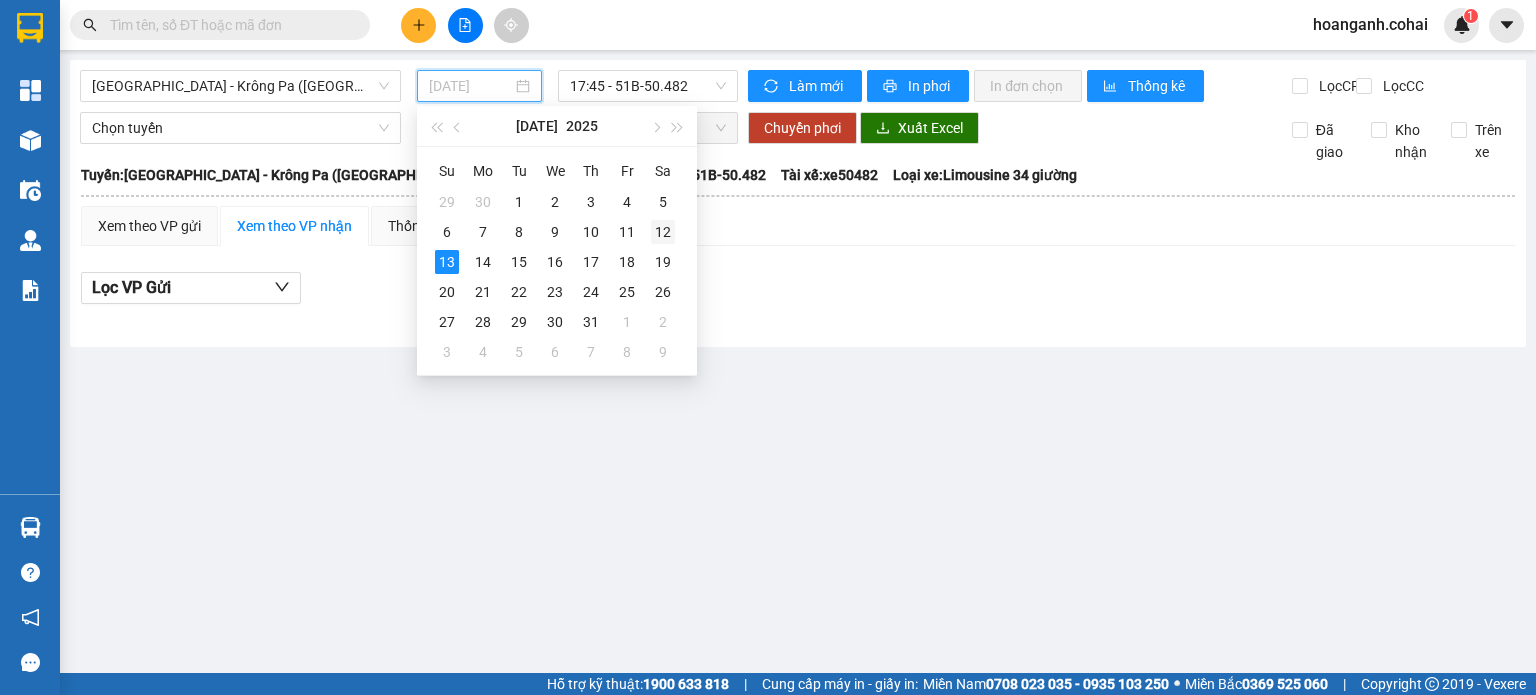 click on "12" at bounding box center (663, 232) 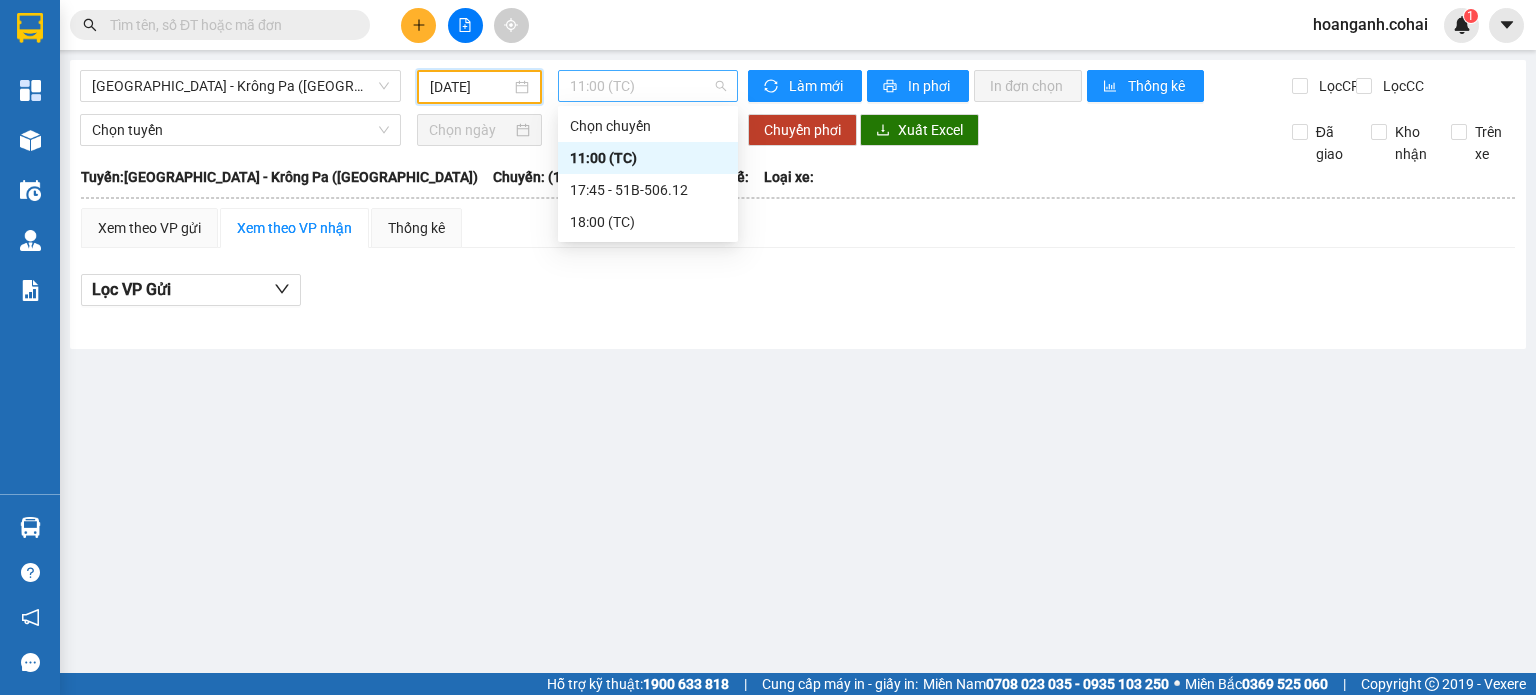 click on "11:00   (TC)" at bounding box center [648, 86] 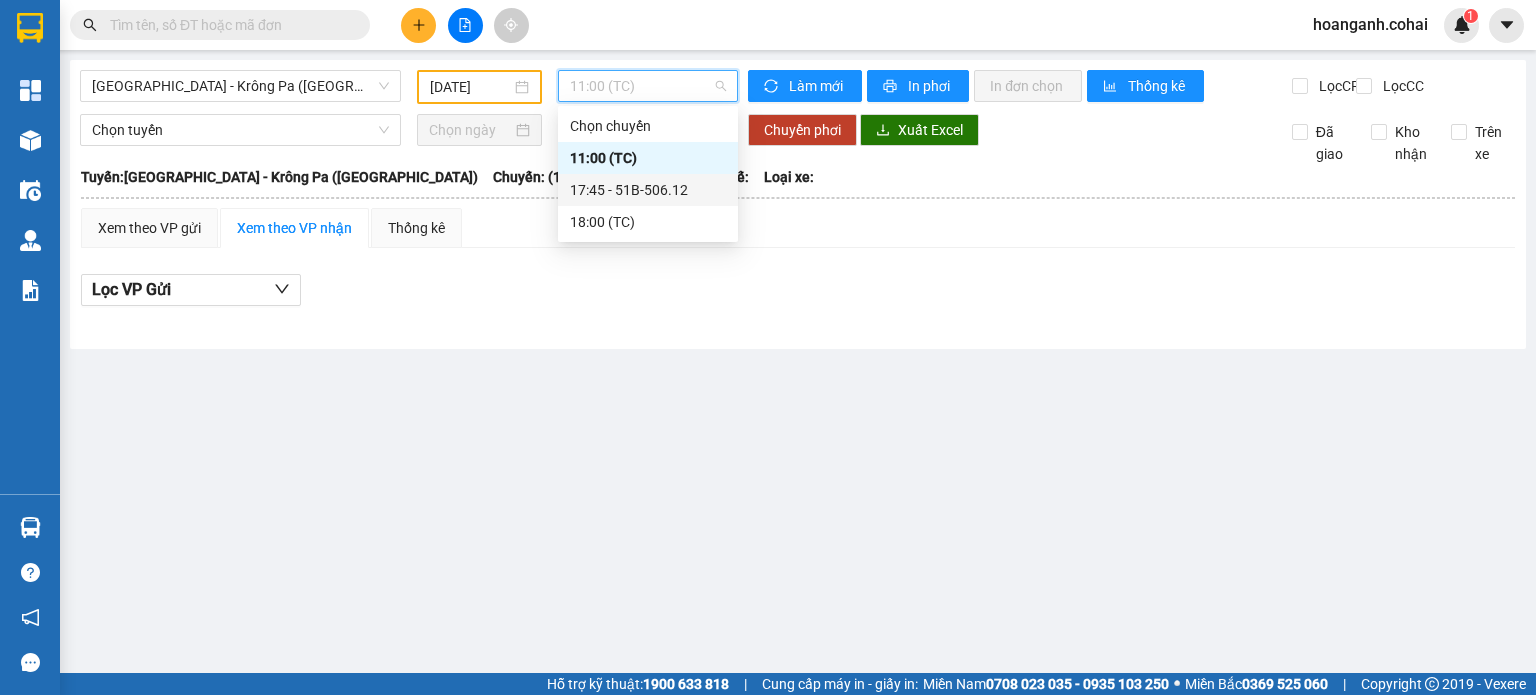 click on "17:45     - 51B-506.12" at bounding box center (648, 190) 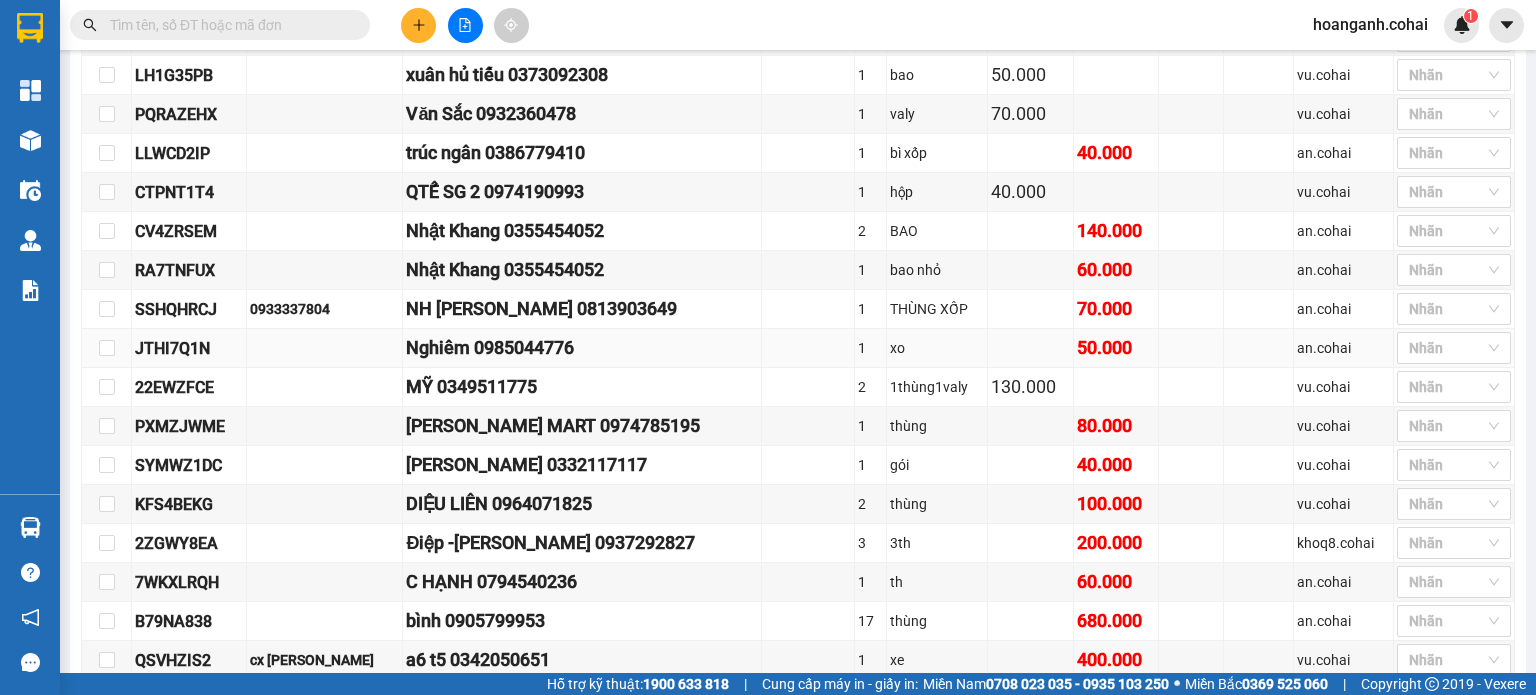 scroll, scrollTop: 800, scrollLeft: 0, axis: vertical 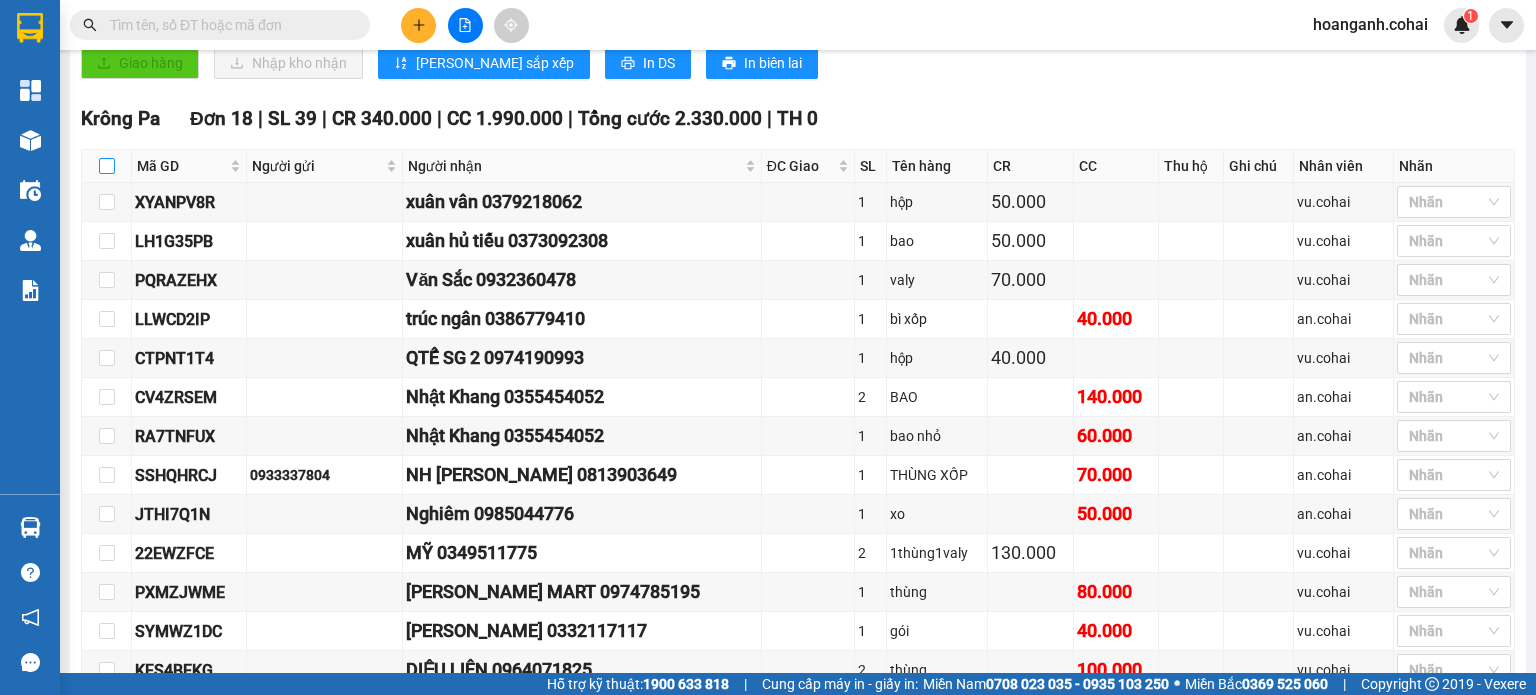 click at bounding box center (107, 166) 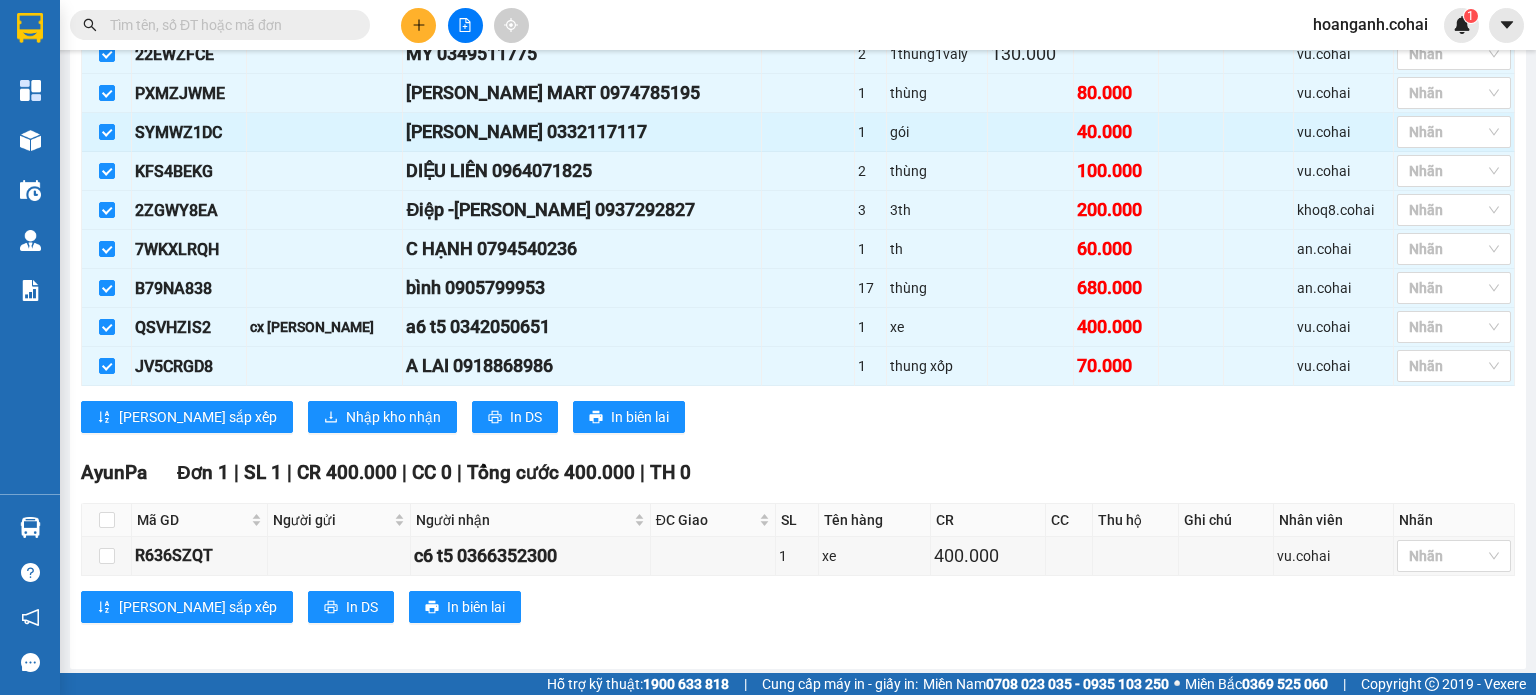 scroll, scrollTop: 1103, scrollLeft: 0, axis: vertical 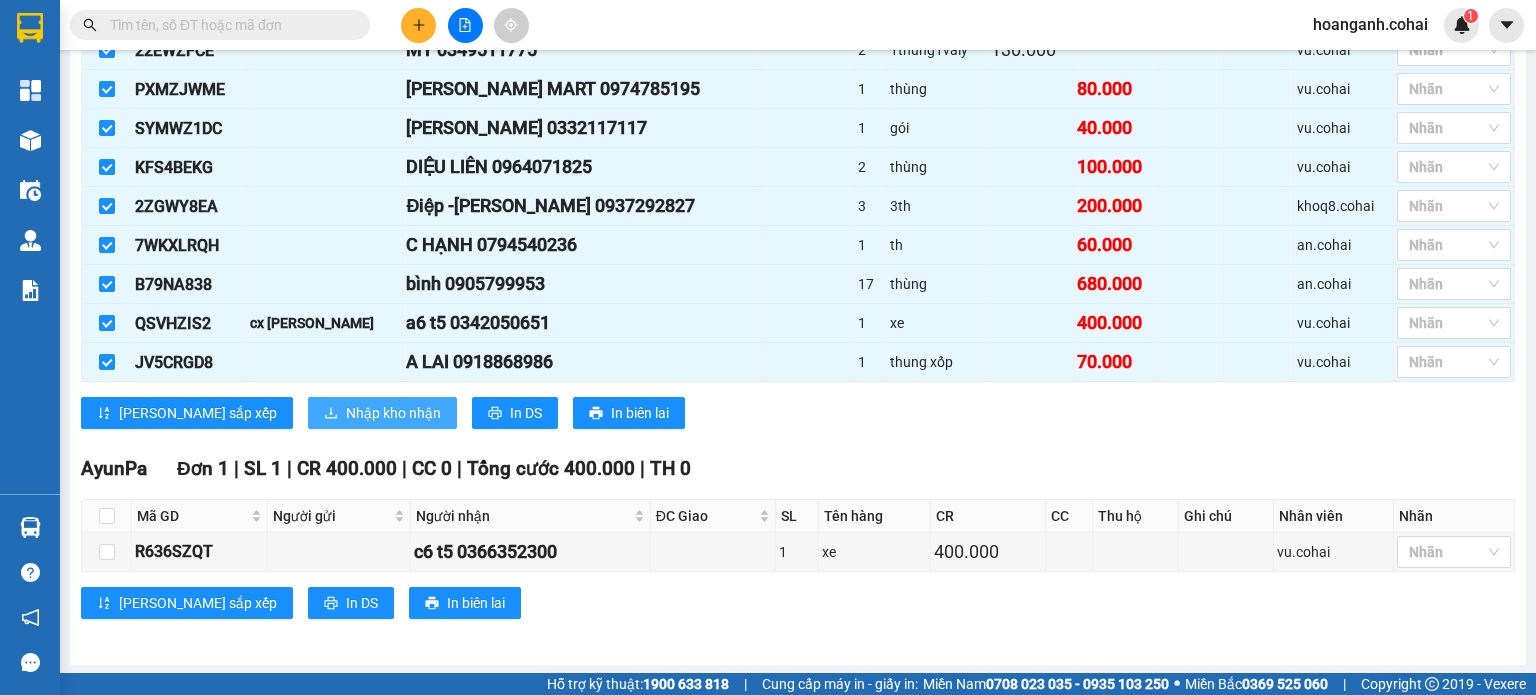 click on "Nhập kho nhận" at bounding box center [393, 413] 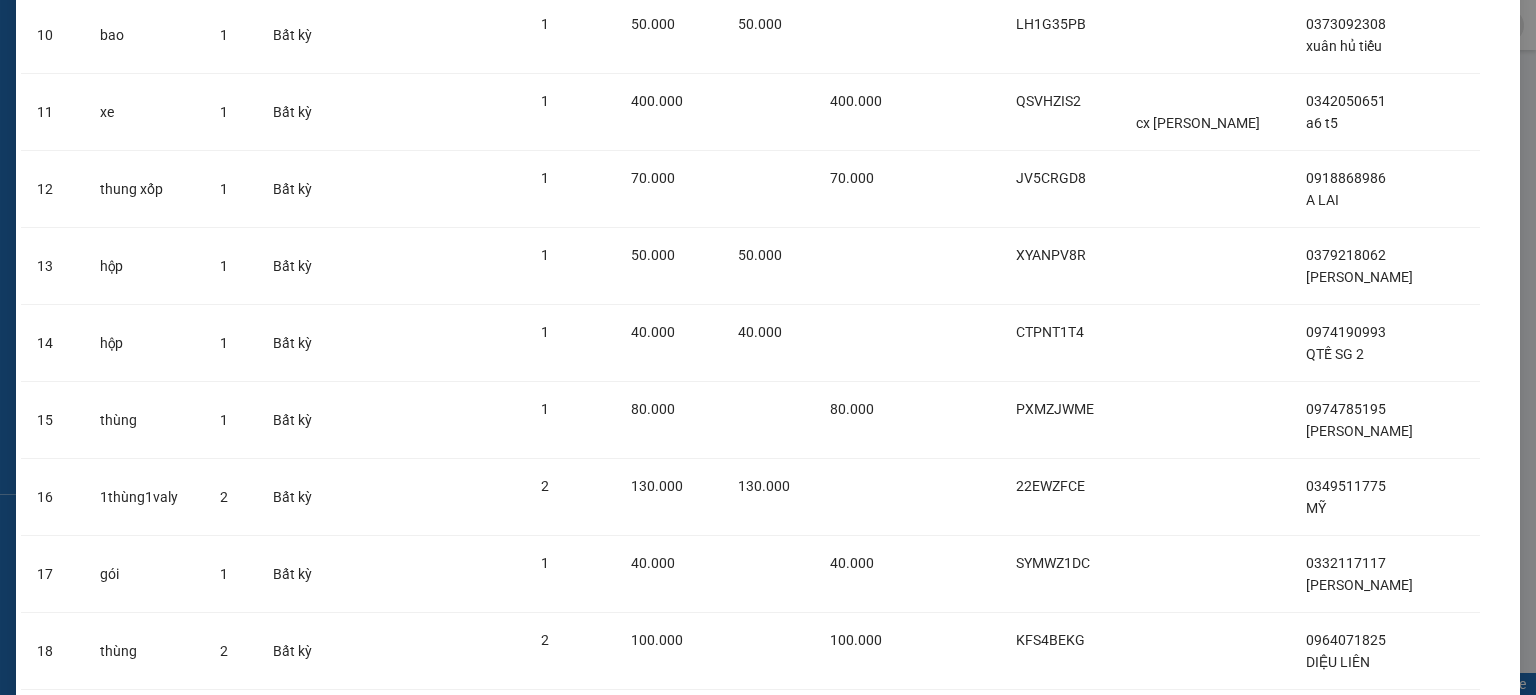 scroll, scrollTop: 1000, scrollLeft: 0, axis: vertical 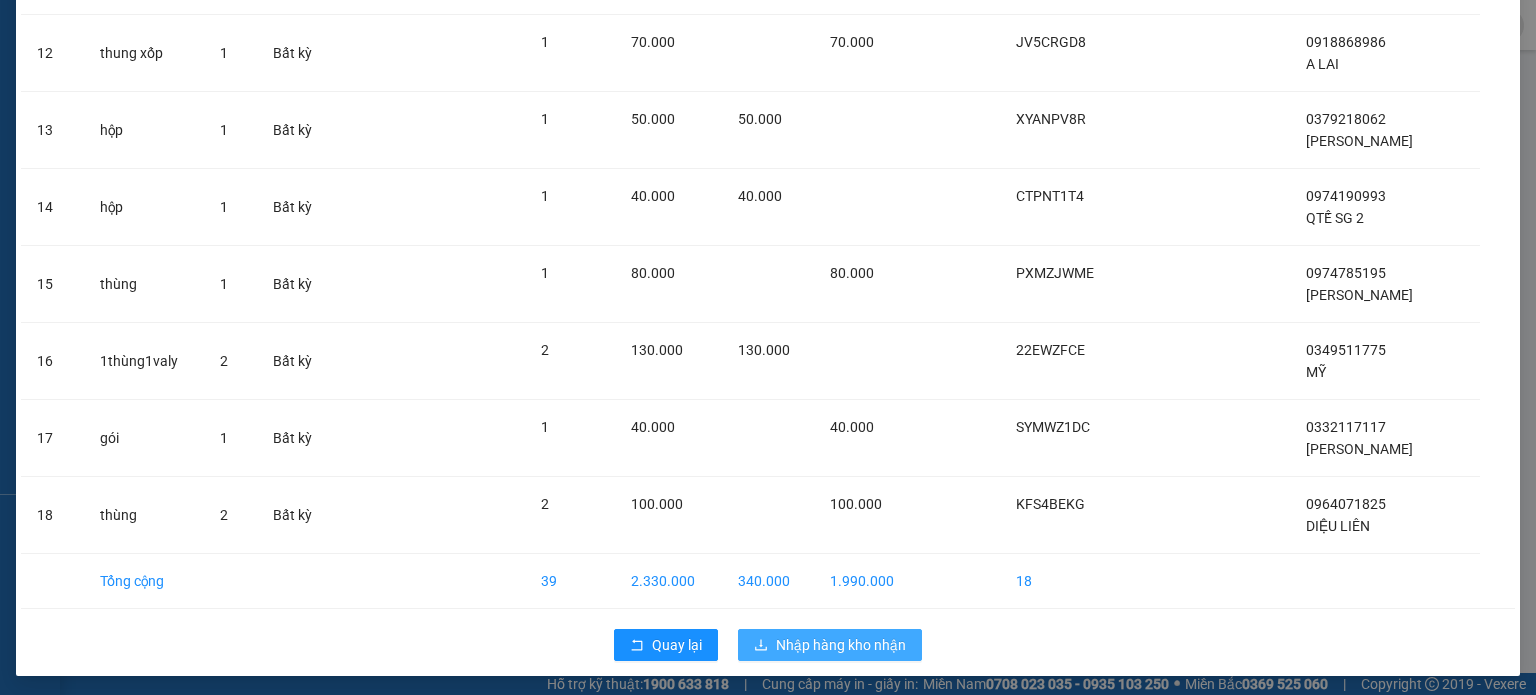 click on "Nhập hàng kho nhận" at bounding box center [841, 645] 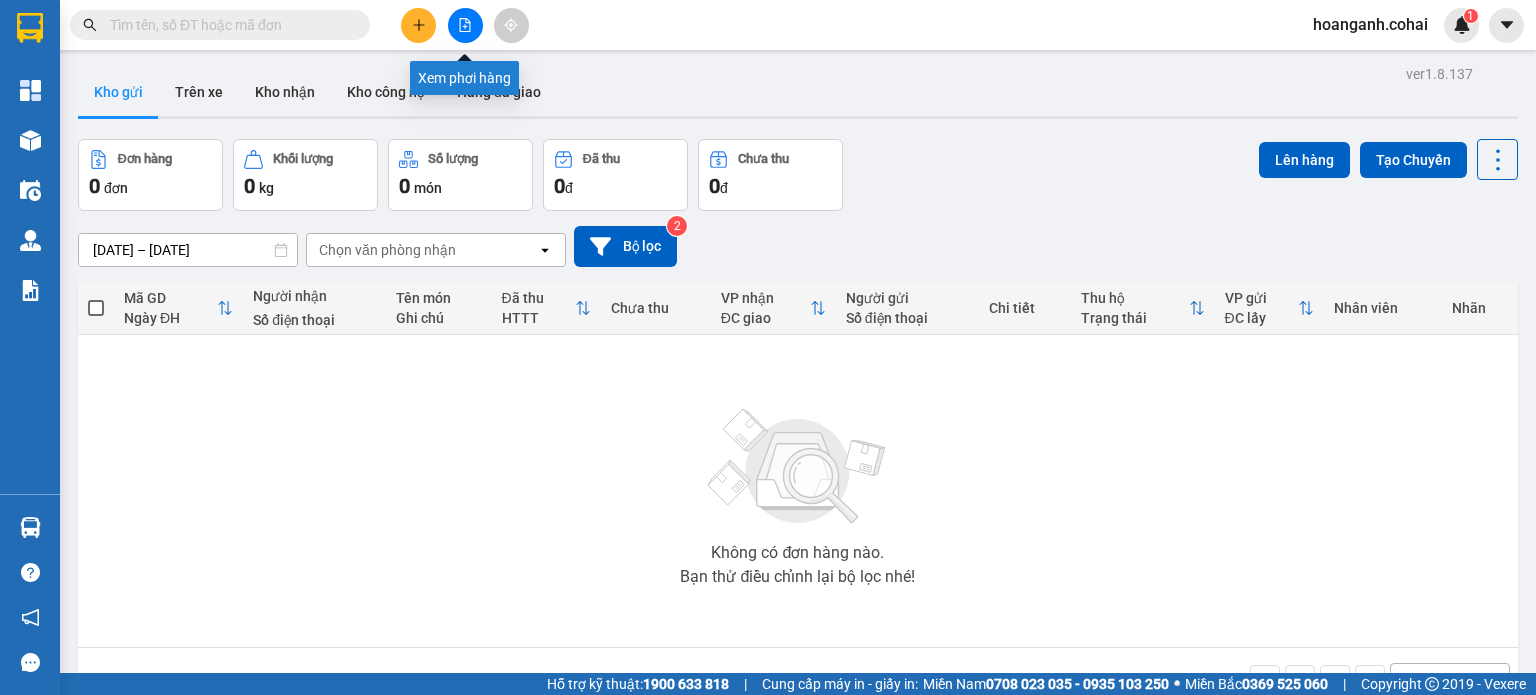 click 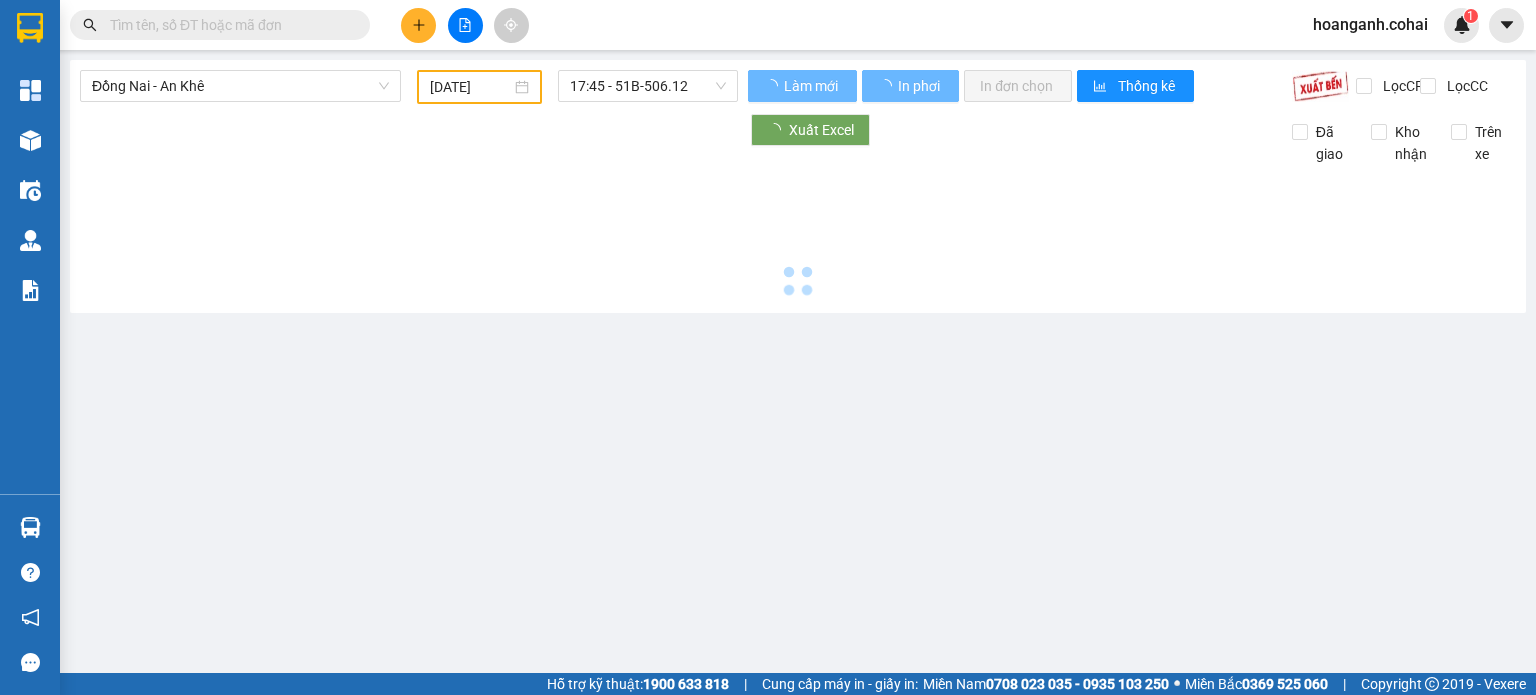 type on "[DATE]" 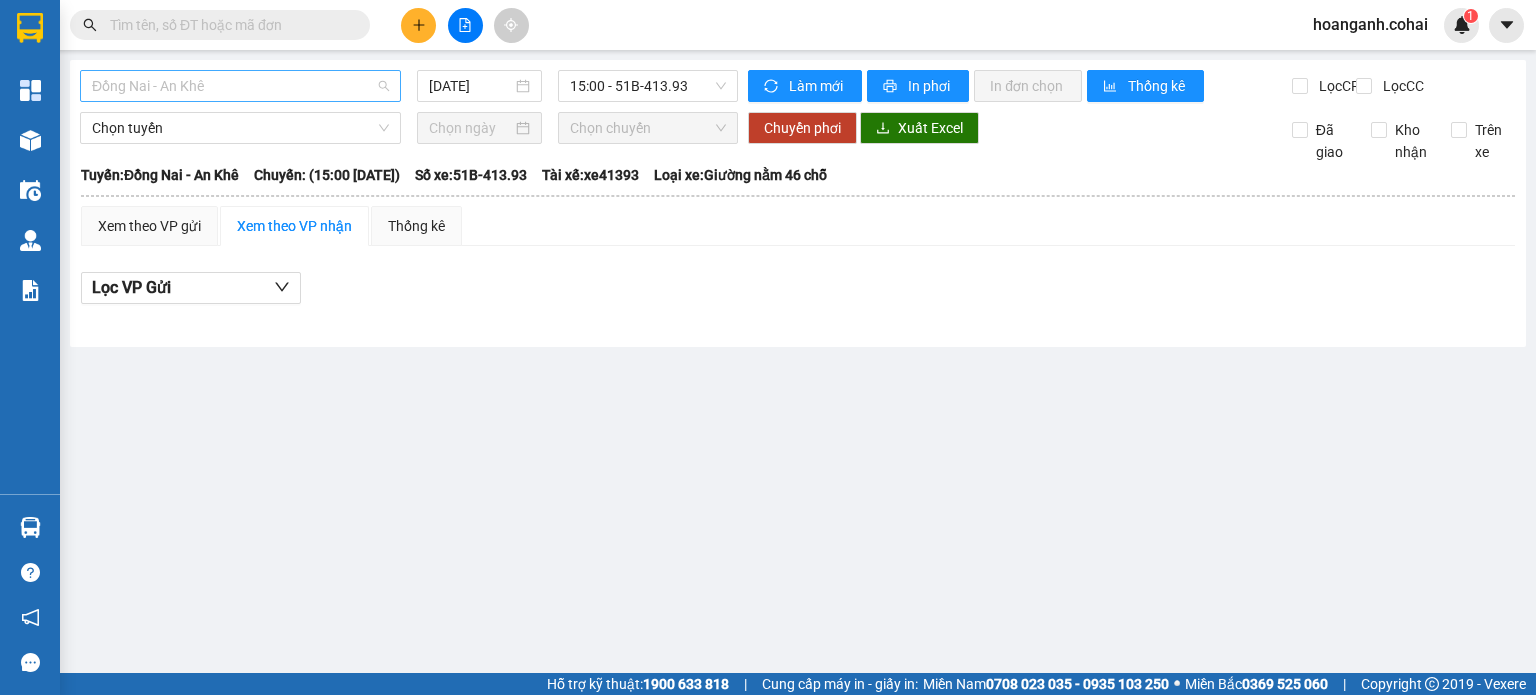 click on "Đồng Nai - An Khê" at bounding box center [240, 86] 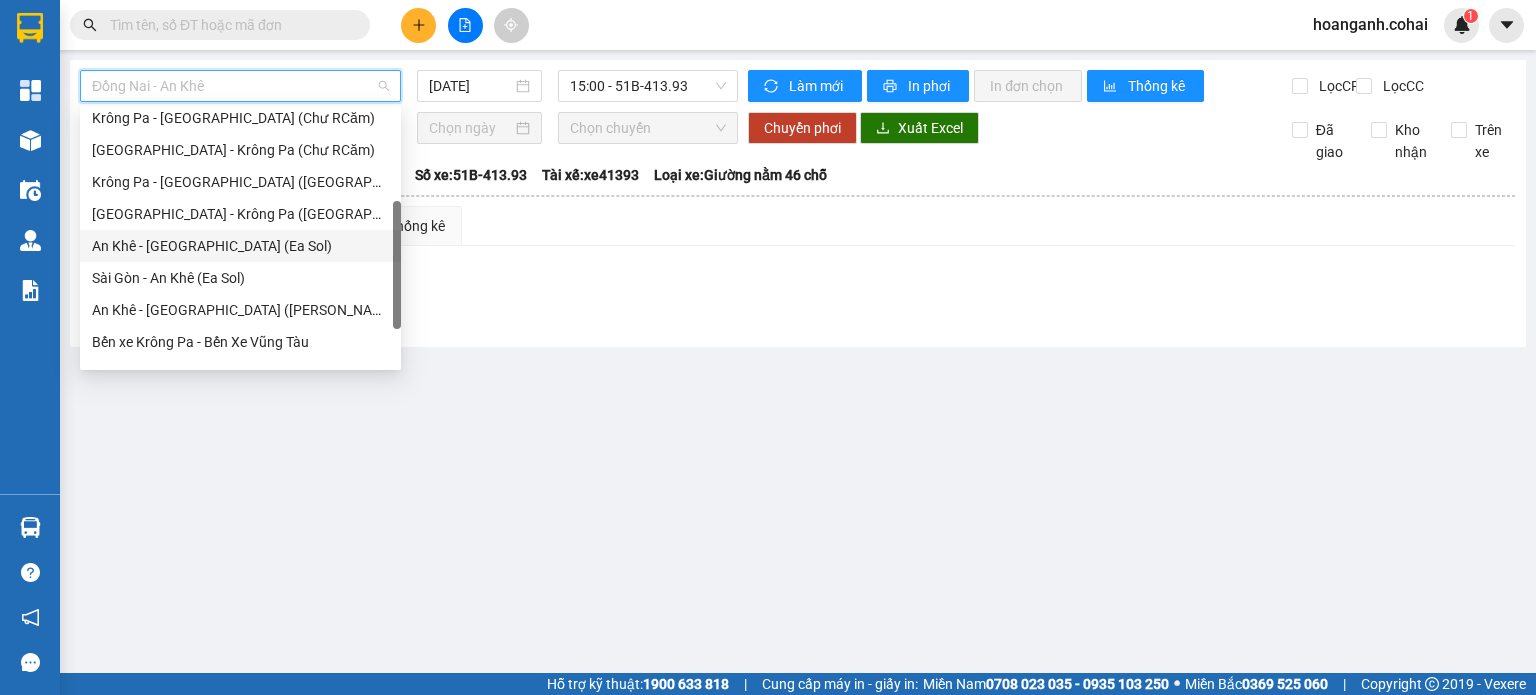 scroll, scrollTop: 288, scrollLeft: 0, axis: vertical 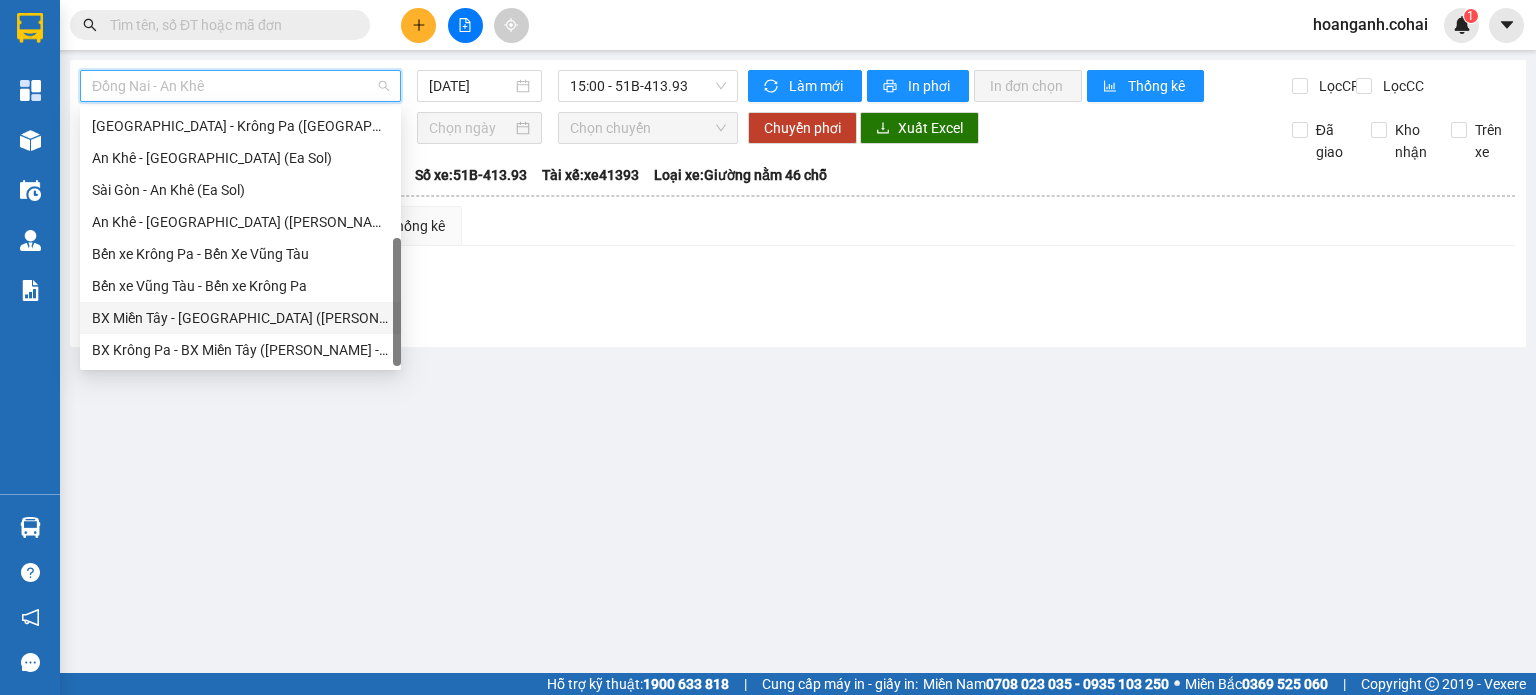 click on "BX Miền Tây - [GEOGRAPHIC_DATA] ([PERSON_NAME] - [PERSON_NAME][GEOGRAPHIC_DATA])" at bounding box center [240, 318] 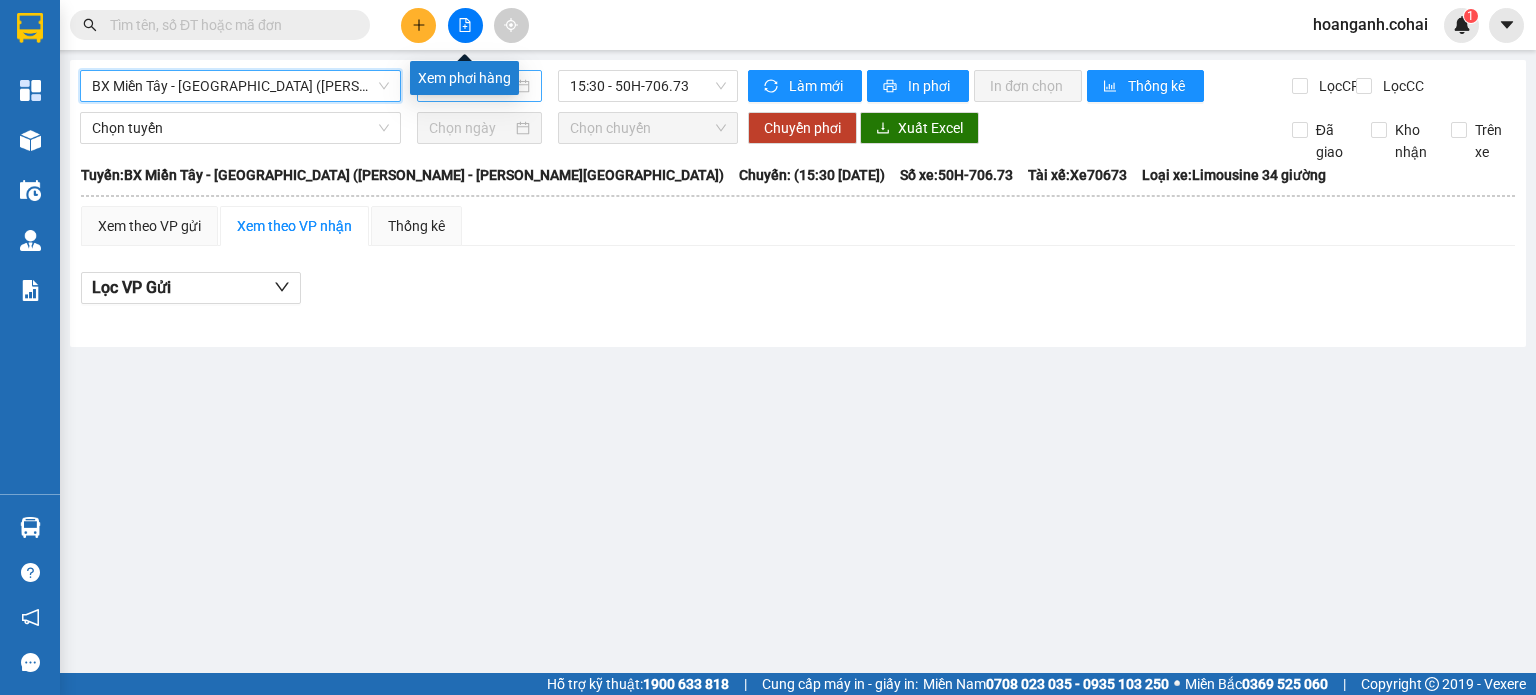 click on "[DATE]" at bounding box center (470, 86) 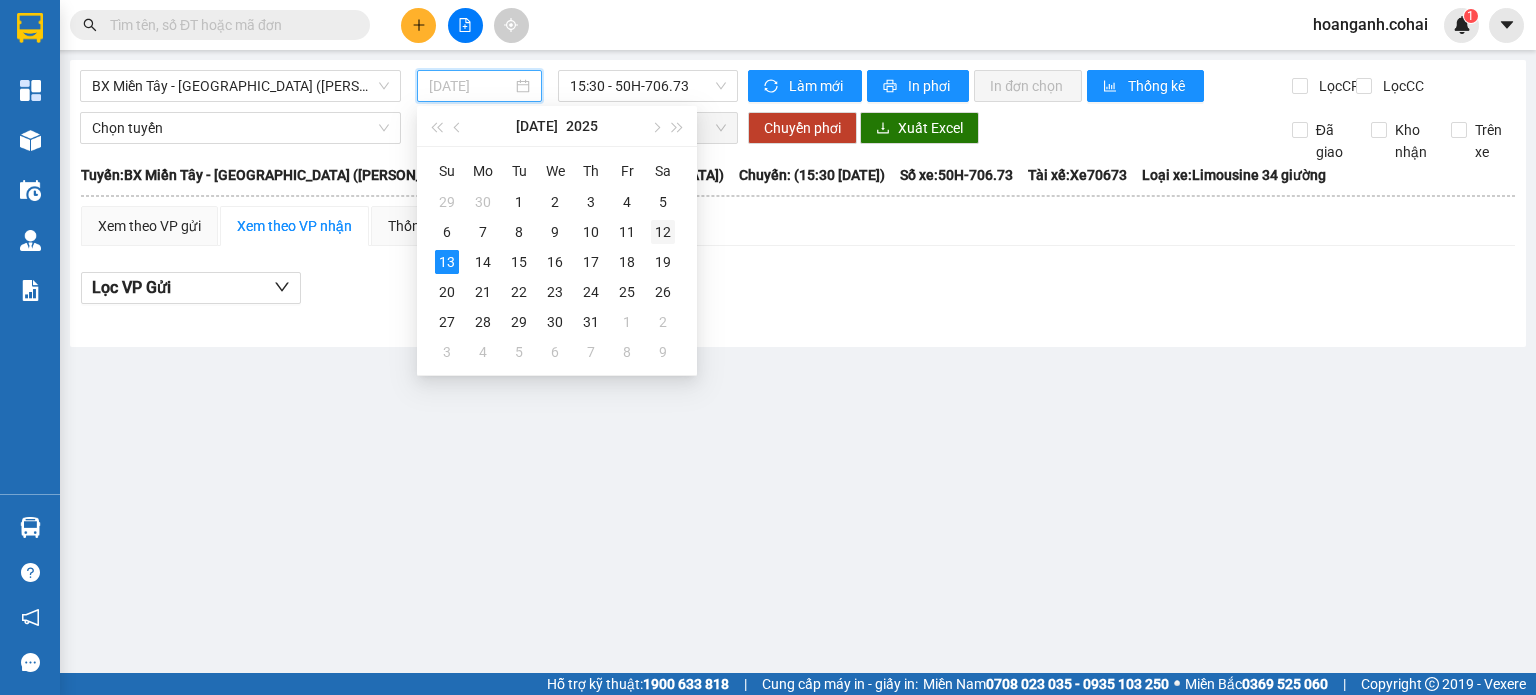 click on "12" at bounding box center [663, 232] 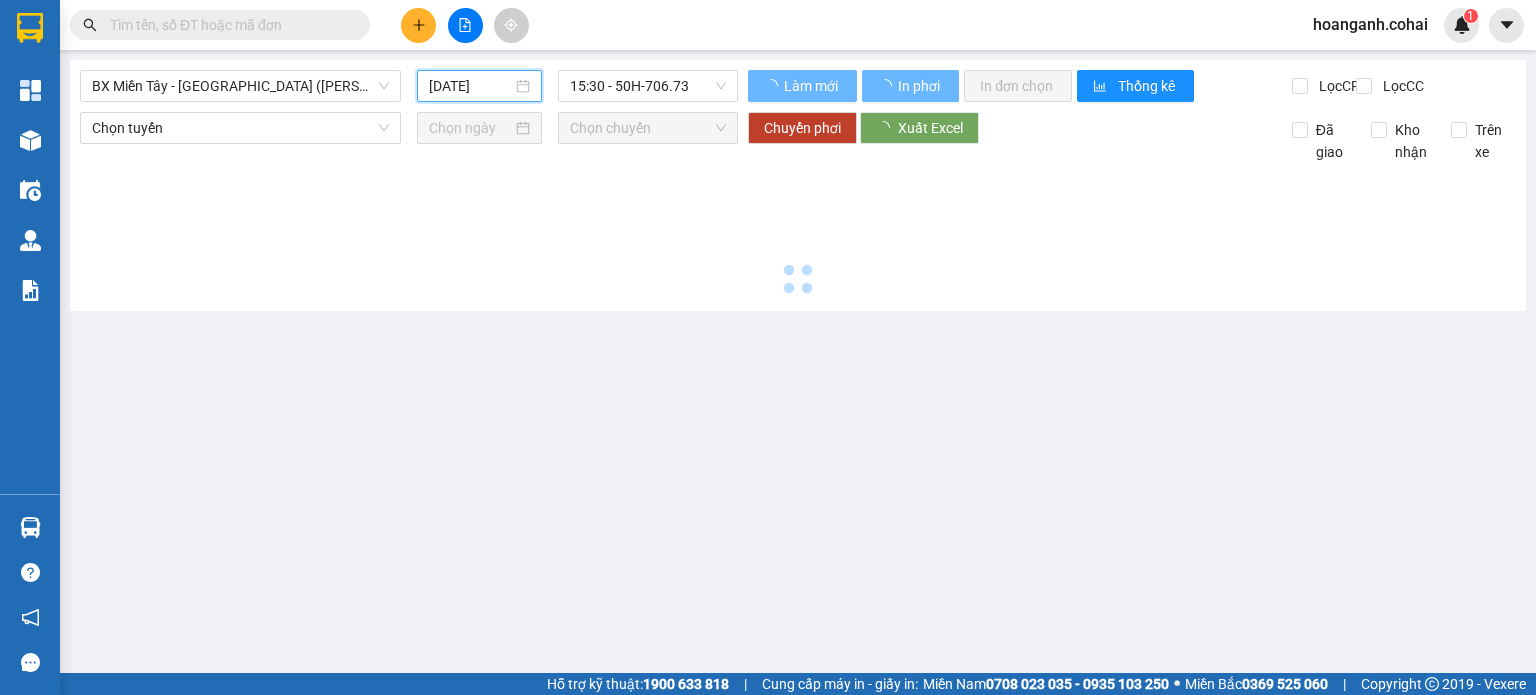 type on "[DATE]" 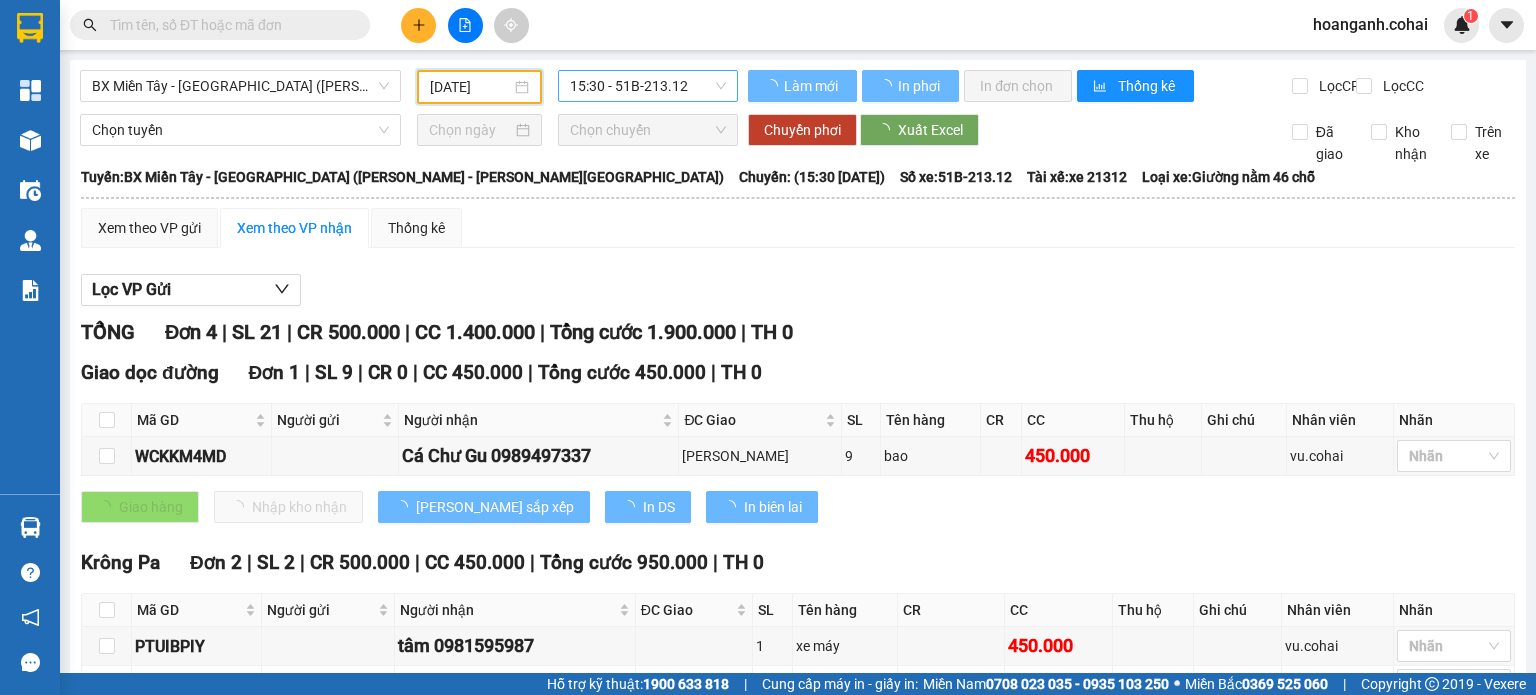 click on "15:30     - 51B-213.12" at bounding box center [648, 86] 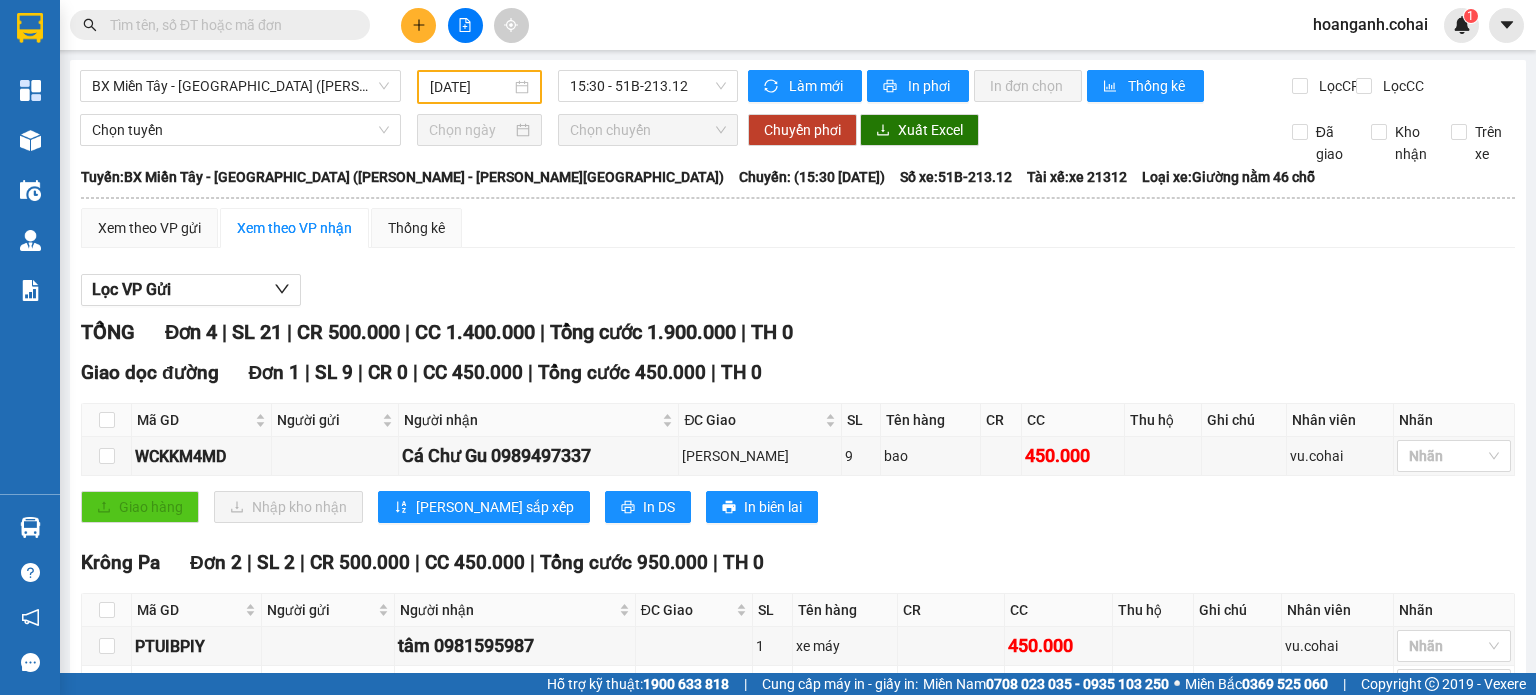click on "Lọc VP Gửi" at bounding box center [798, 290] 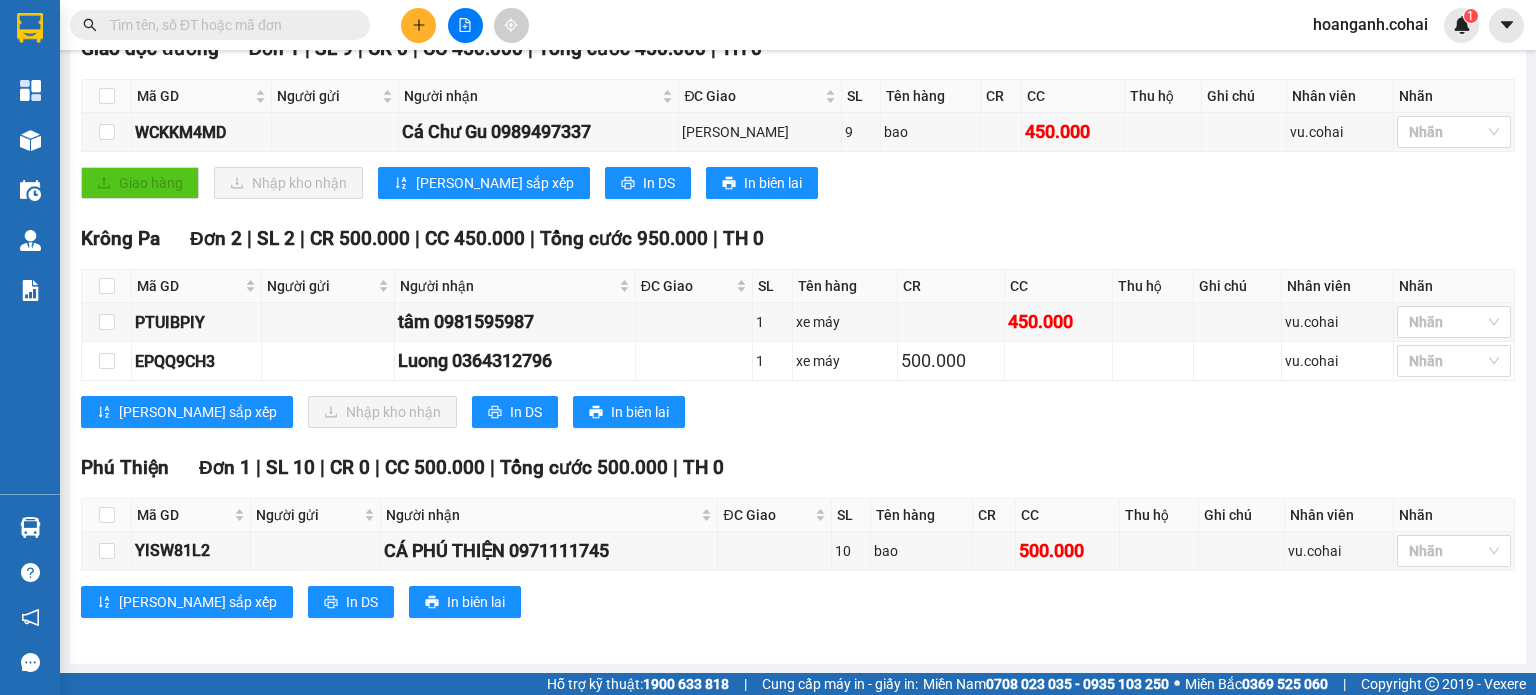 scroll, scrollTop: 335, scrollLeft: 0, axis: vertical 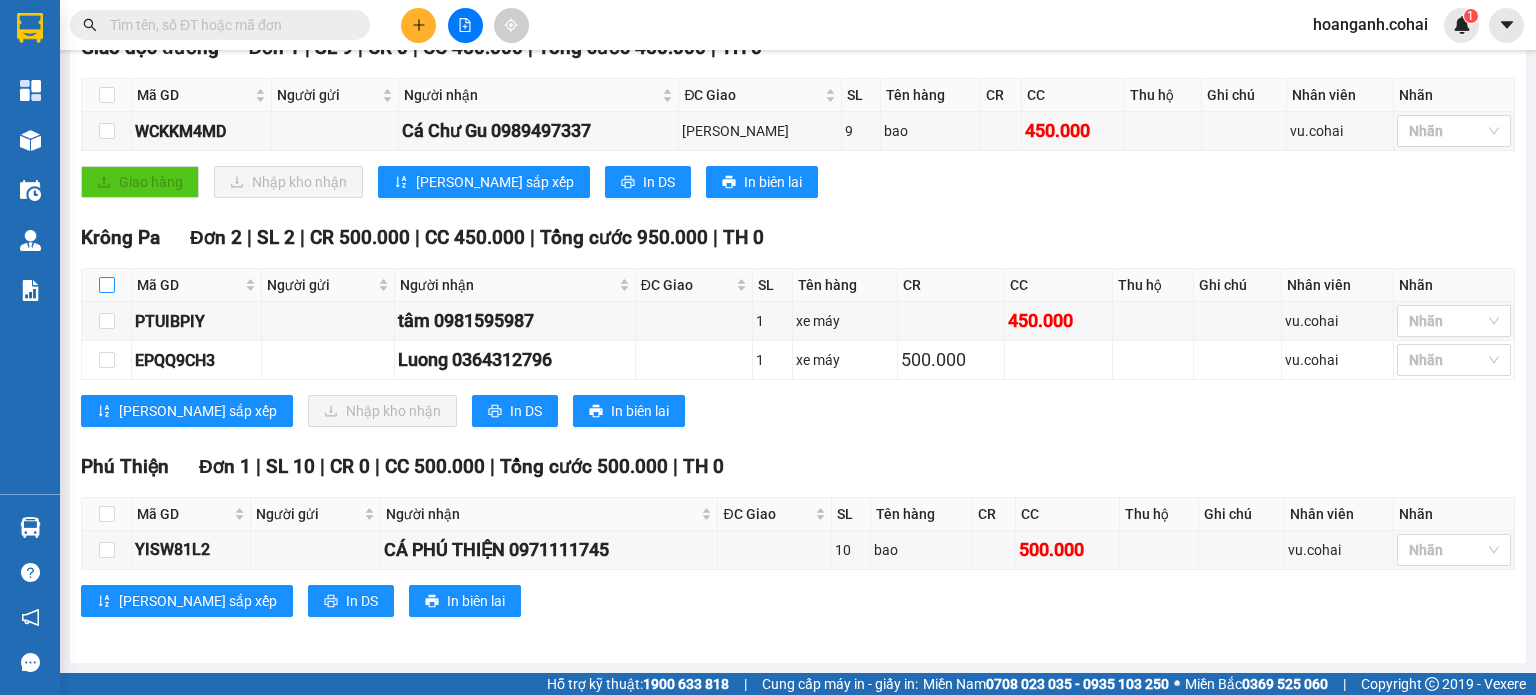 click at bounding box center (107, 285) 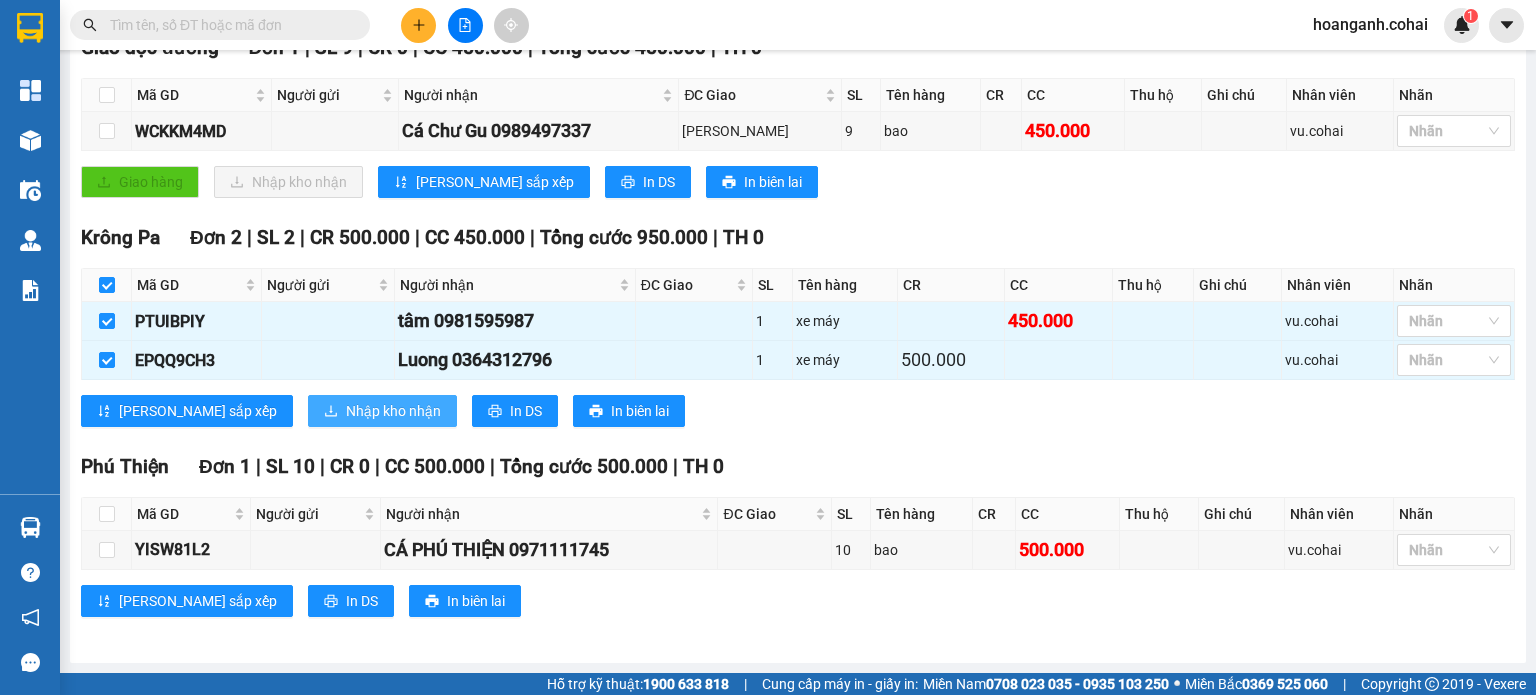 click on "Nhập kho nhận" at bounding box center [393, 411] 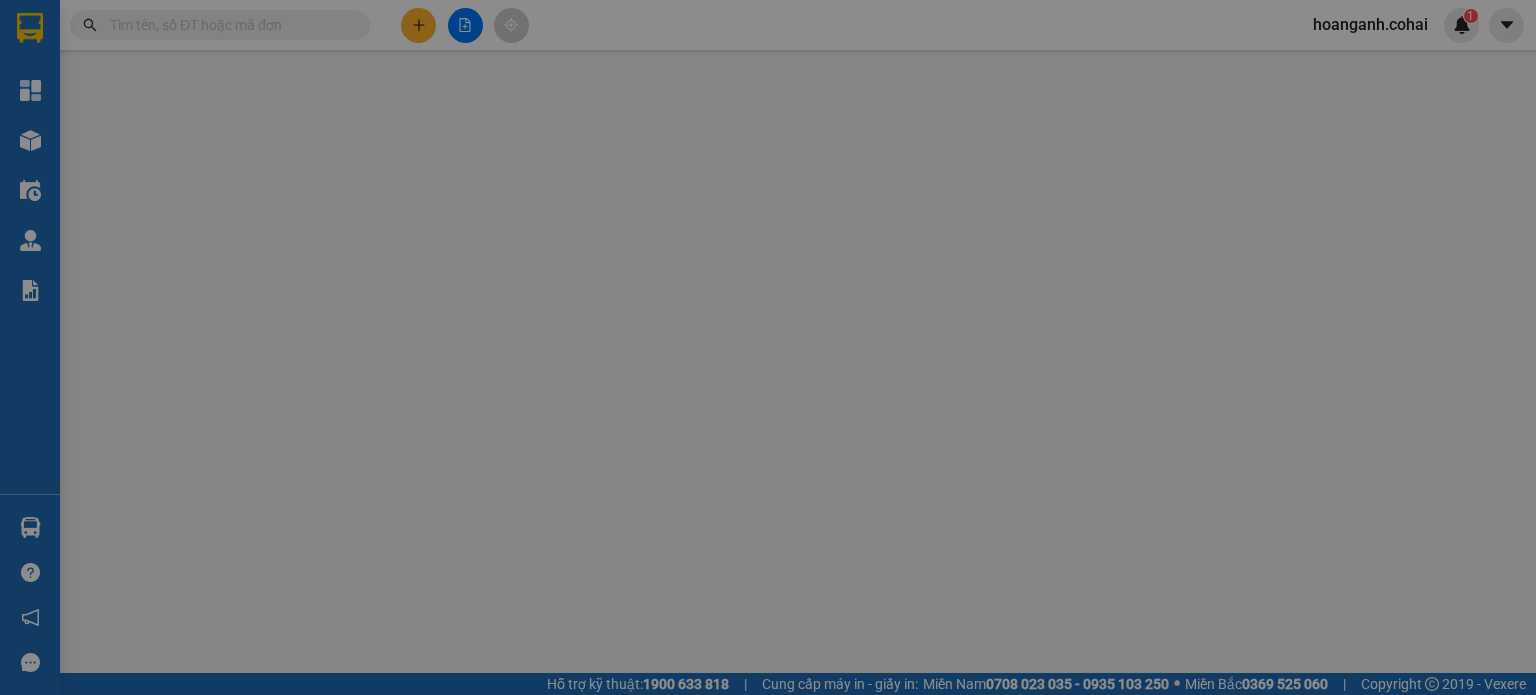 scroll, scrollTop: 0, scrollLeft: 0, axis: both 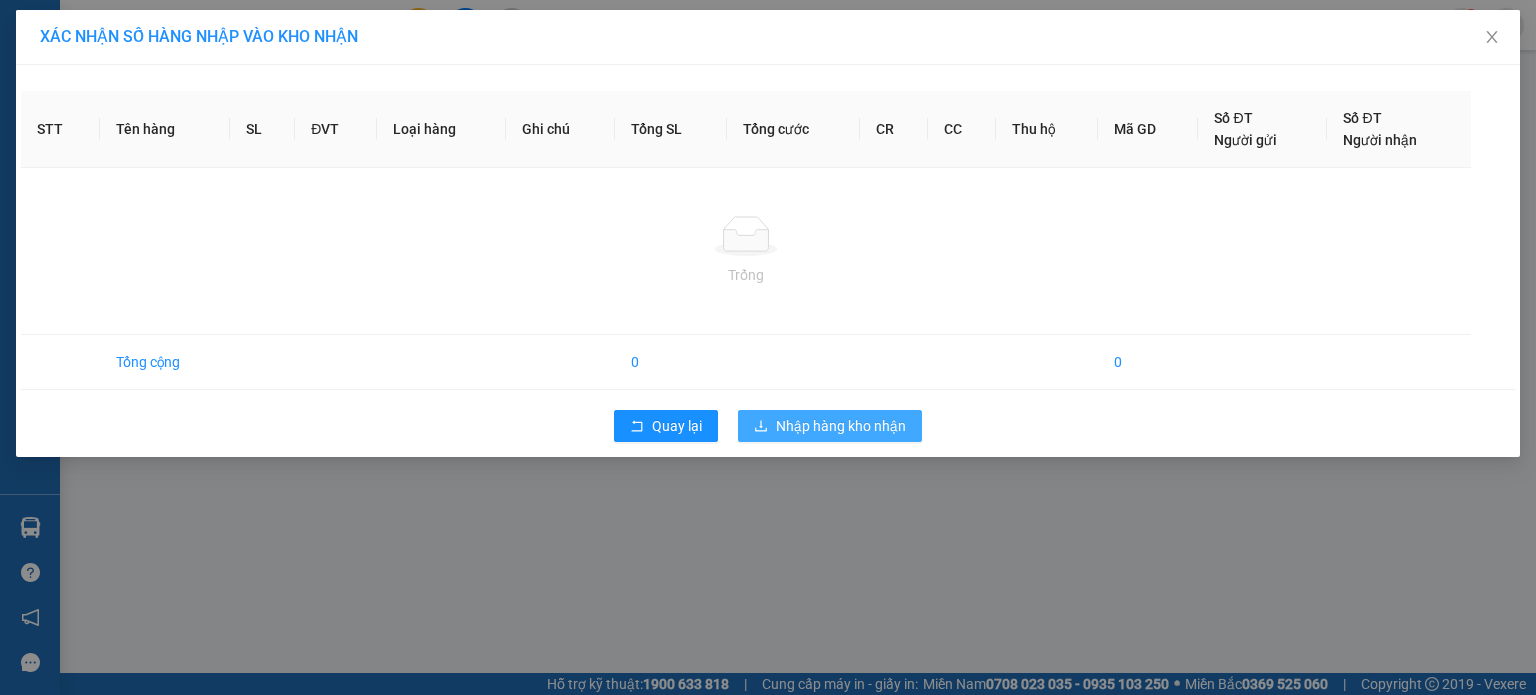 click on "Nhập hàng kho nhận" at bounding box center [841, 426] 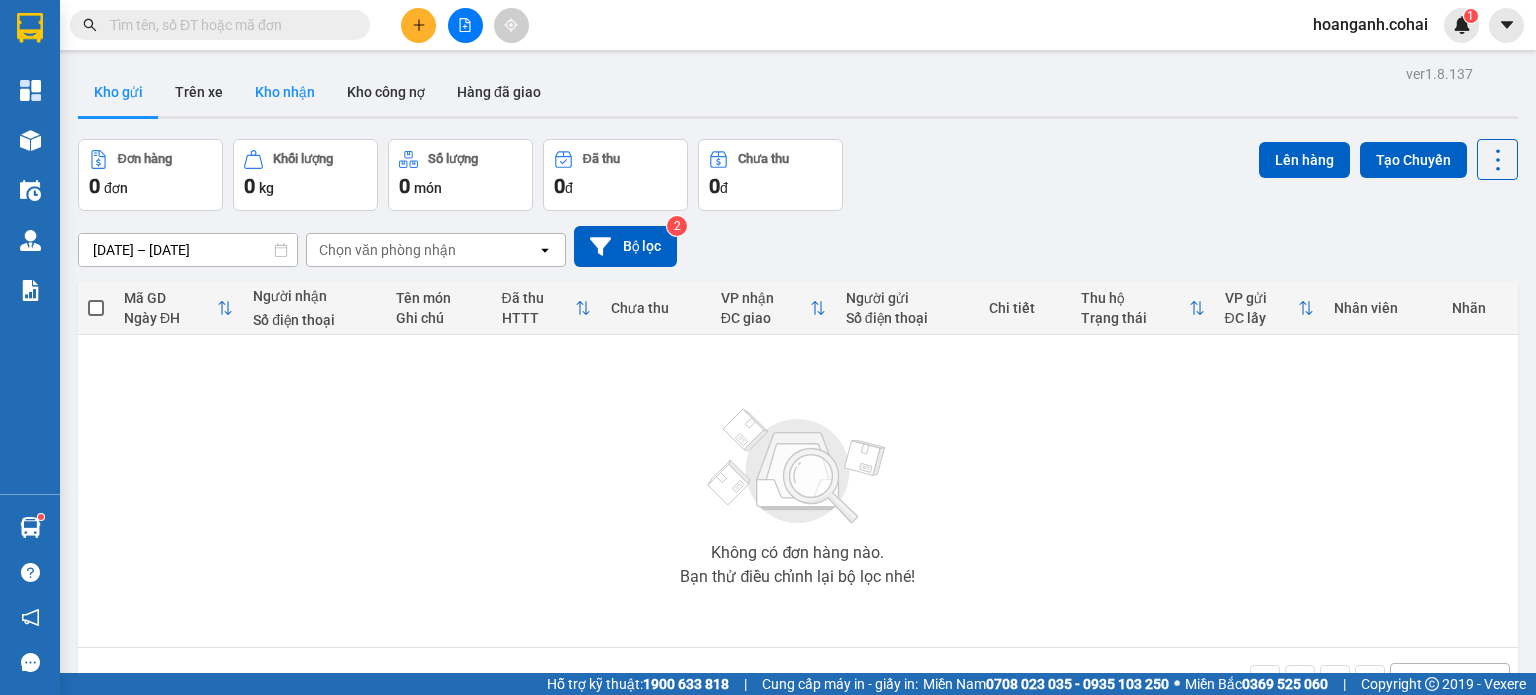 click on "Kho nhận" at bounding box center (285, 92) 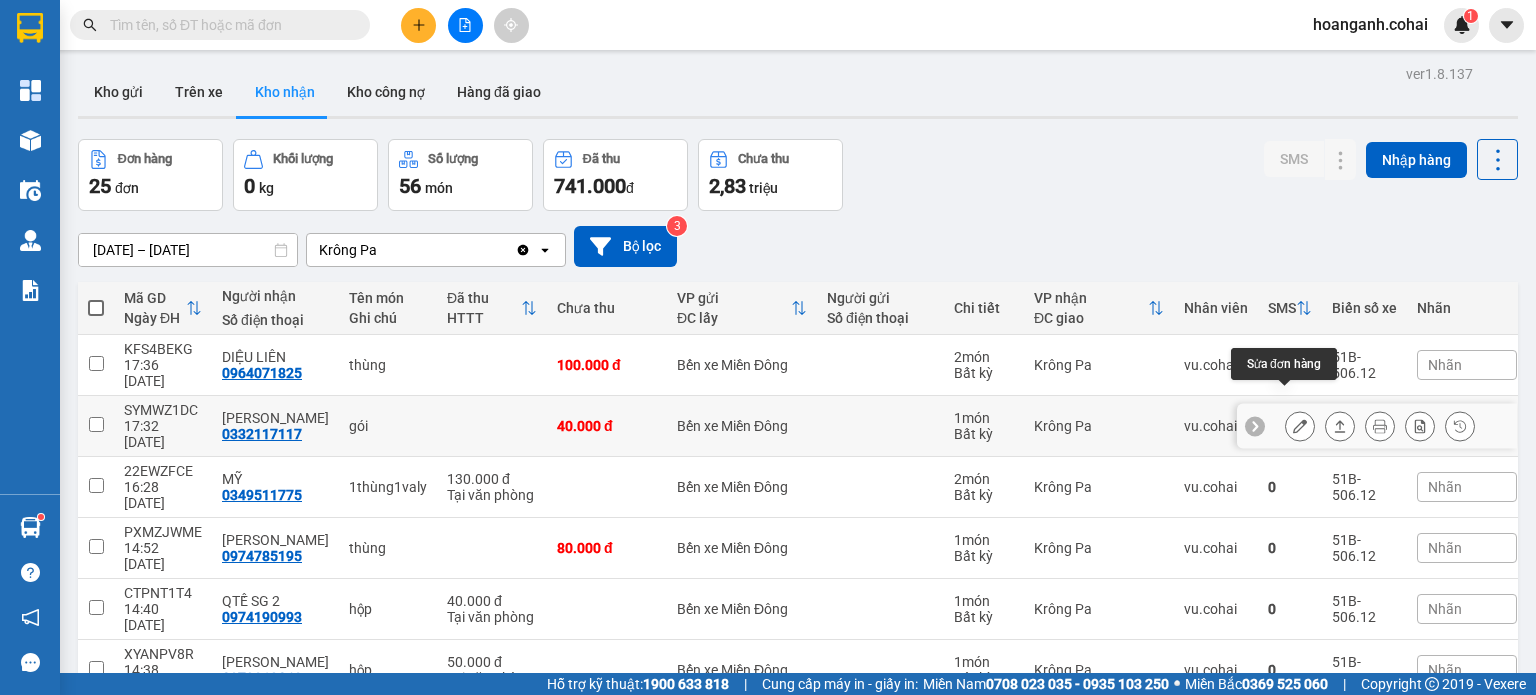 click 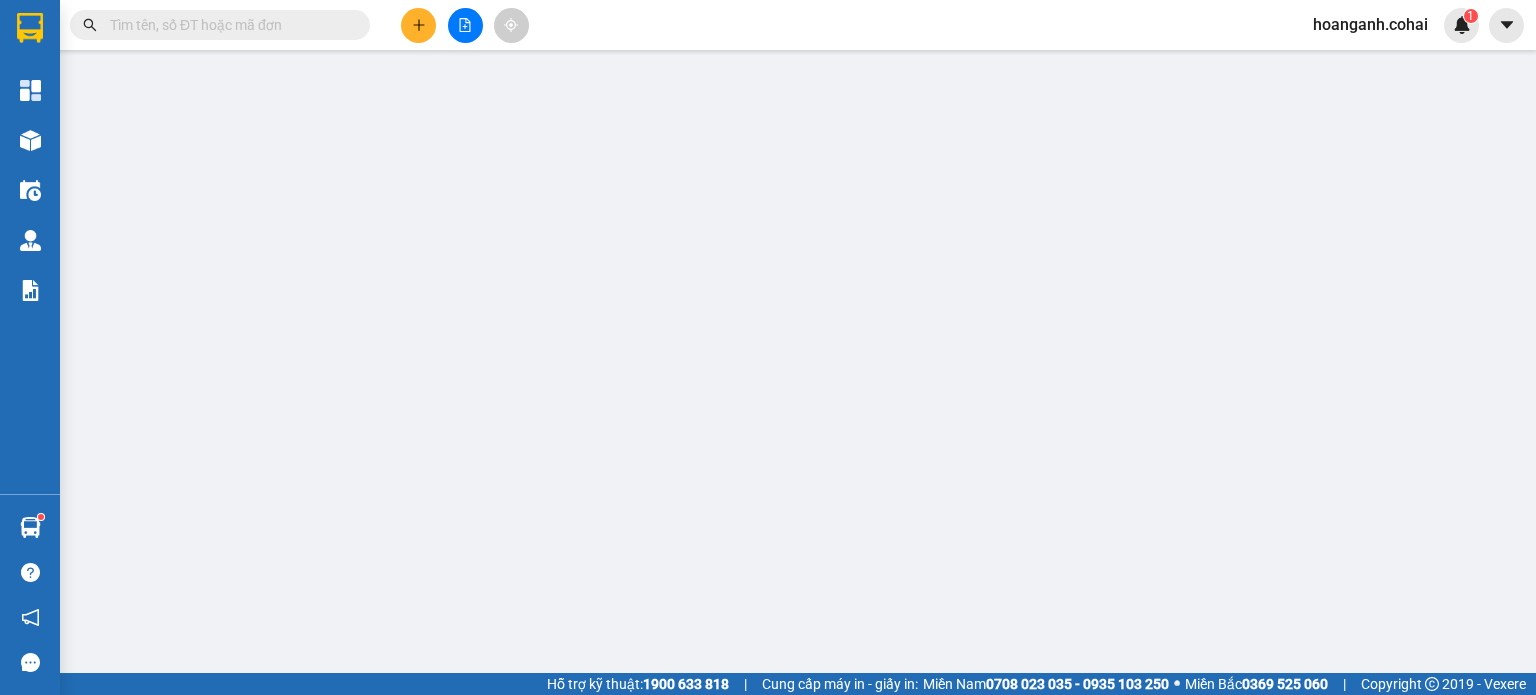 type on "0332117117" 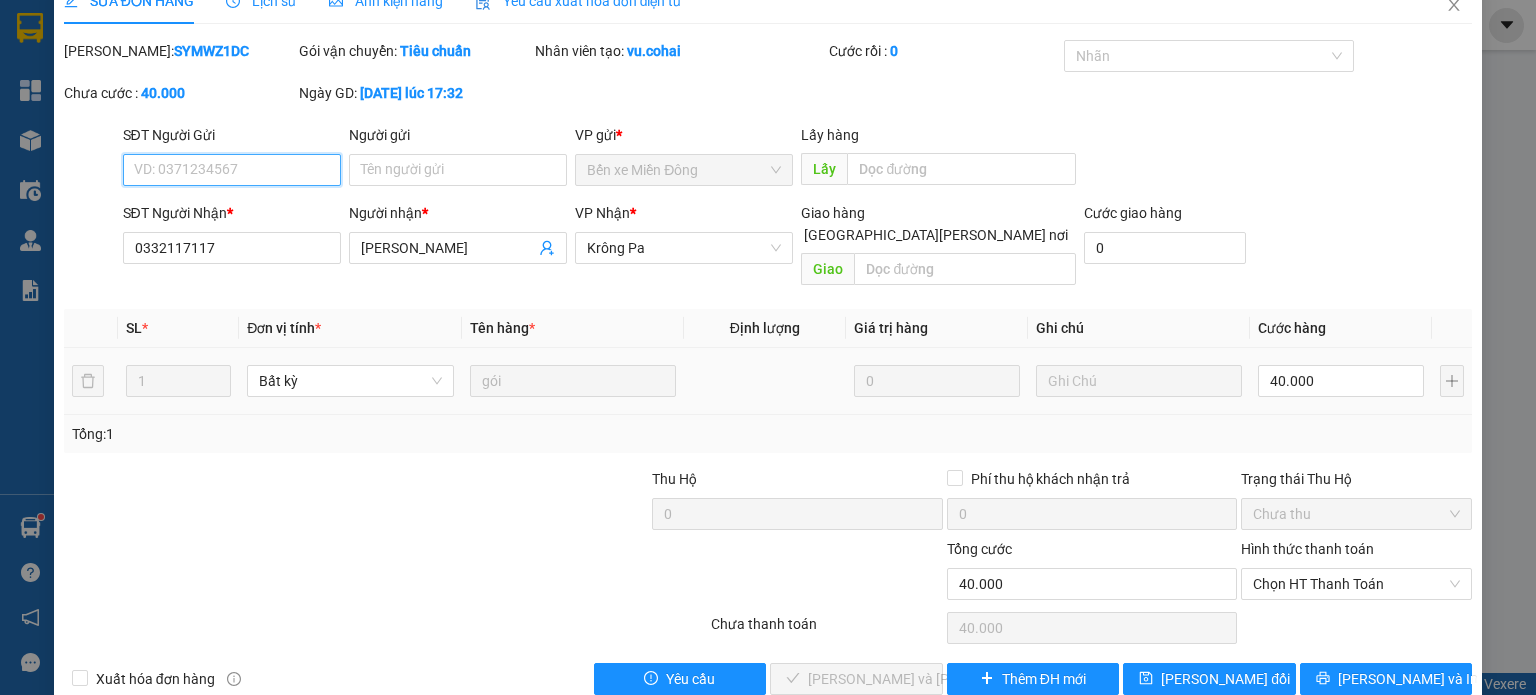 scroll, scrollTop: 48, scrollLeft: 0, axis: vertical 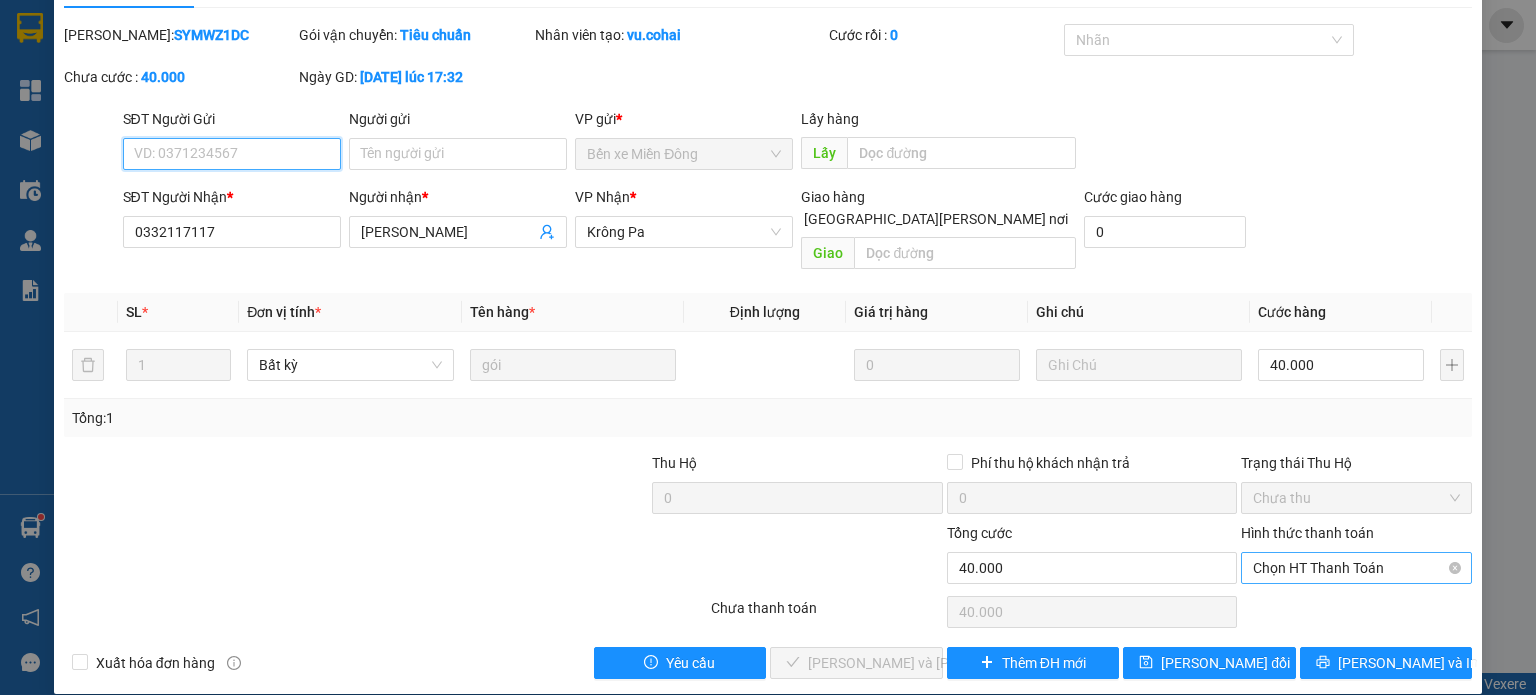 click on "Chọn HT Thanh Toán" at bounding box center [1356, 568] 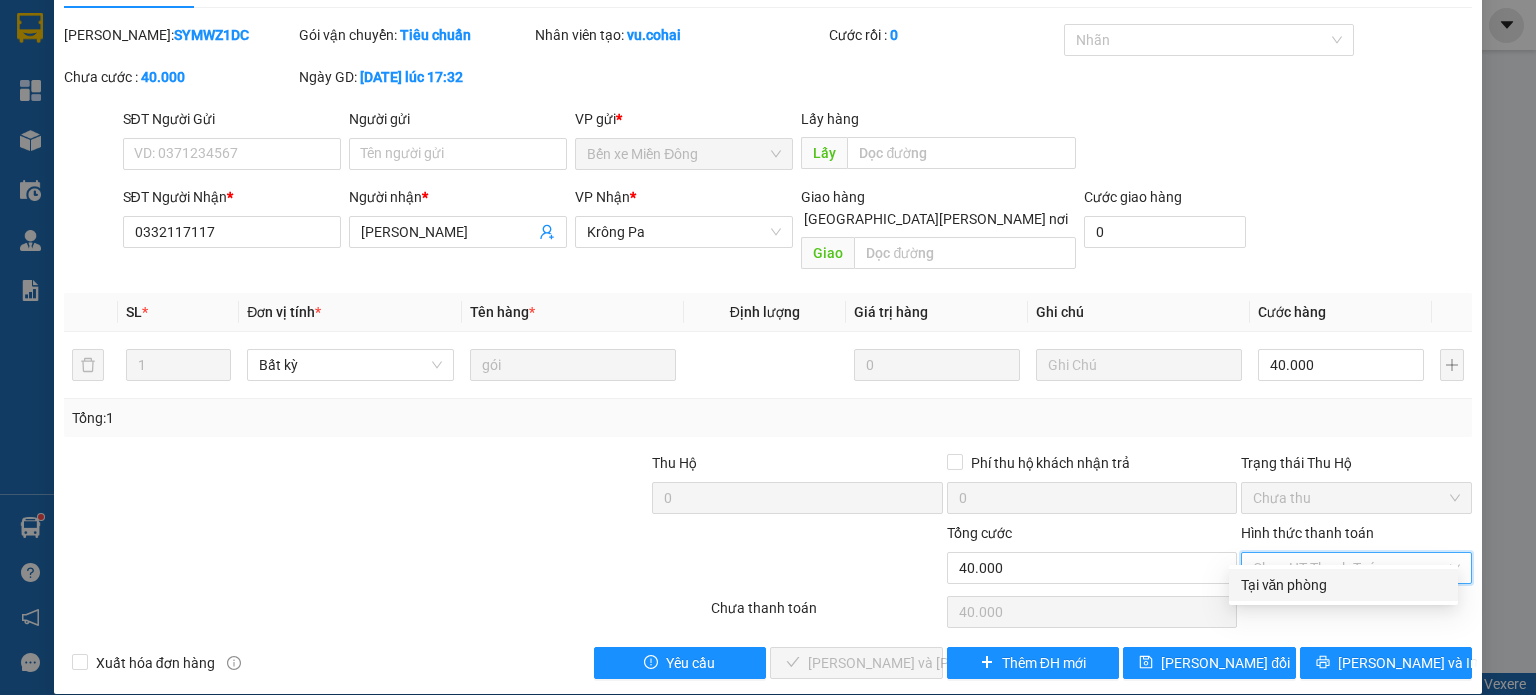 click on "Tại văn phòng" at bounding box center (1343, 585) 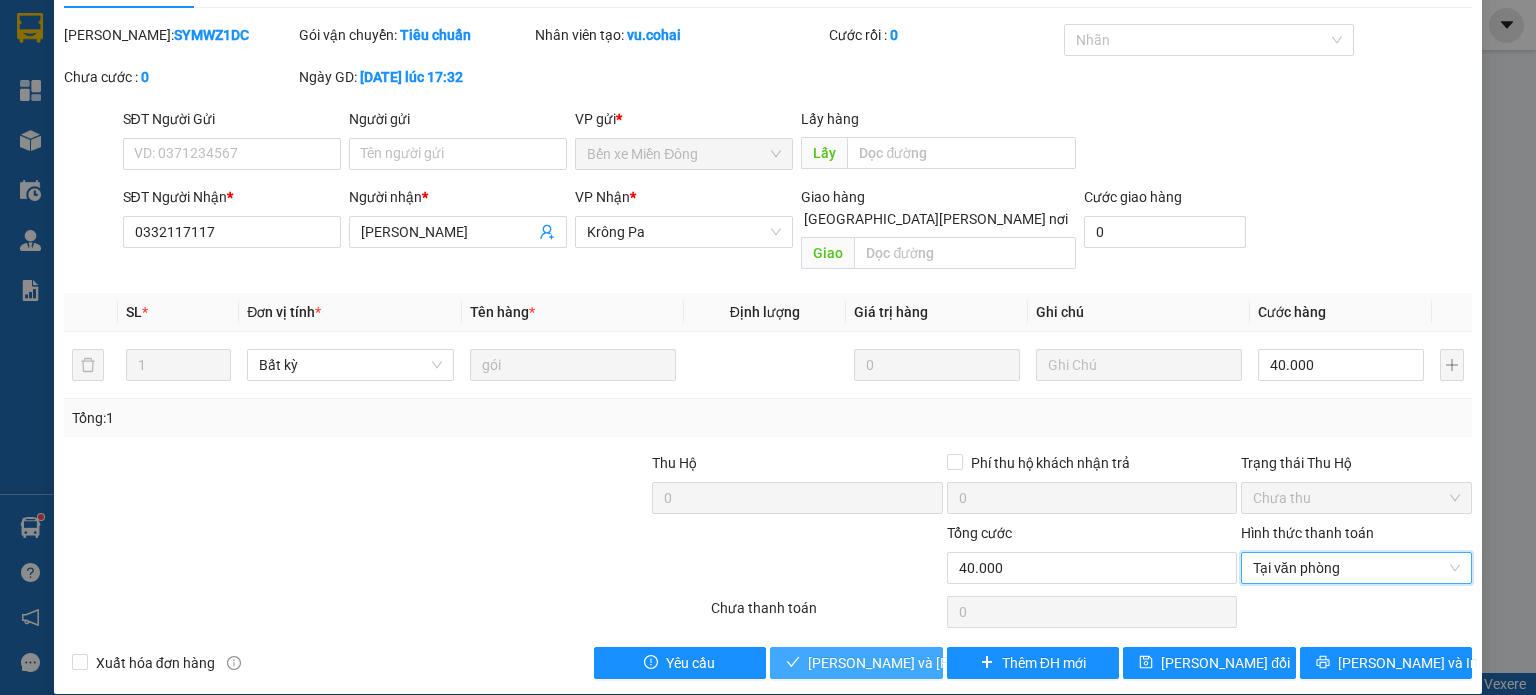 click on "[PERSON_NAME] và [PERSON_NAME] hàng" at bounding box center [943, 663] 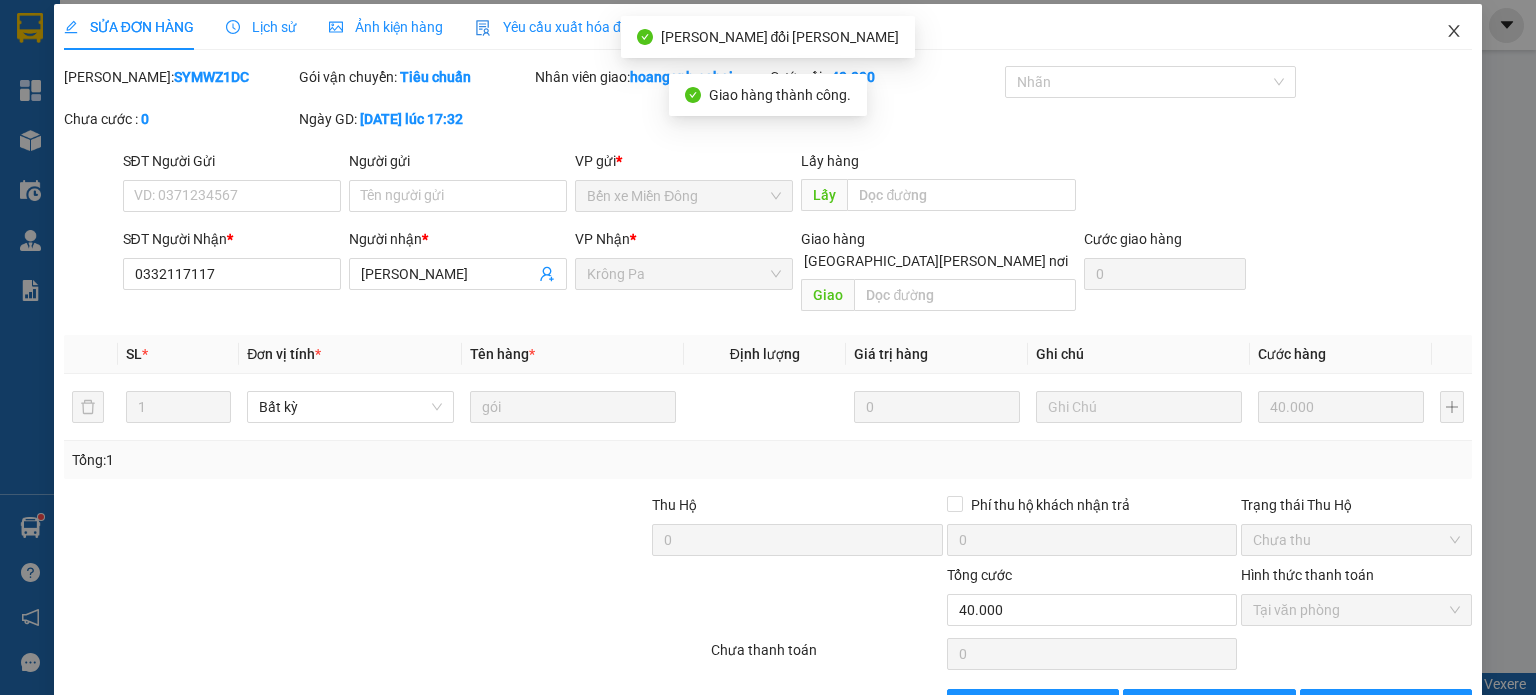 scroll, scrollTop: 0, scrollLeft: 0, axis: both 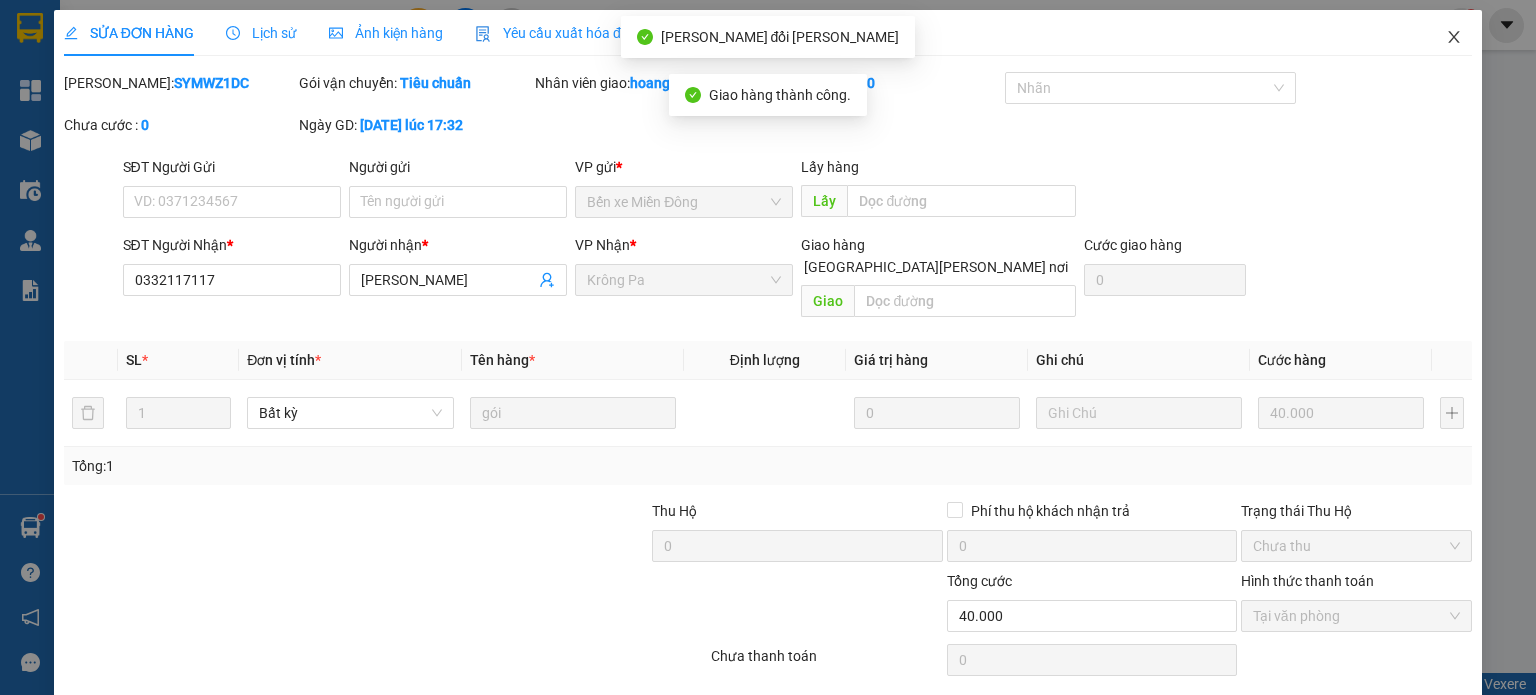 click 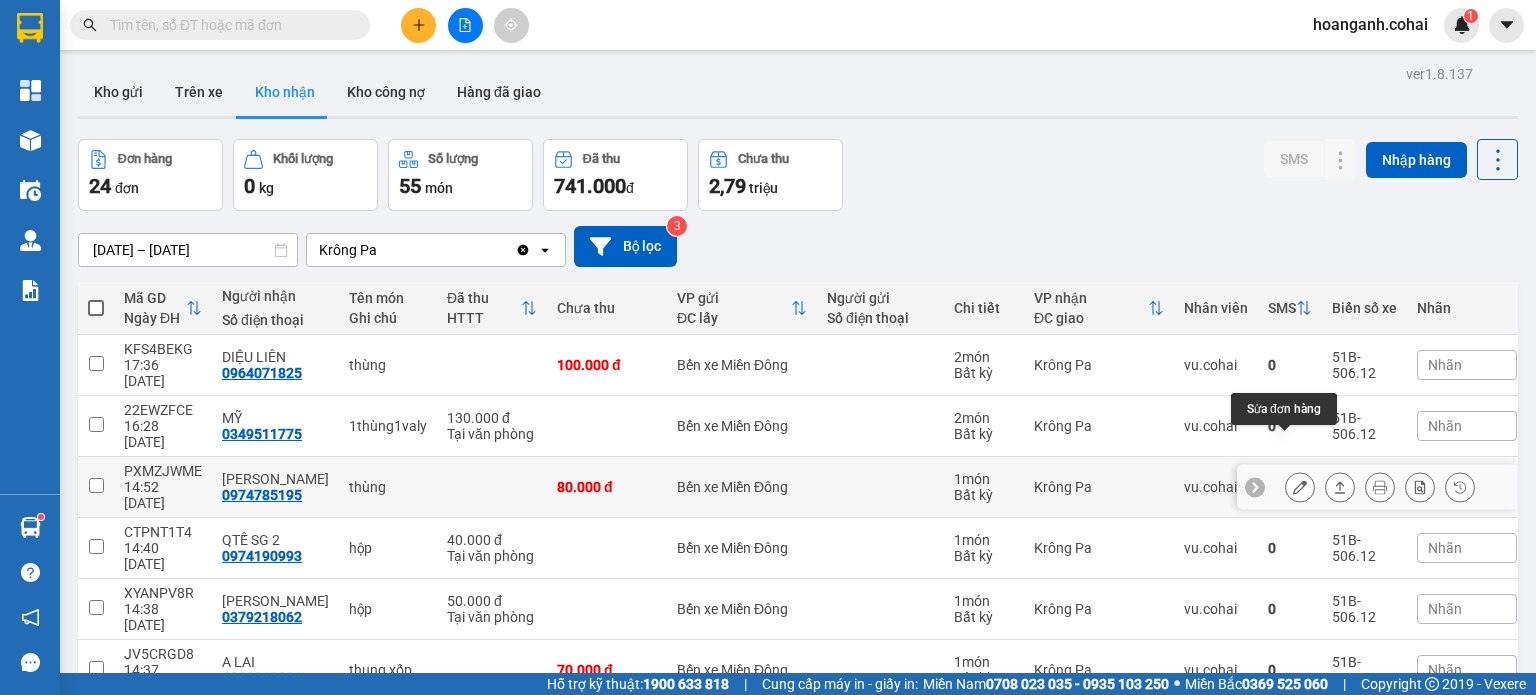 click 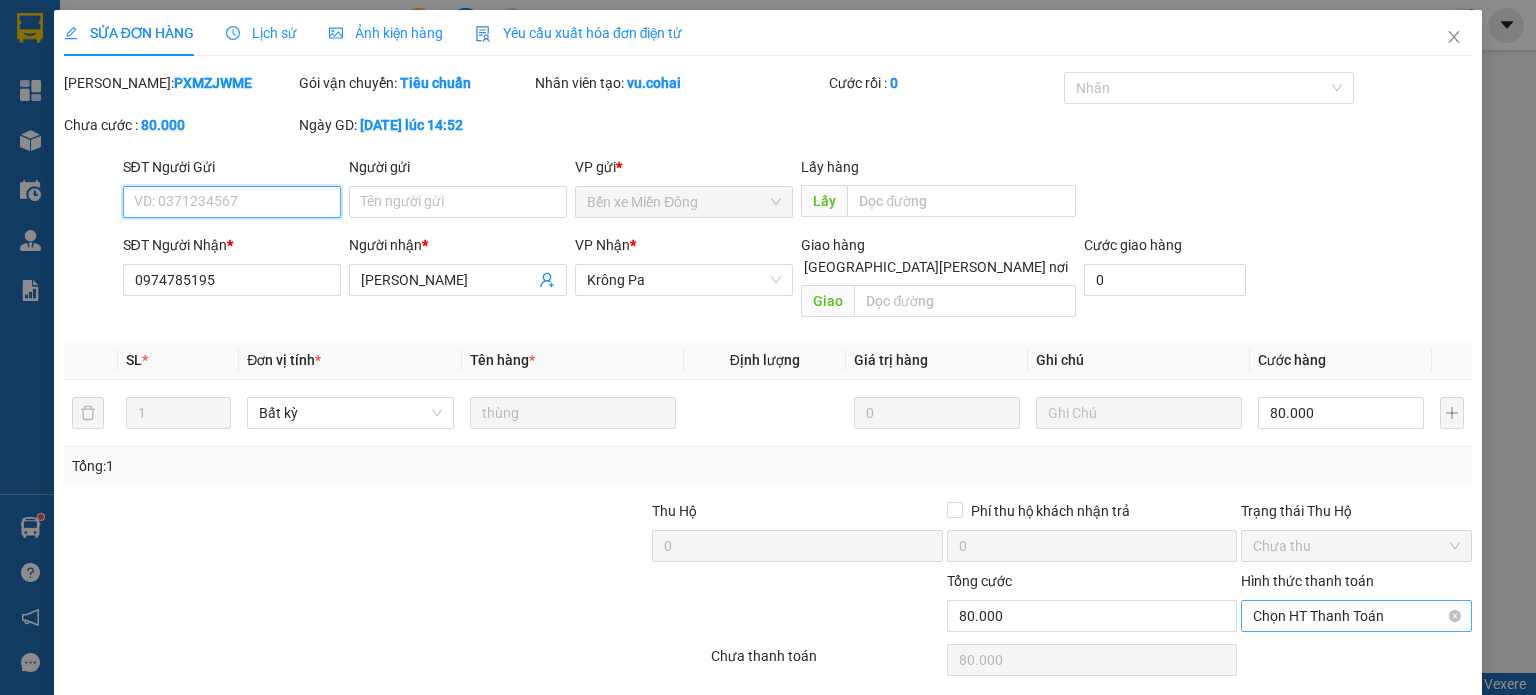 click on "Chọn HT Thanh Toán" at bounding box center (1356, 616) 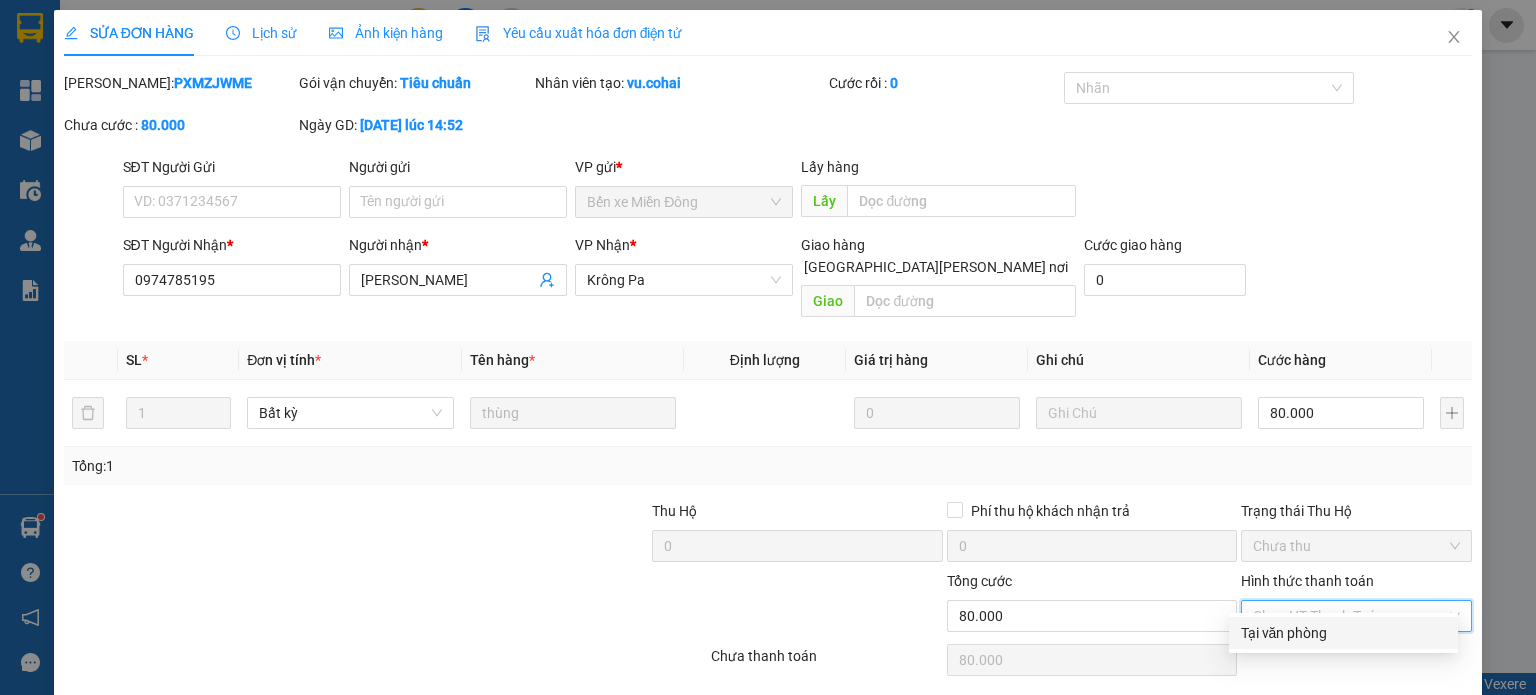 click on "Tại văn phòng" at bounding box center [1343, 633] 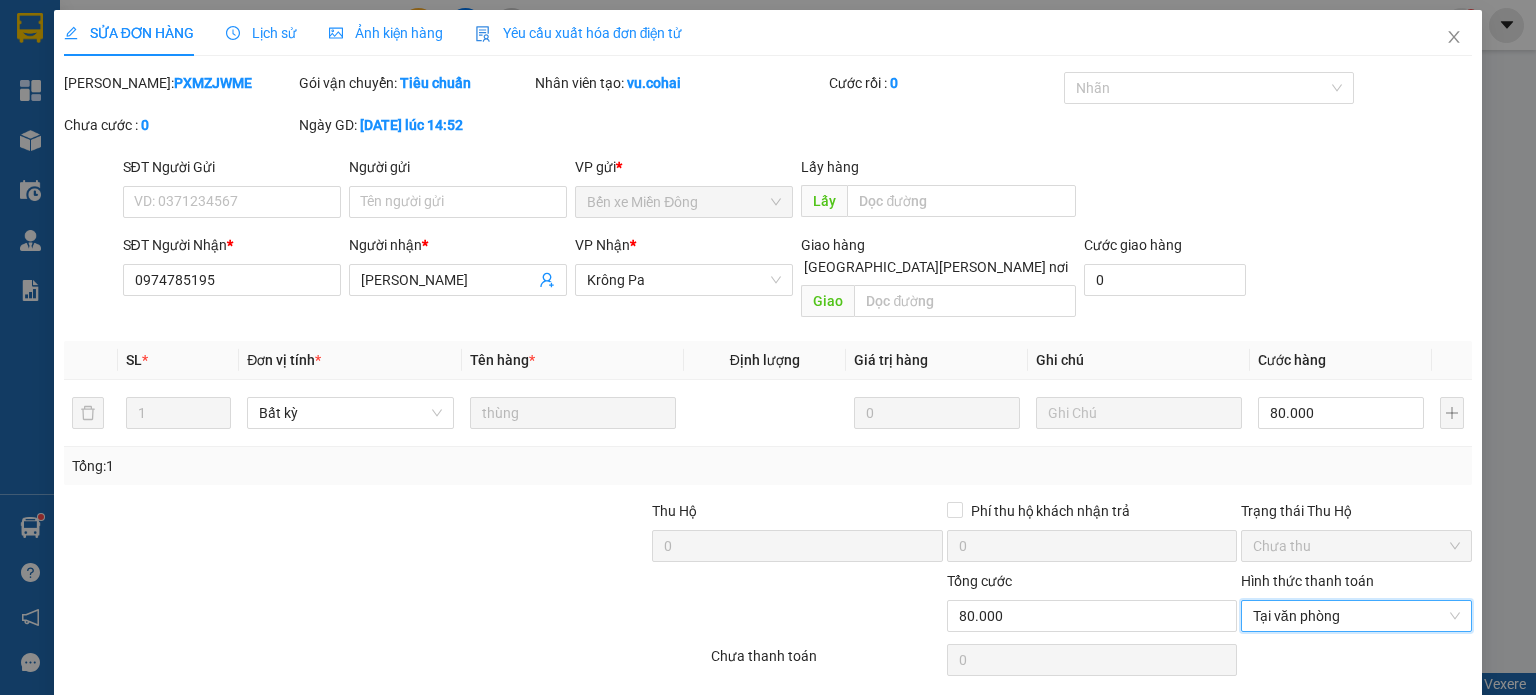 click on "[PERSON_NAME] và [PERSON_NAME] hàng" at bounding box center (943, 711) 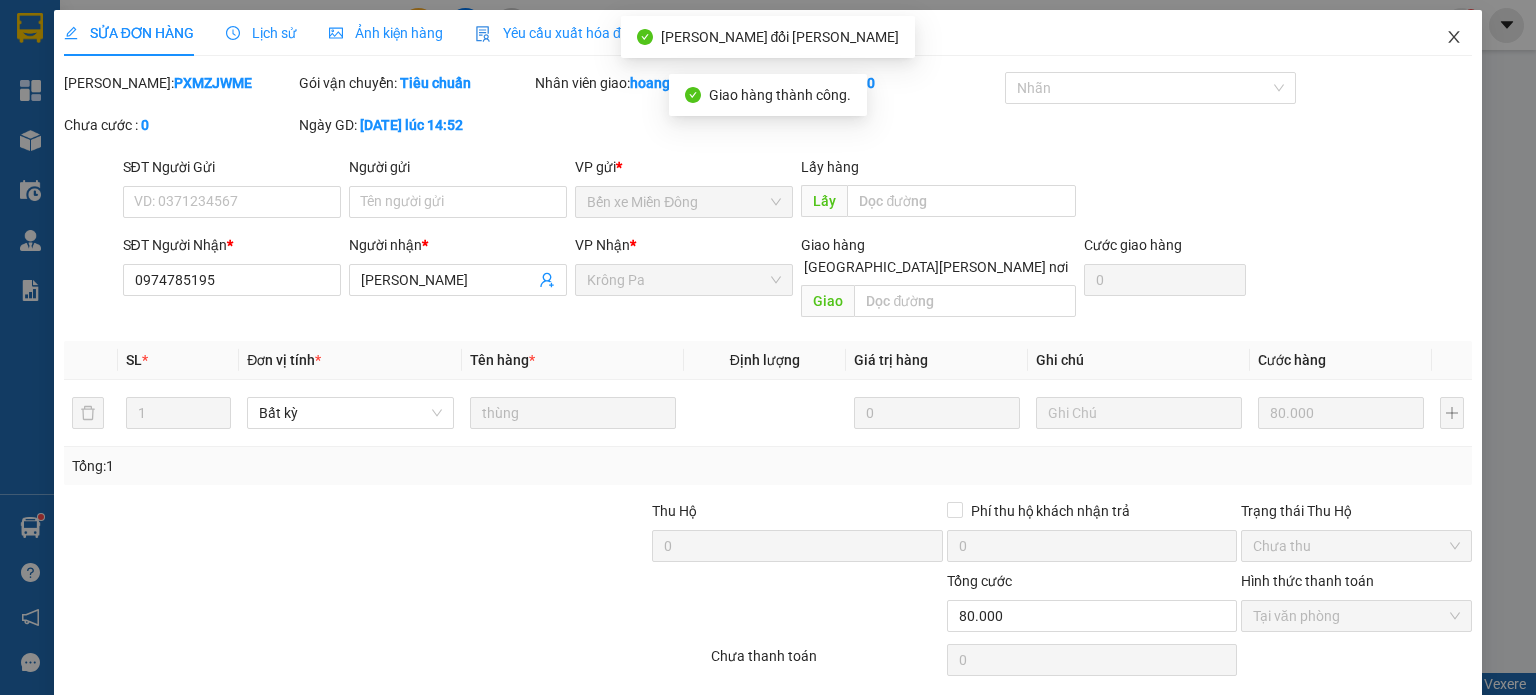 click 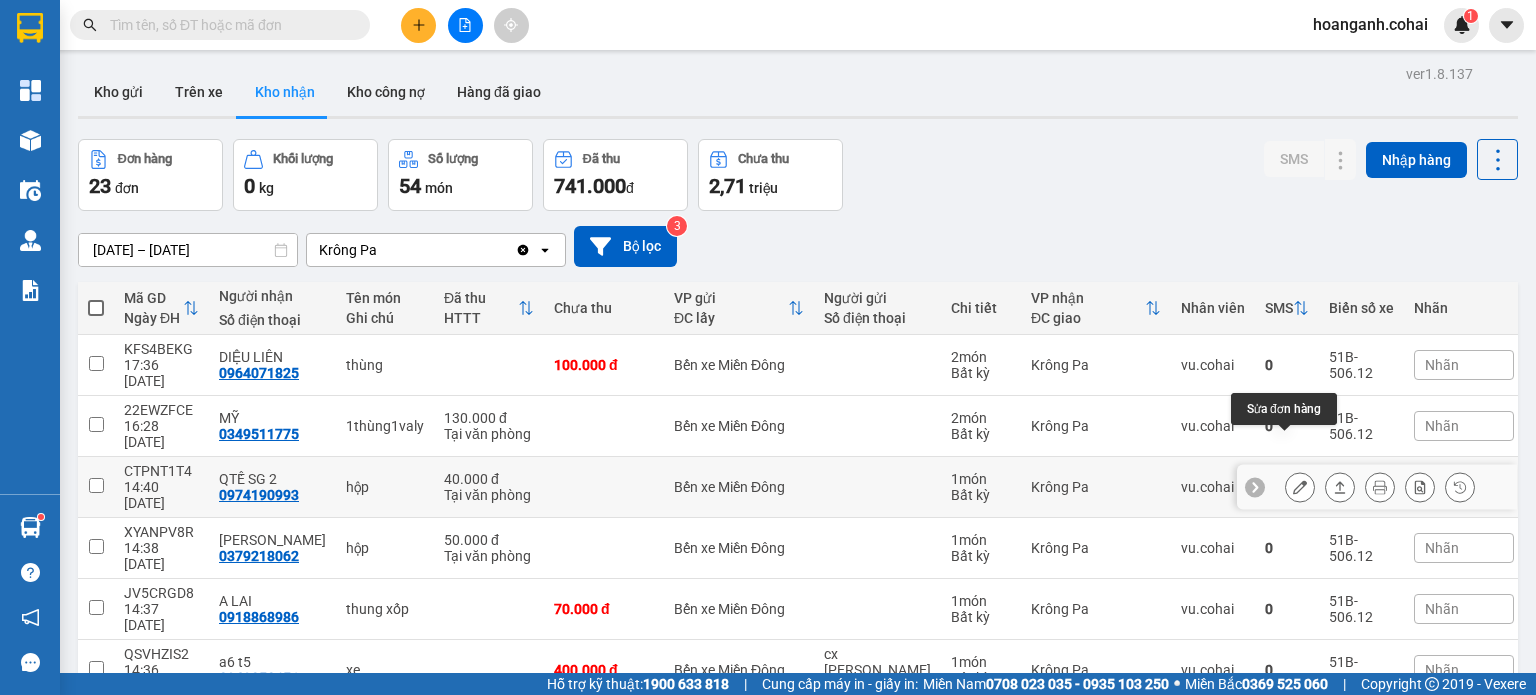 click at bounding box center [1300, 487] 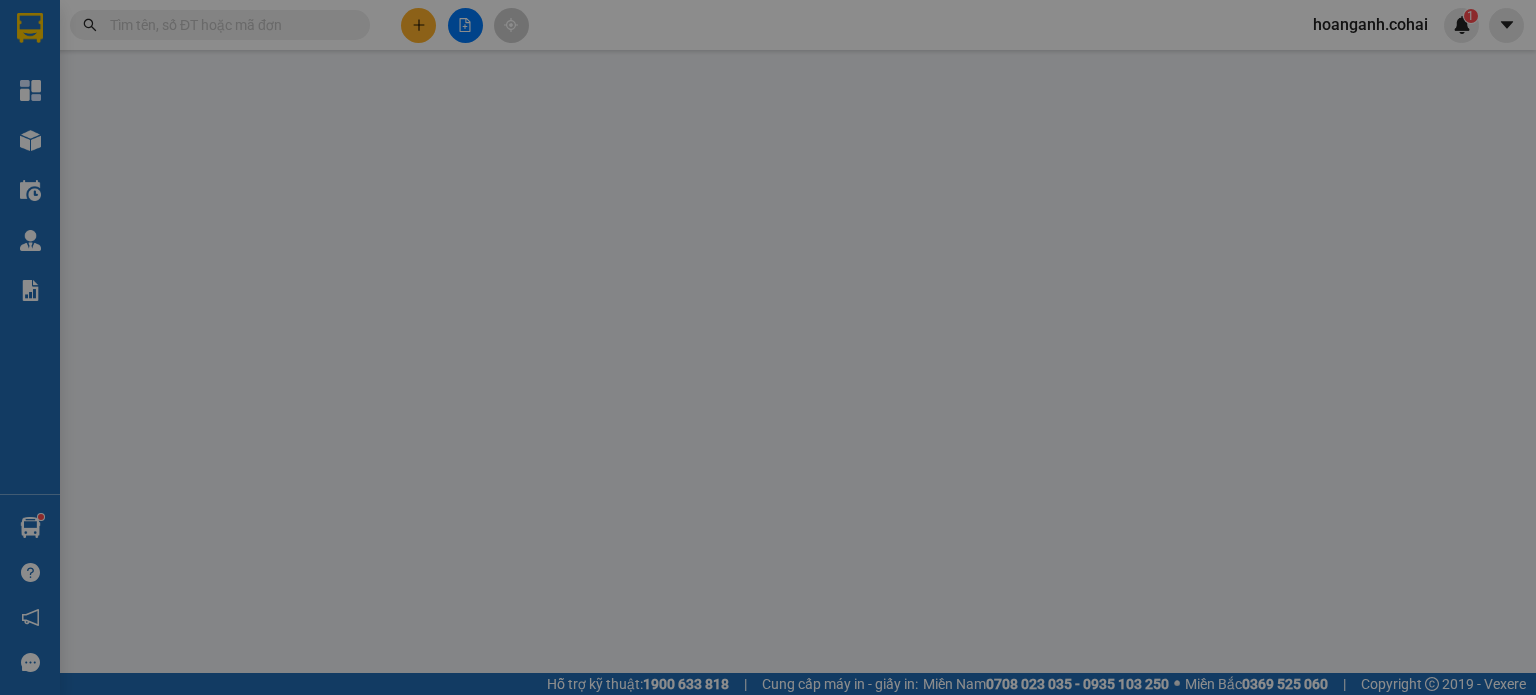 type on "0974190993" 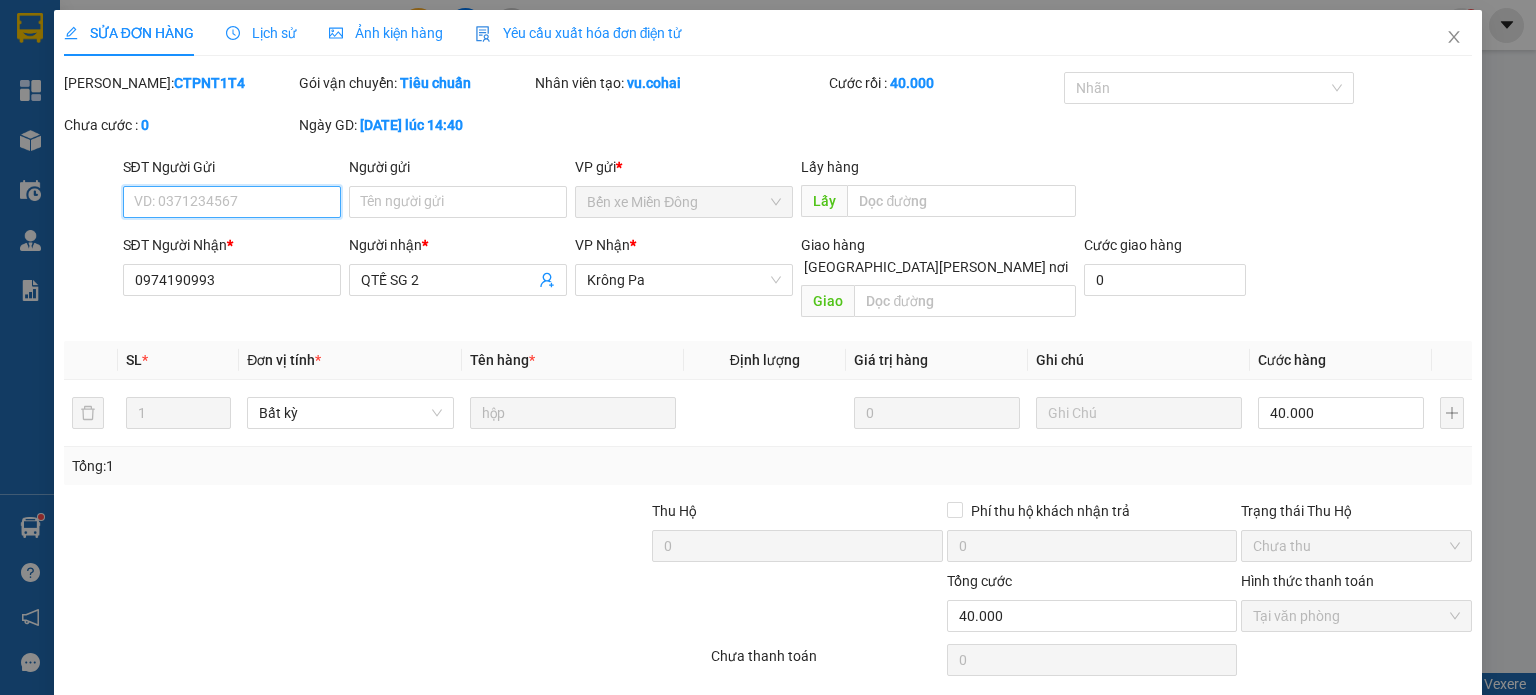 click on "Tại văn phòng" at bounding box center [1356, 616] 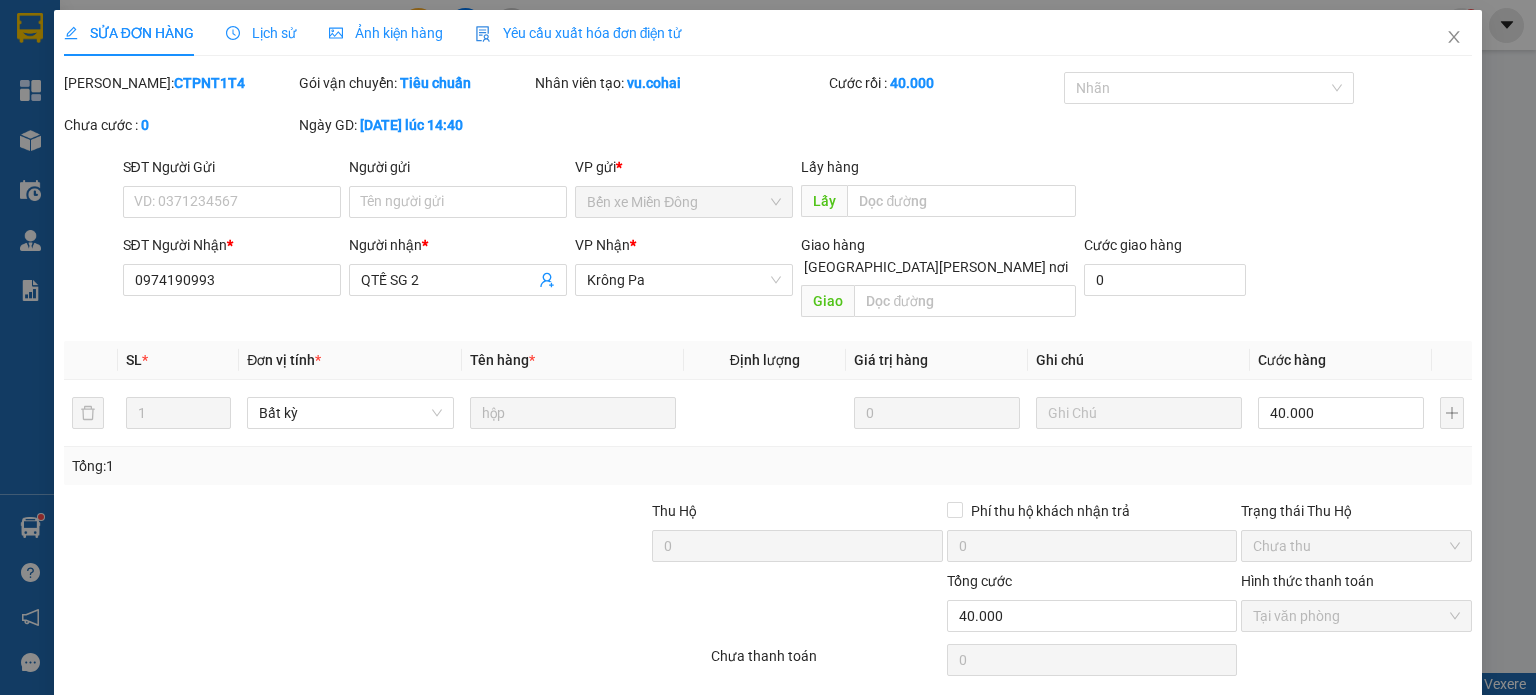 click on "[PERSON_NAME] và [PERSON_NAME] hàng" at bounding box center (943, 711) 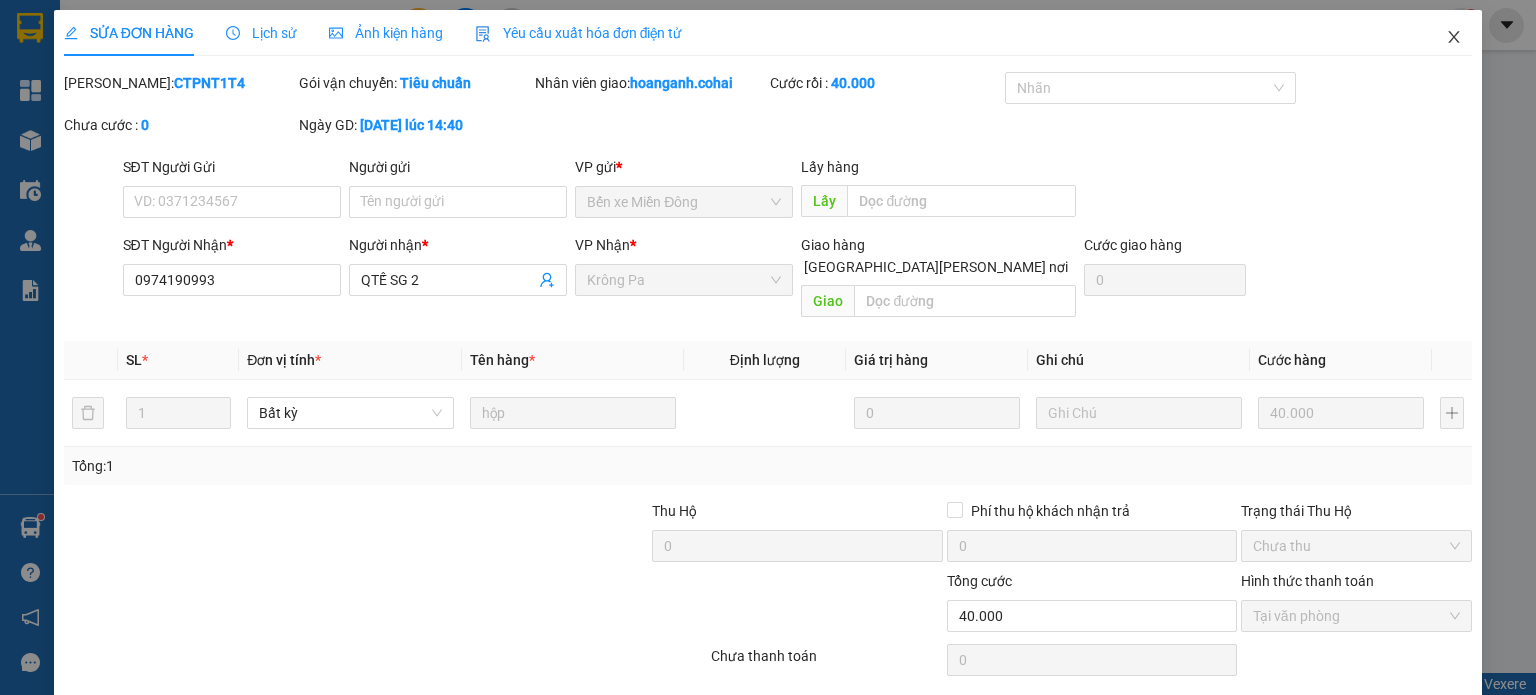 click 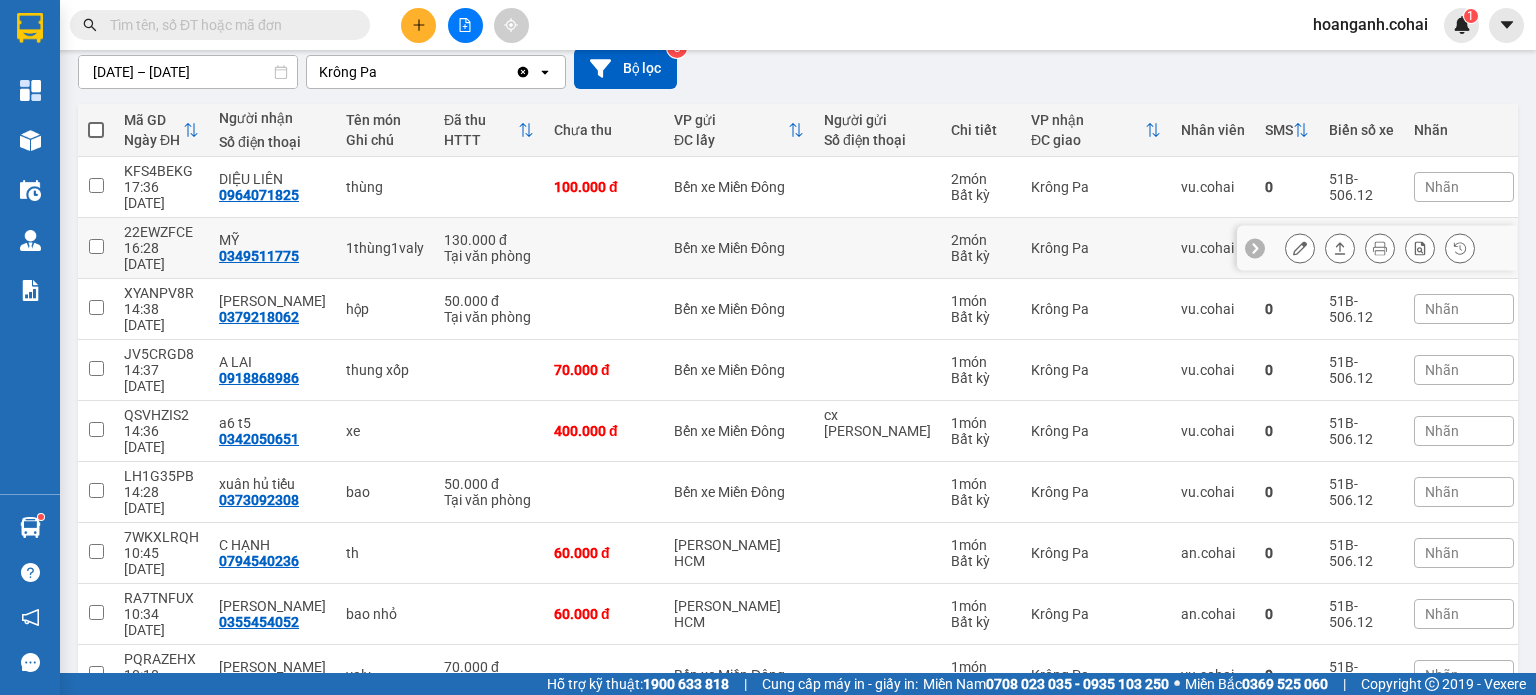 scroll, scrollTop: 190, scrollLeft: 0, axis: vertical 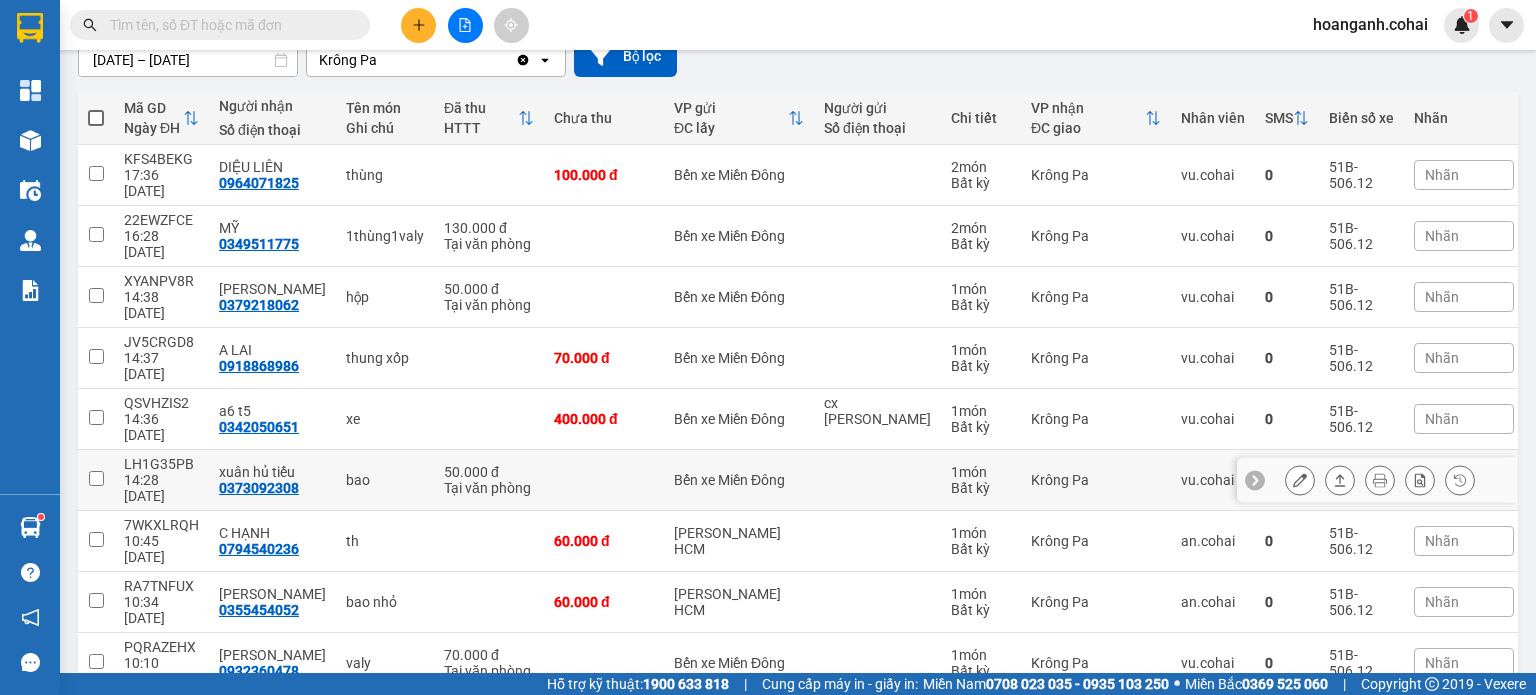 click at bounding box center [1300, 480] 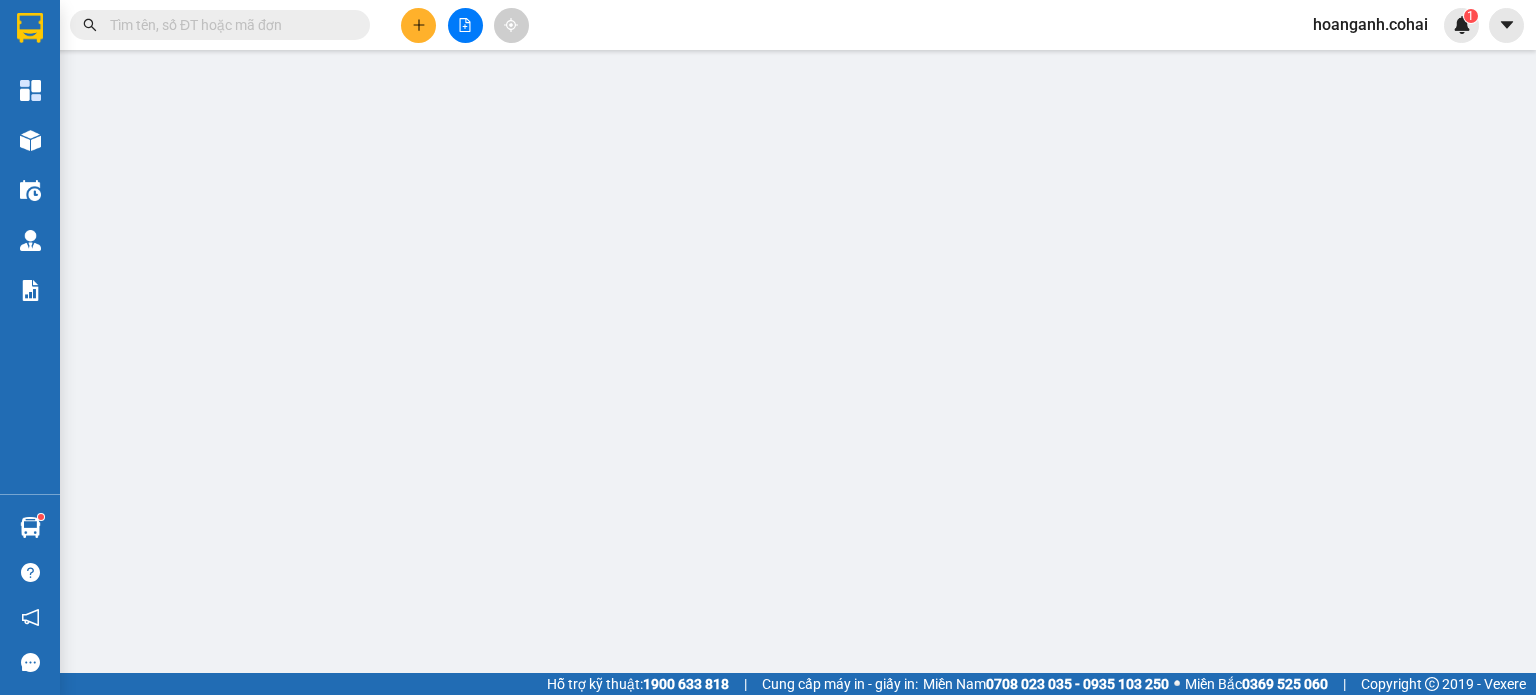 scroll, scrollTop: 0, scrollLeft: 0, axis: both 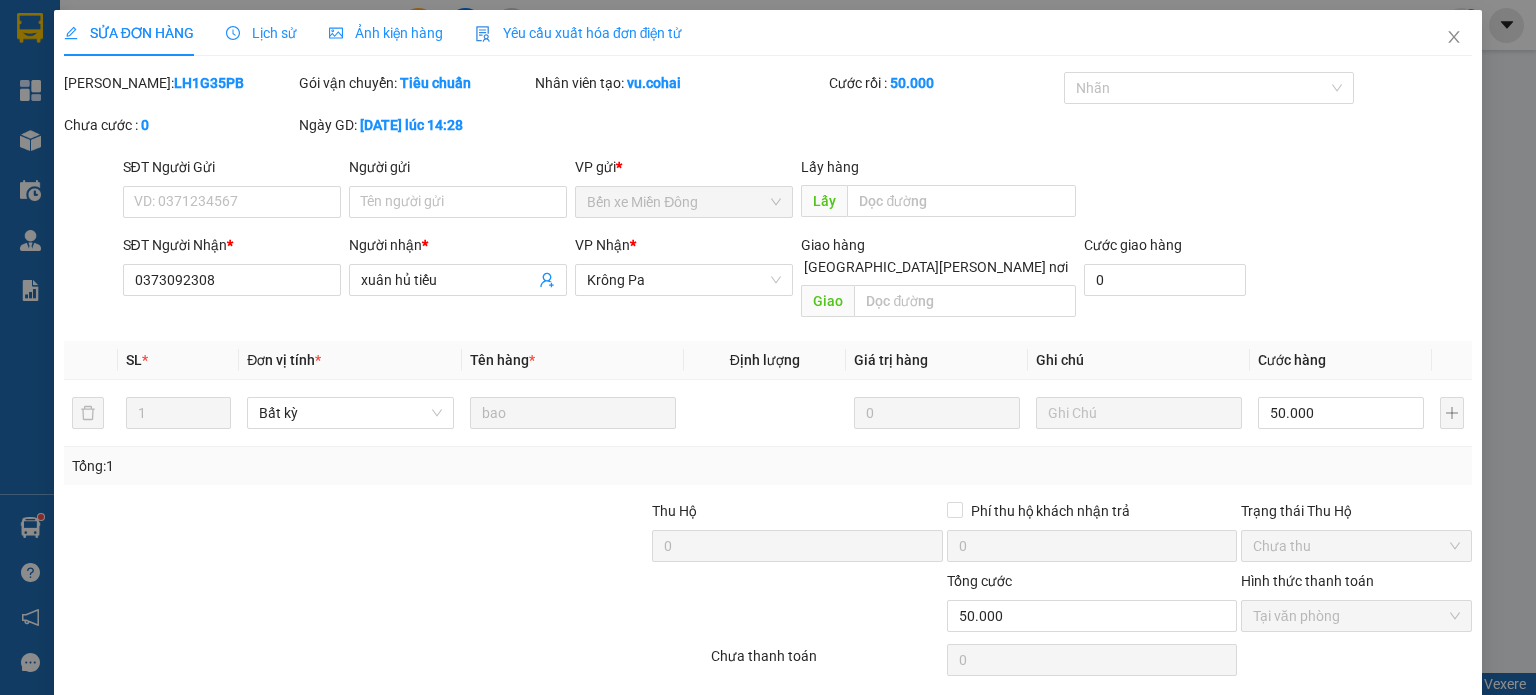 click on "[PERSON_NAME] và [PERSON_NAME] hàng" at bounding box center (943, 711) 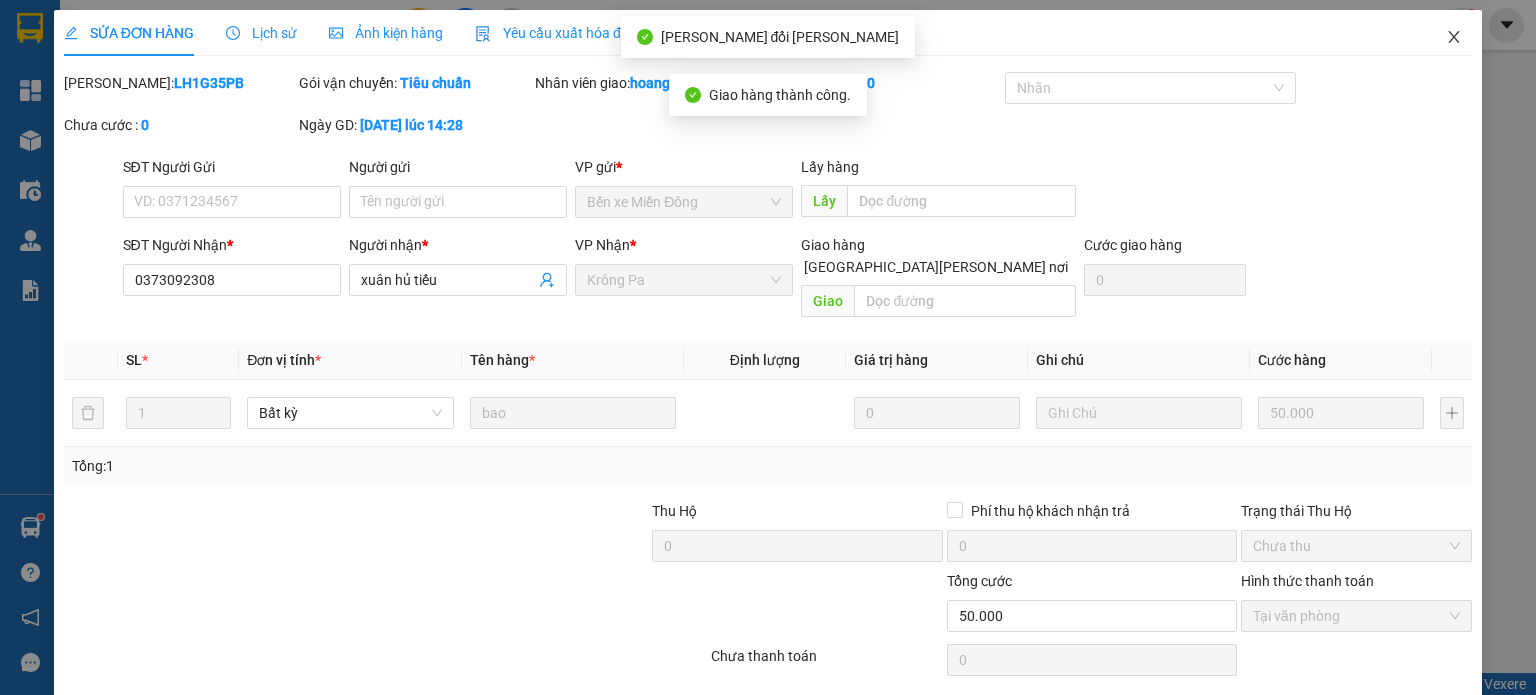 click 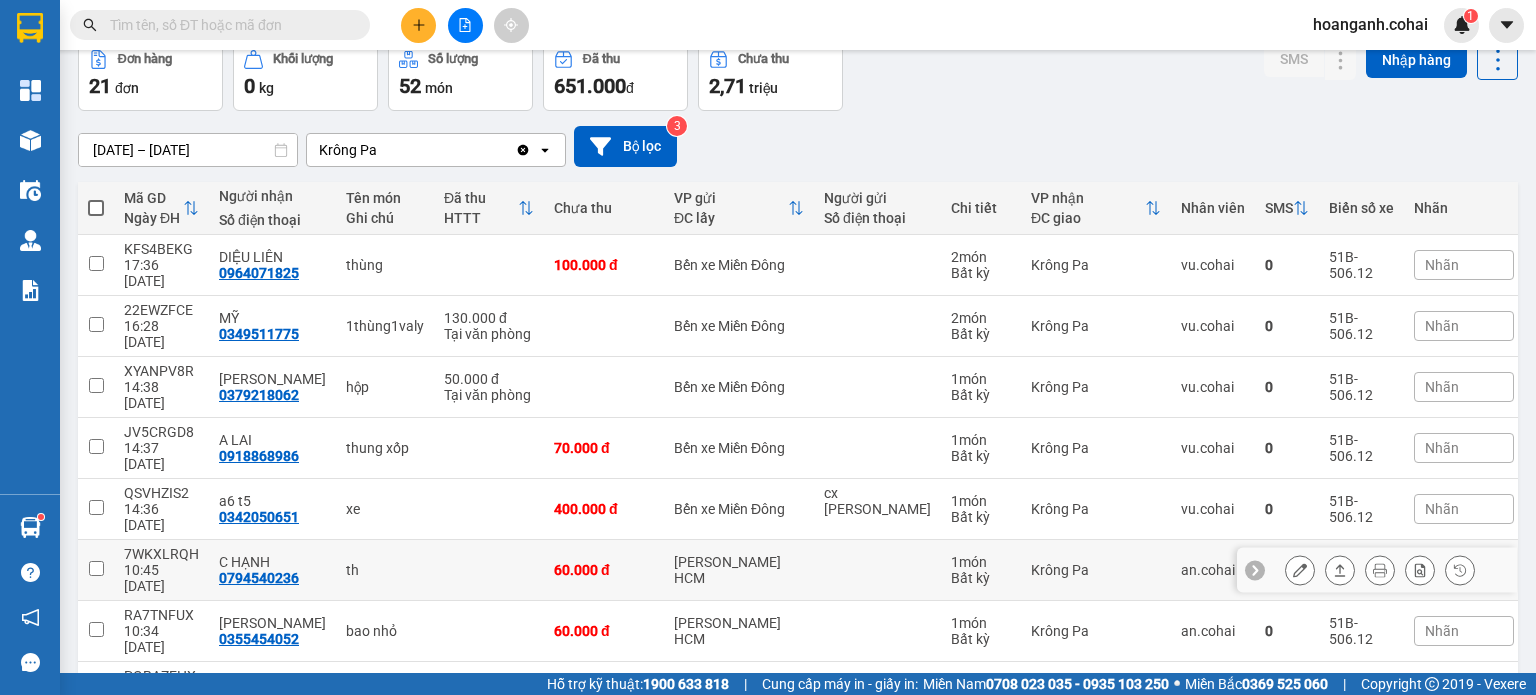 scroll, scrollTop: 190, scrollLeft: 0, axis: vertical 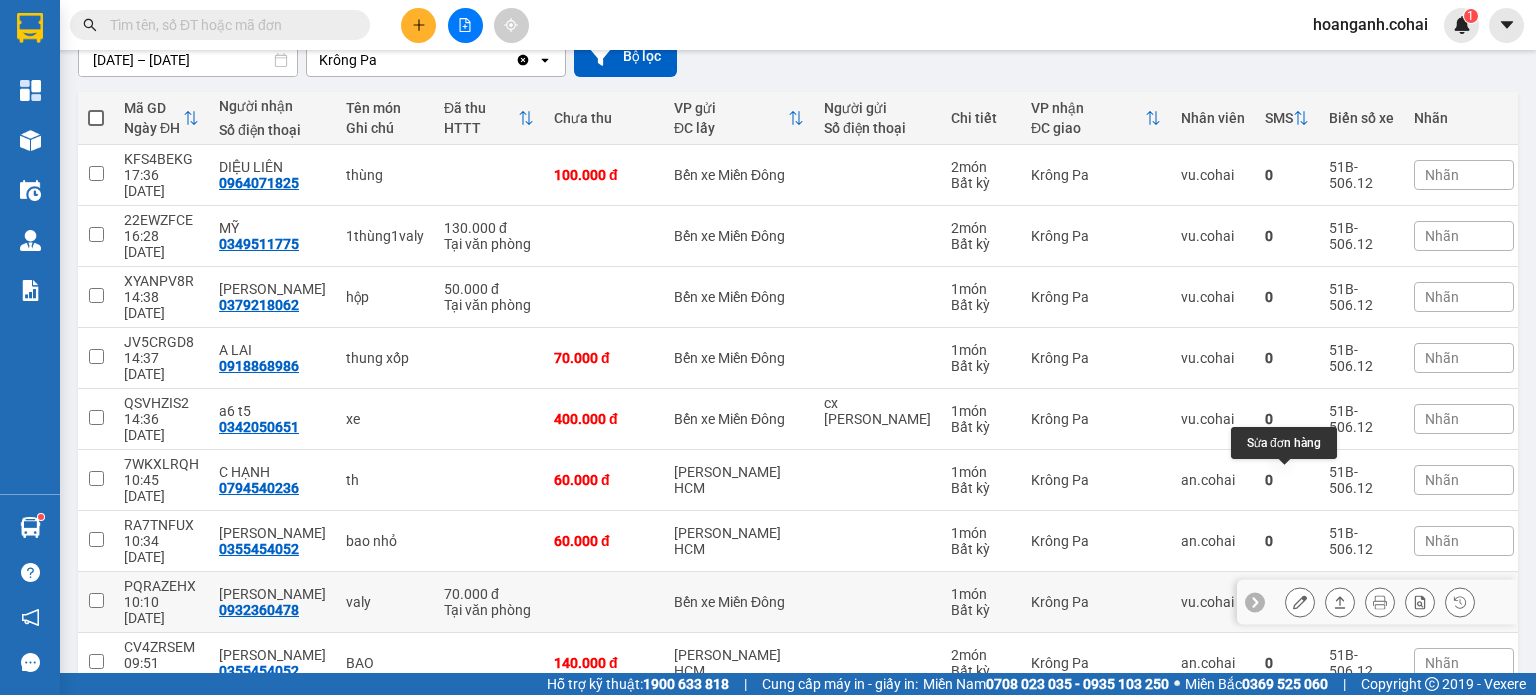 click 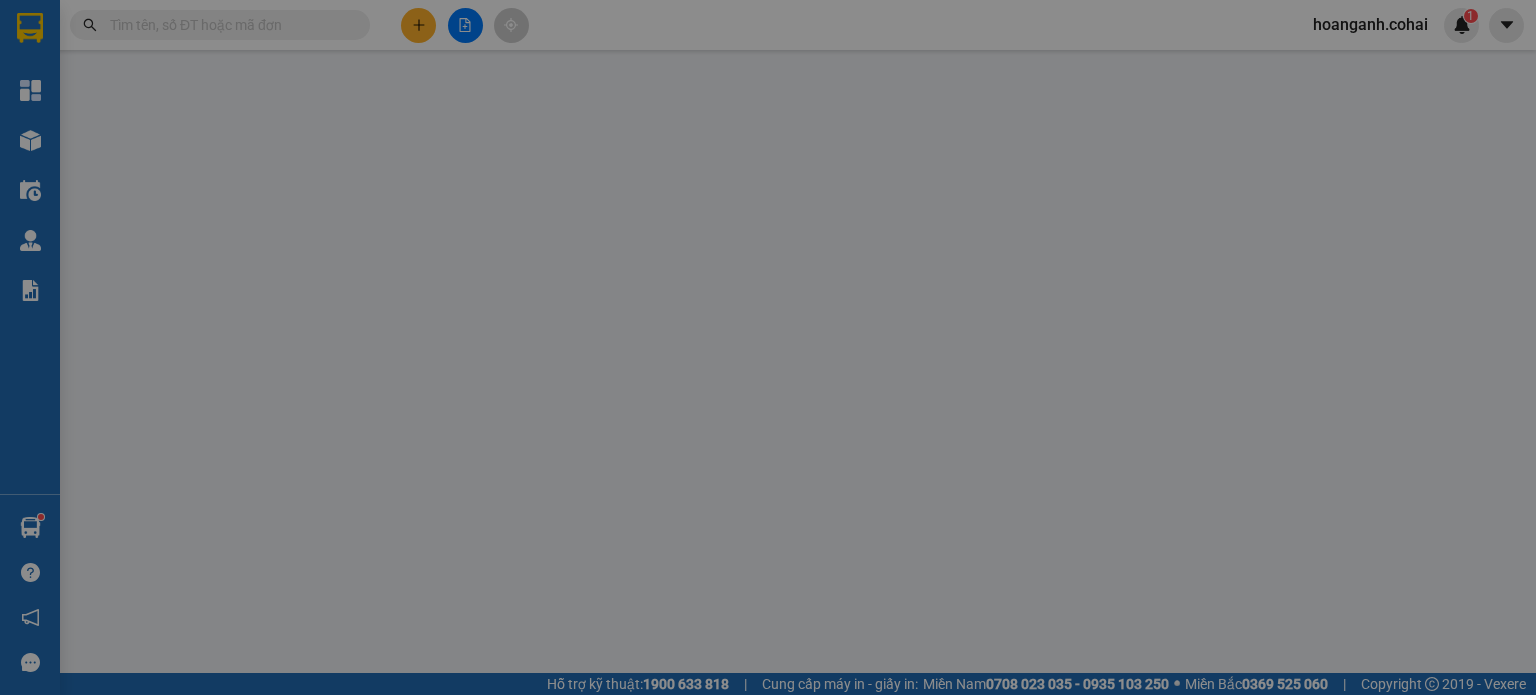 scroll, scrollTop: 0, scrollLeft: 0, axis: both 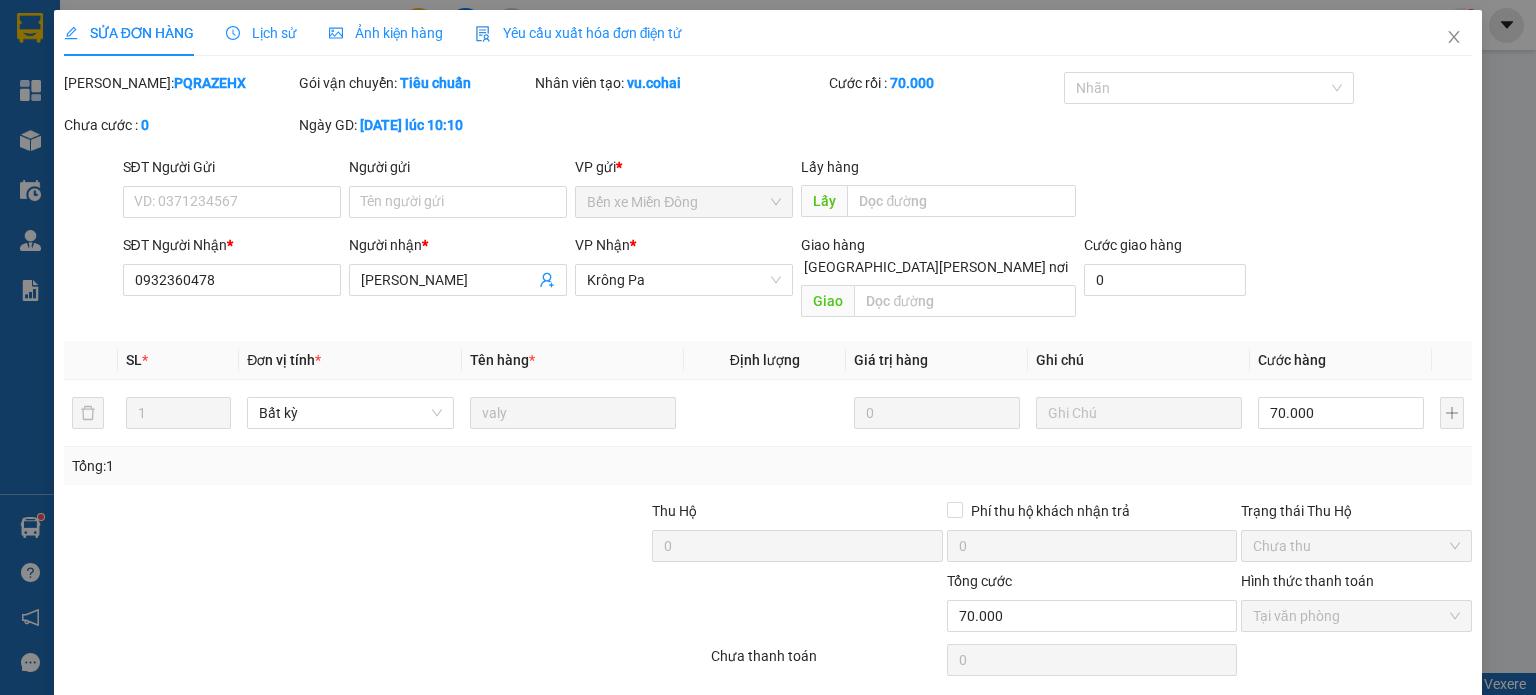click on "[PERSON_NAME] và [PERSON_NAME] hàng" at bounding box center [943, 711] 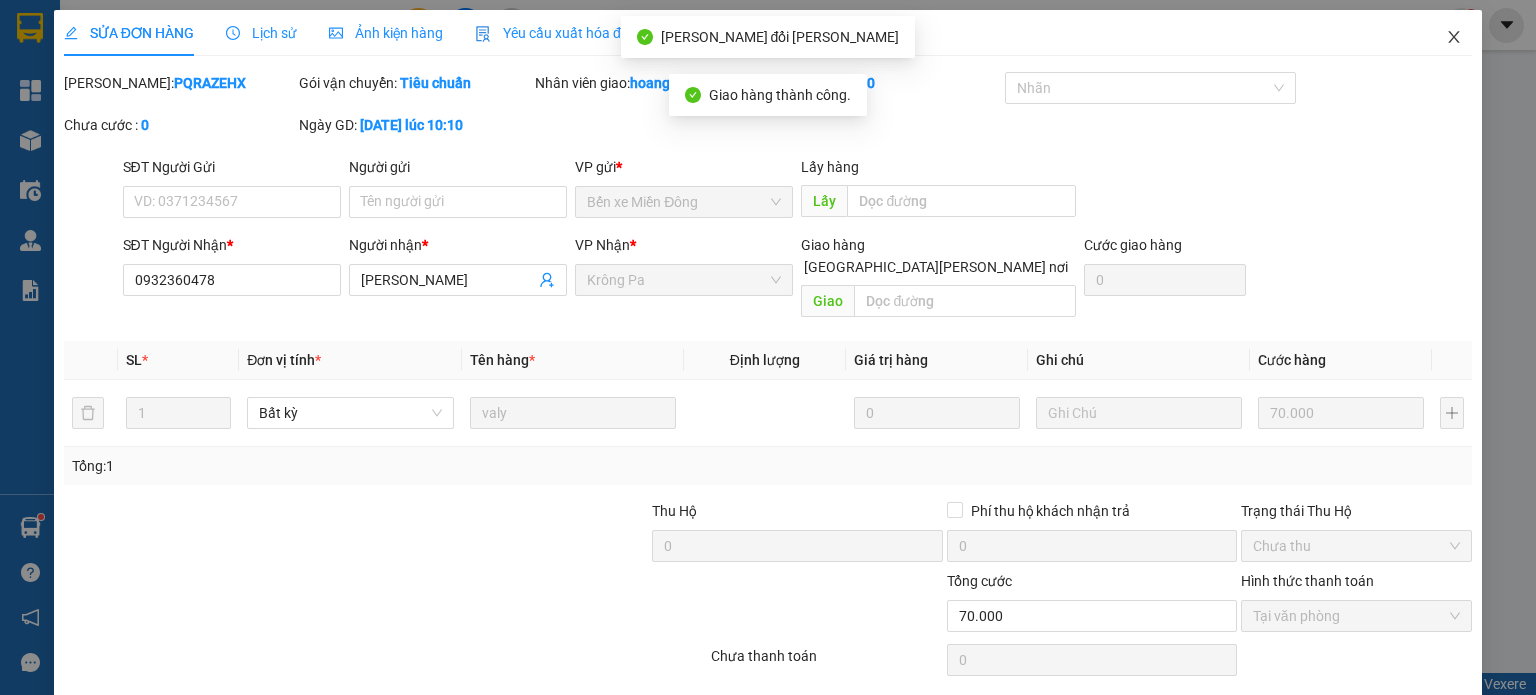 click 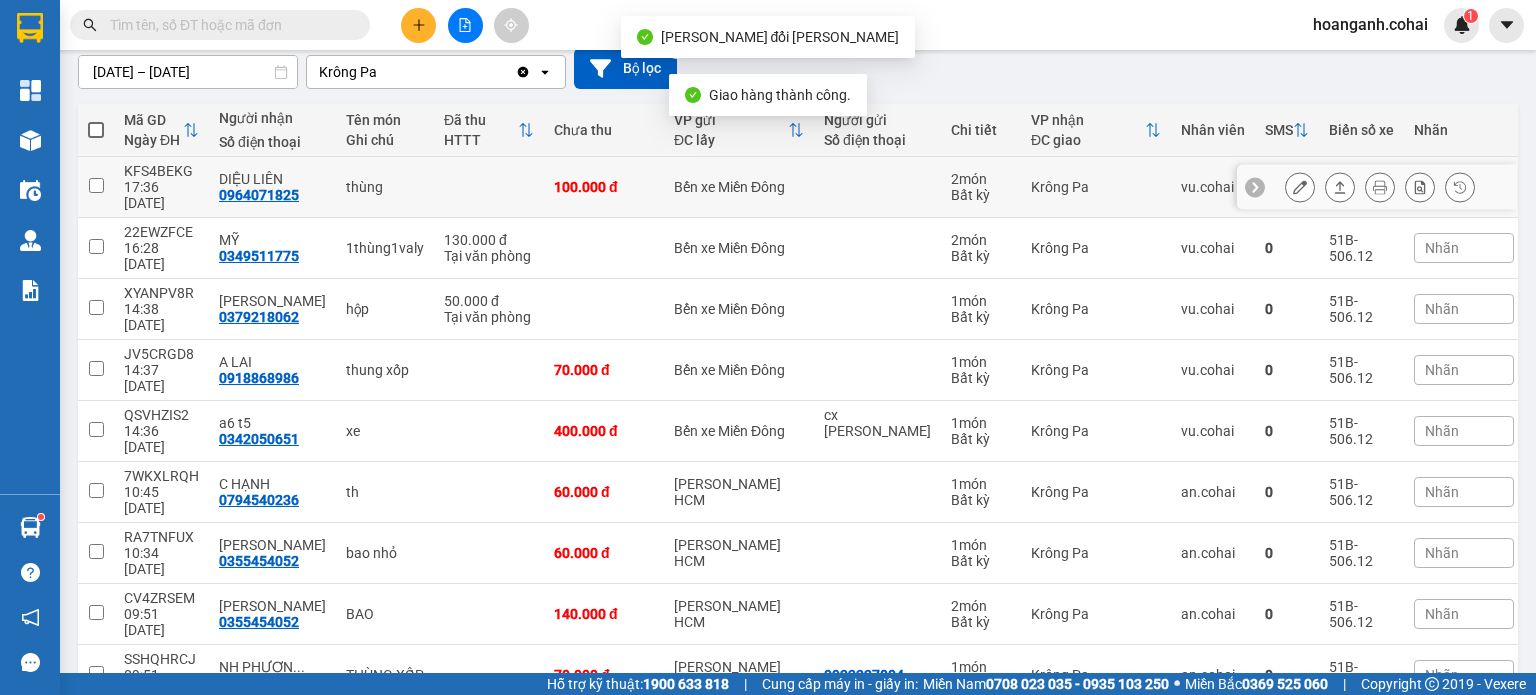 scroll, scrollTop: 190, scrollLeft: 0, axis: vertical 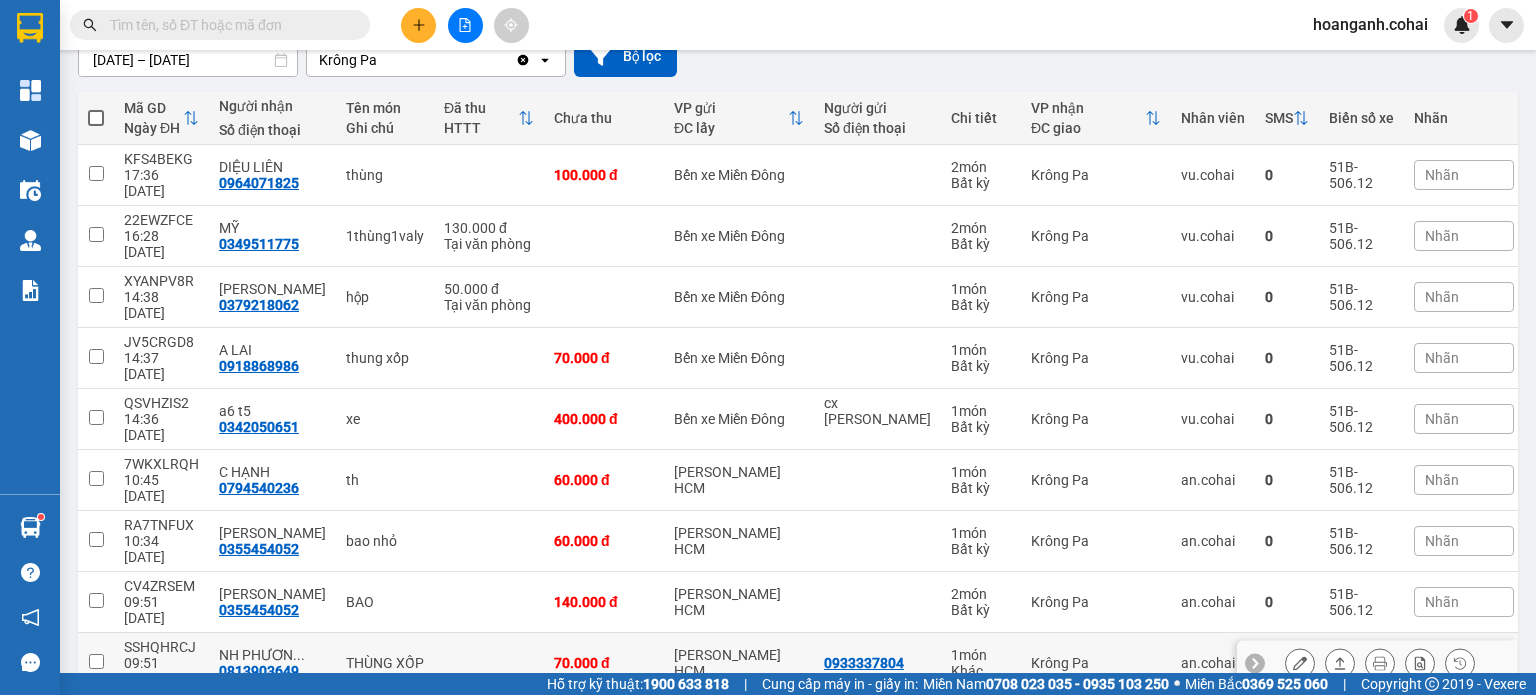 click 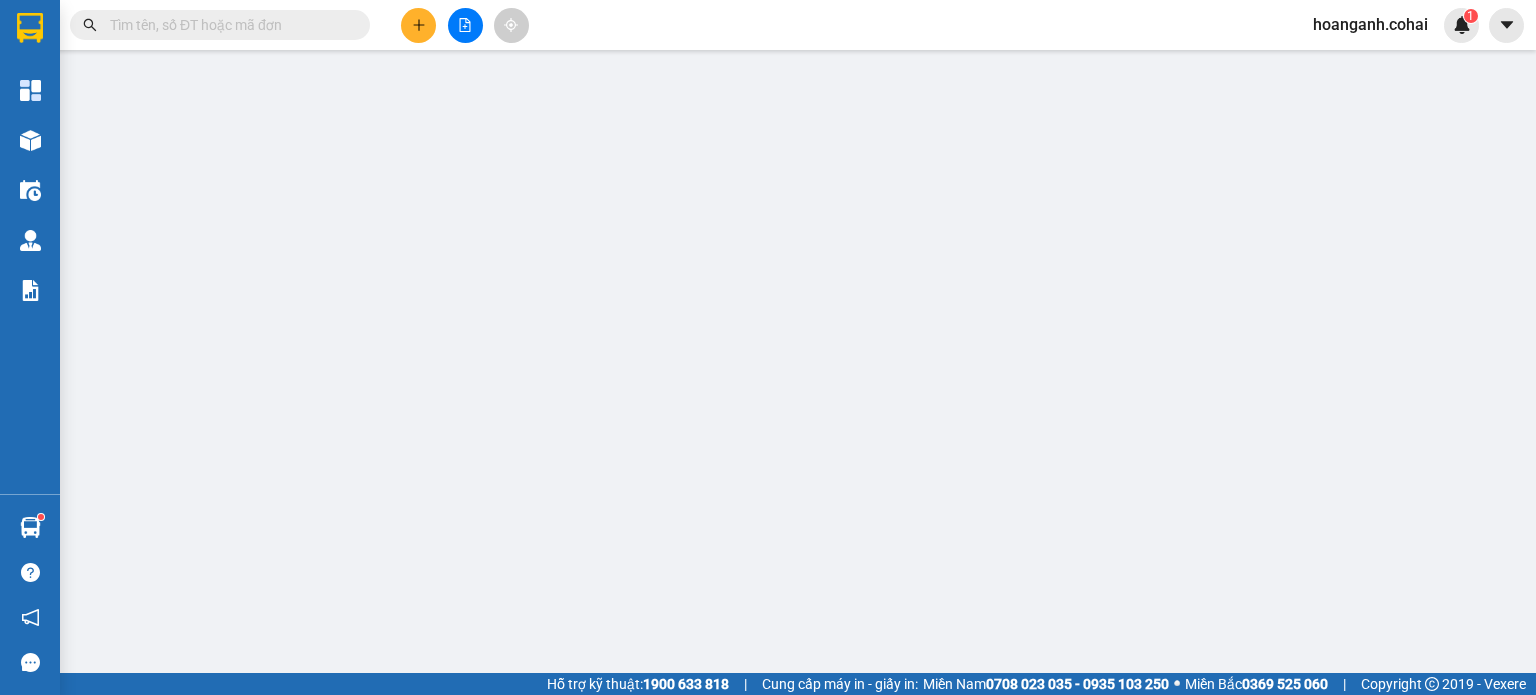 scroll, scrollTop: 0, scrollLeft: 0, axis: both 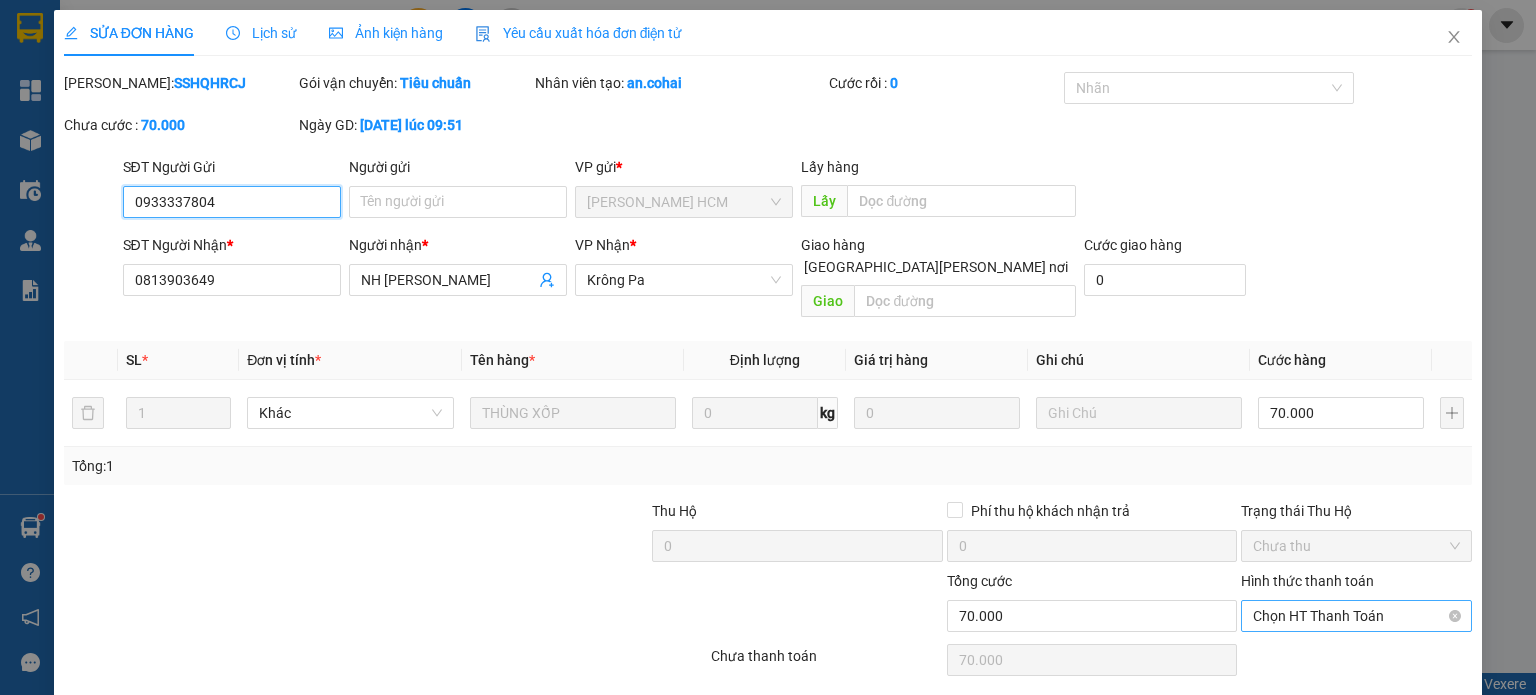 click on "Chọn HT Thanh Toán" at bounding box center (1356, 616) 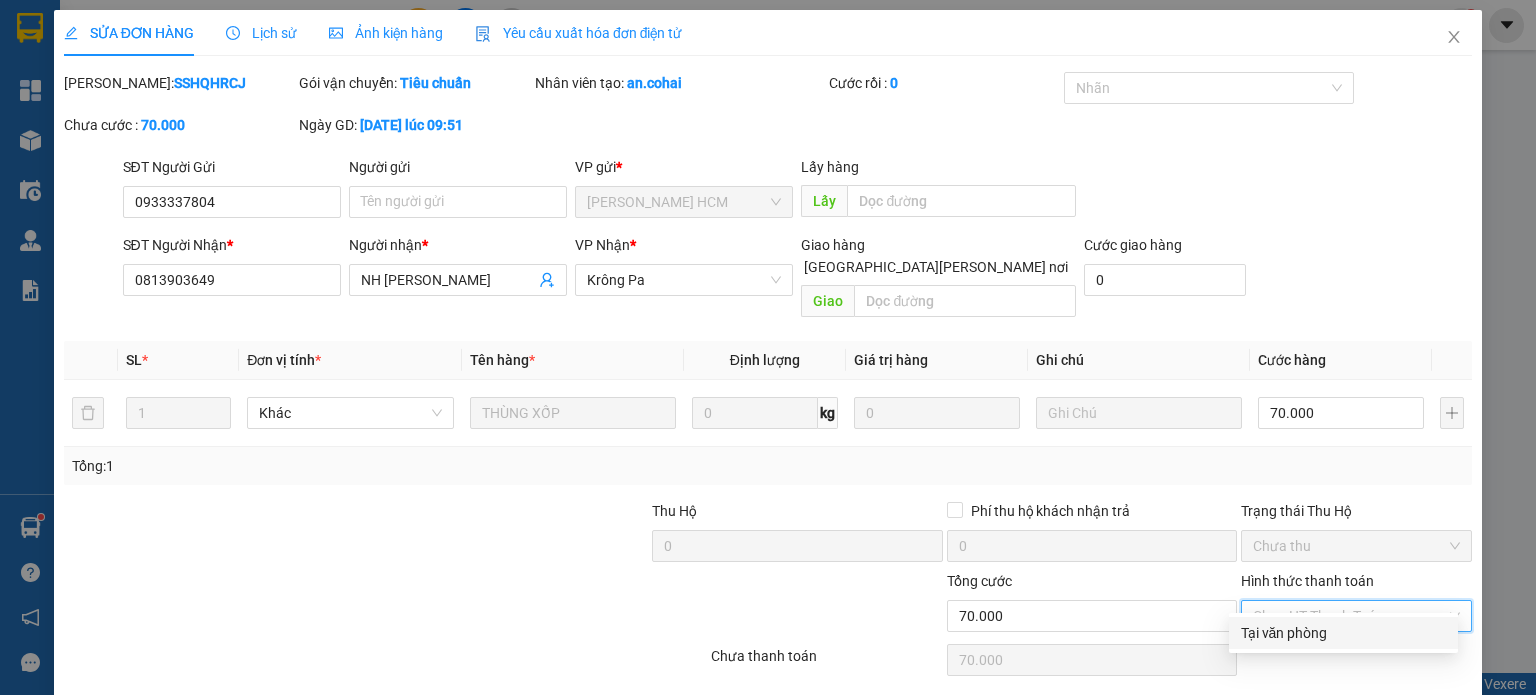 click on "Tại văn phòng" at bounding box center [1343, 633] 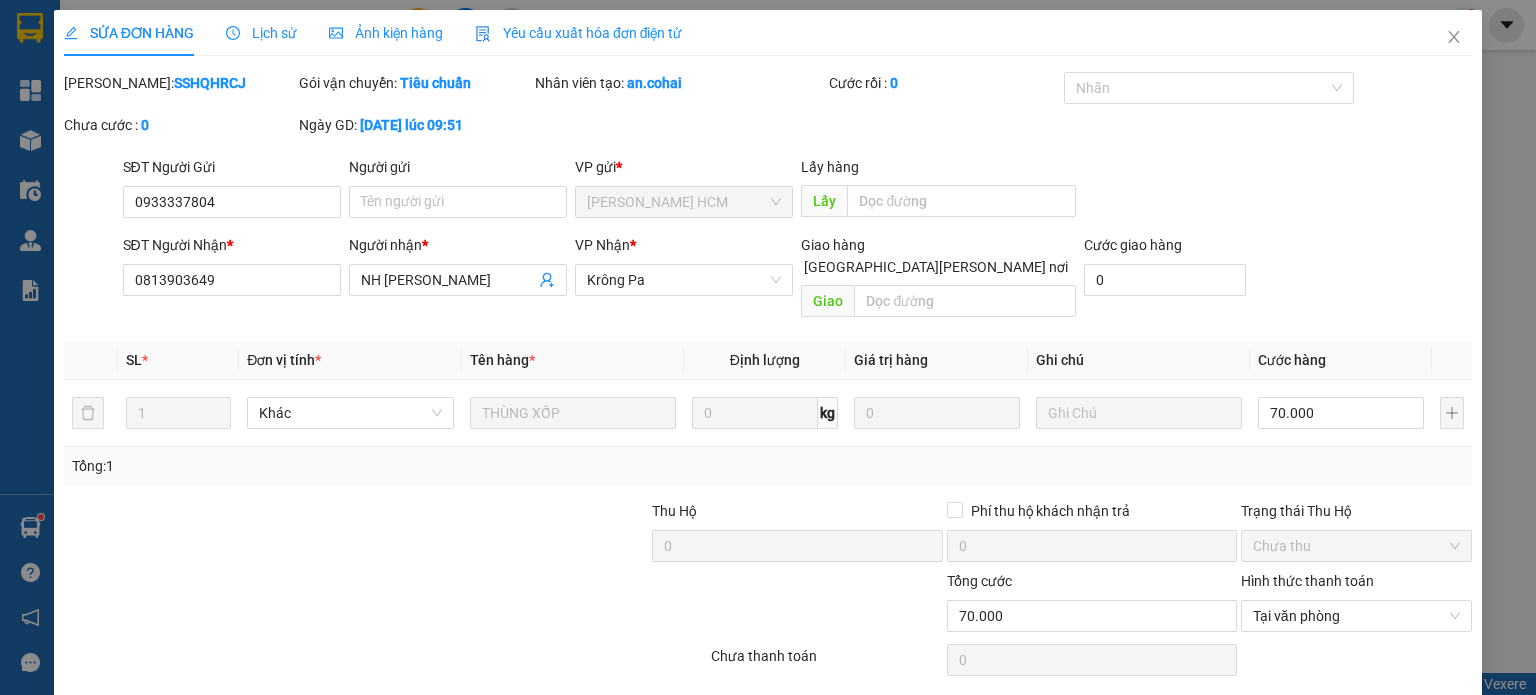click on "[PERSON_NAME] và [PERSON_NAME] hàng" at bounding box center (943, 711) 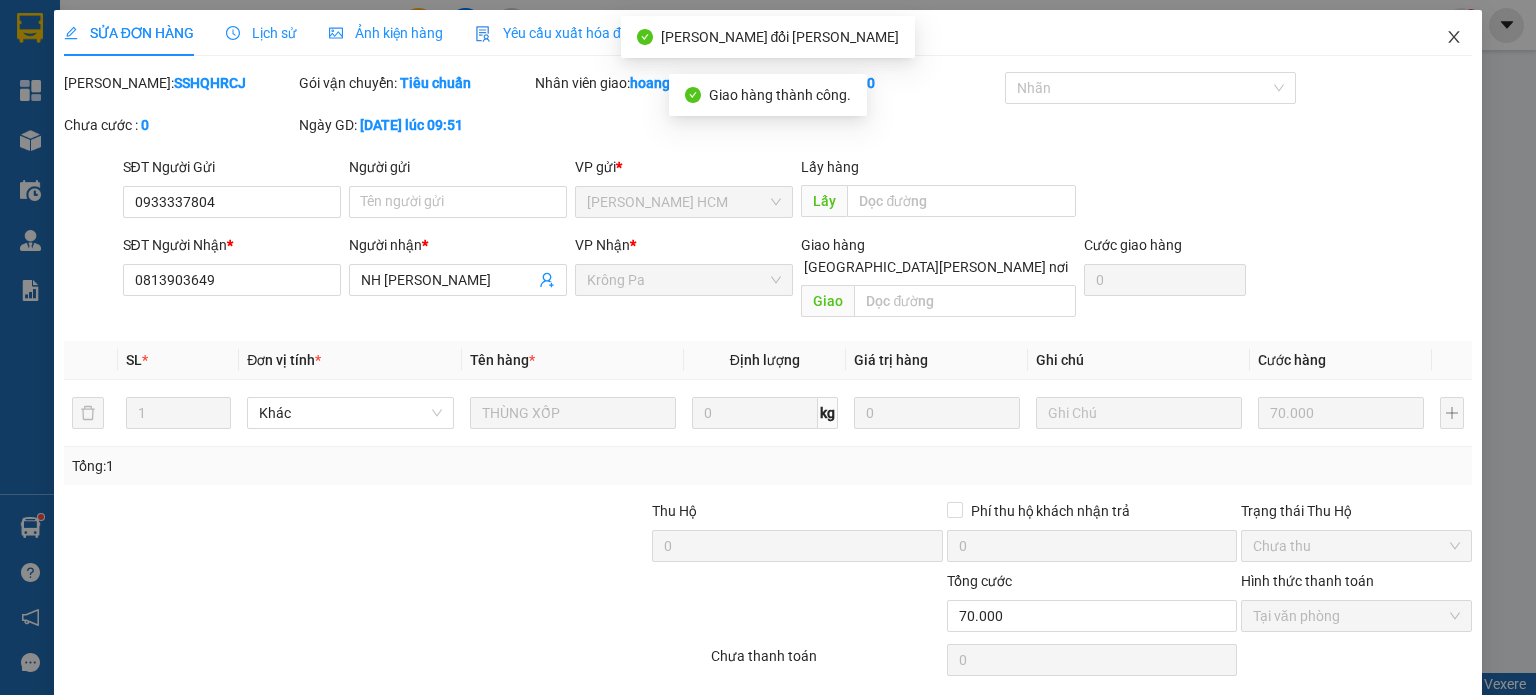 click 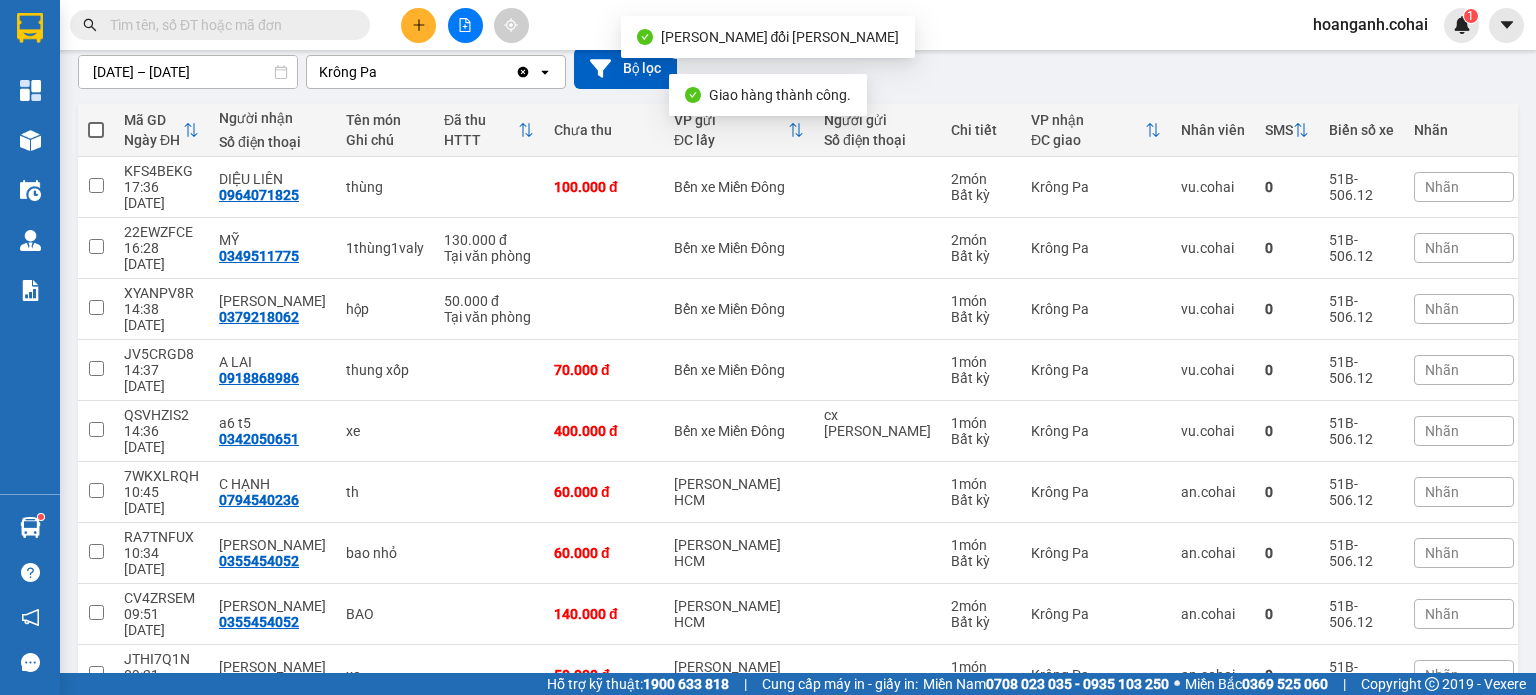 scroll, scrollTop: 190, scrollLeft: 0, axis: vertical 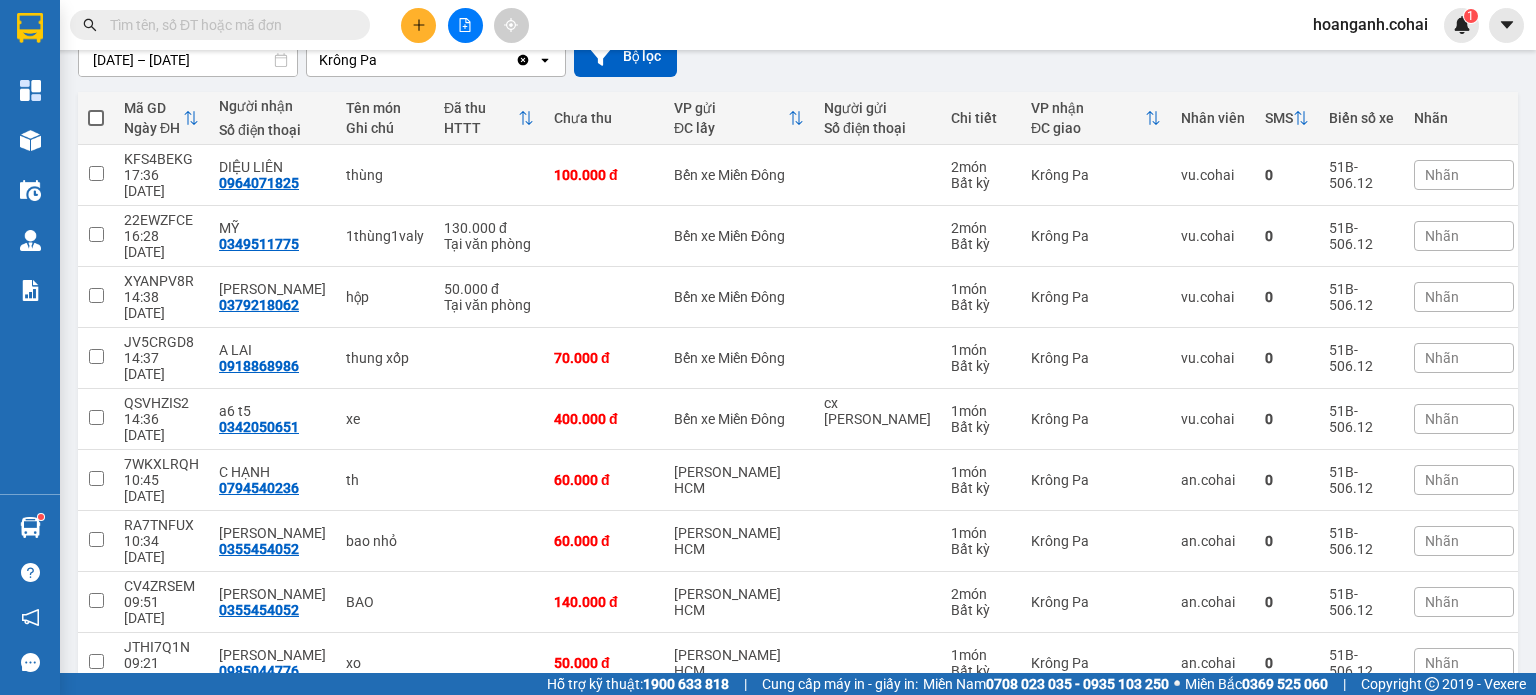 click on "2" at bounding box center [1300, 787] 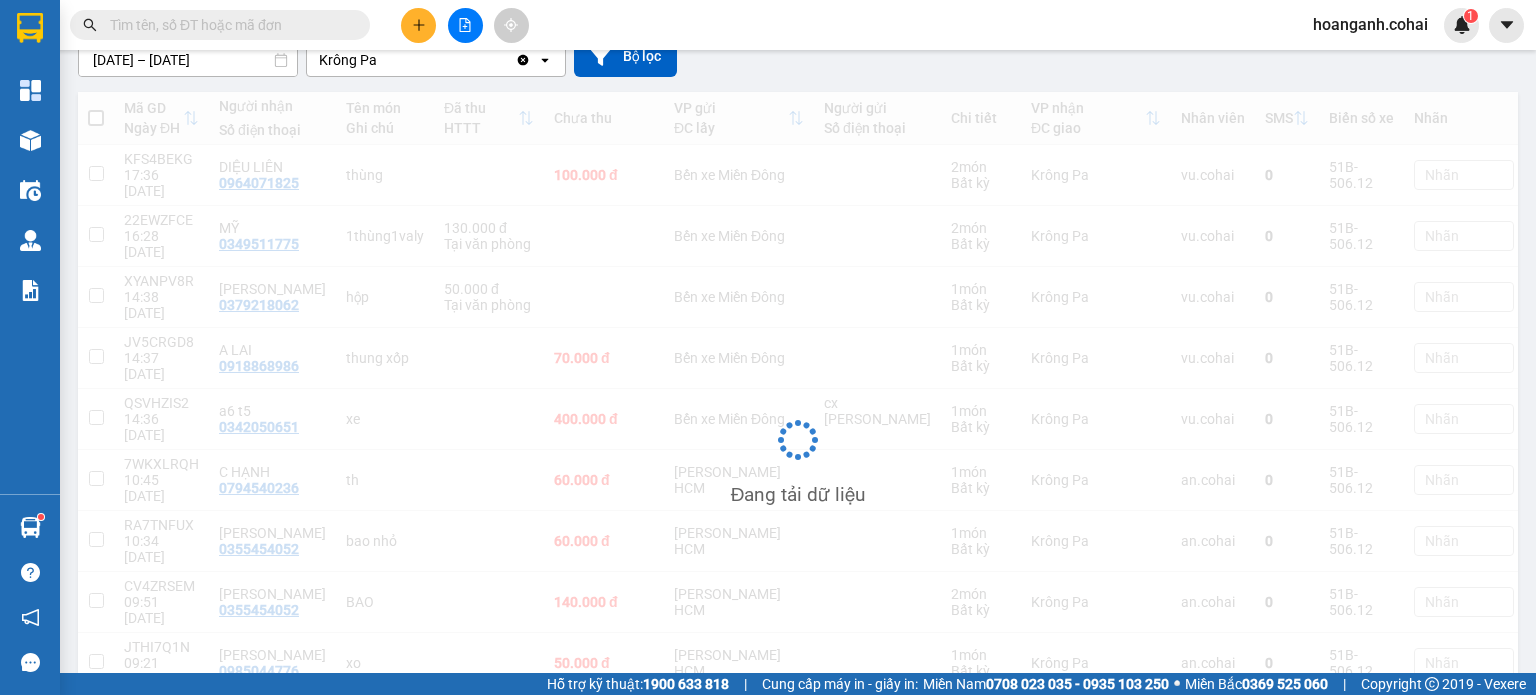 scroll, scrollTop: 190, scrollLeft: 0, axis: vertical 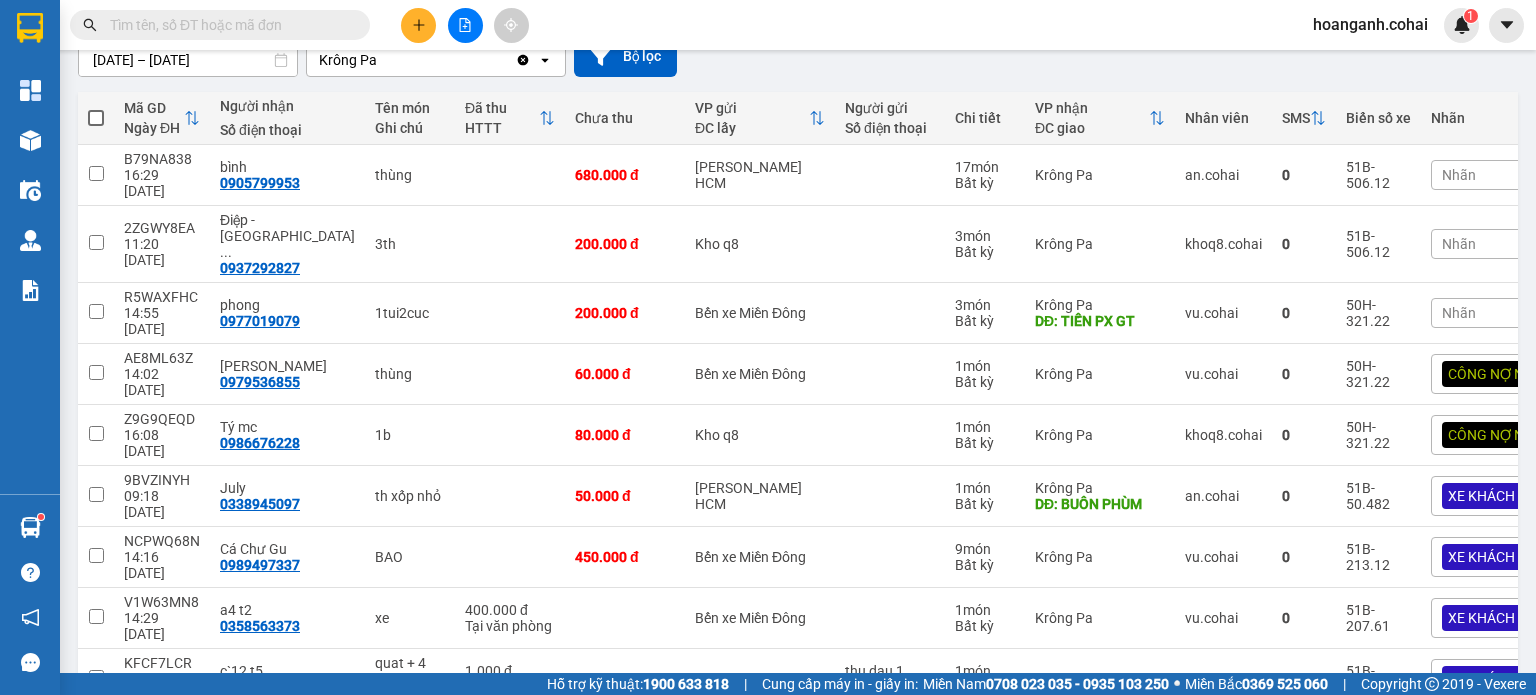 click on "1" at bounding box center (1265, 742) 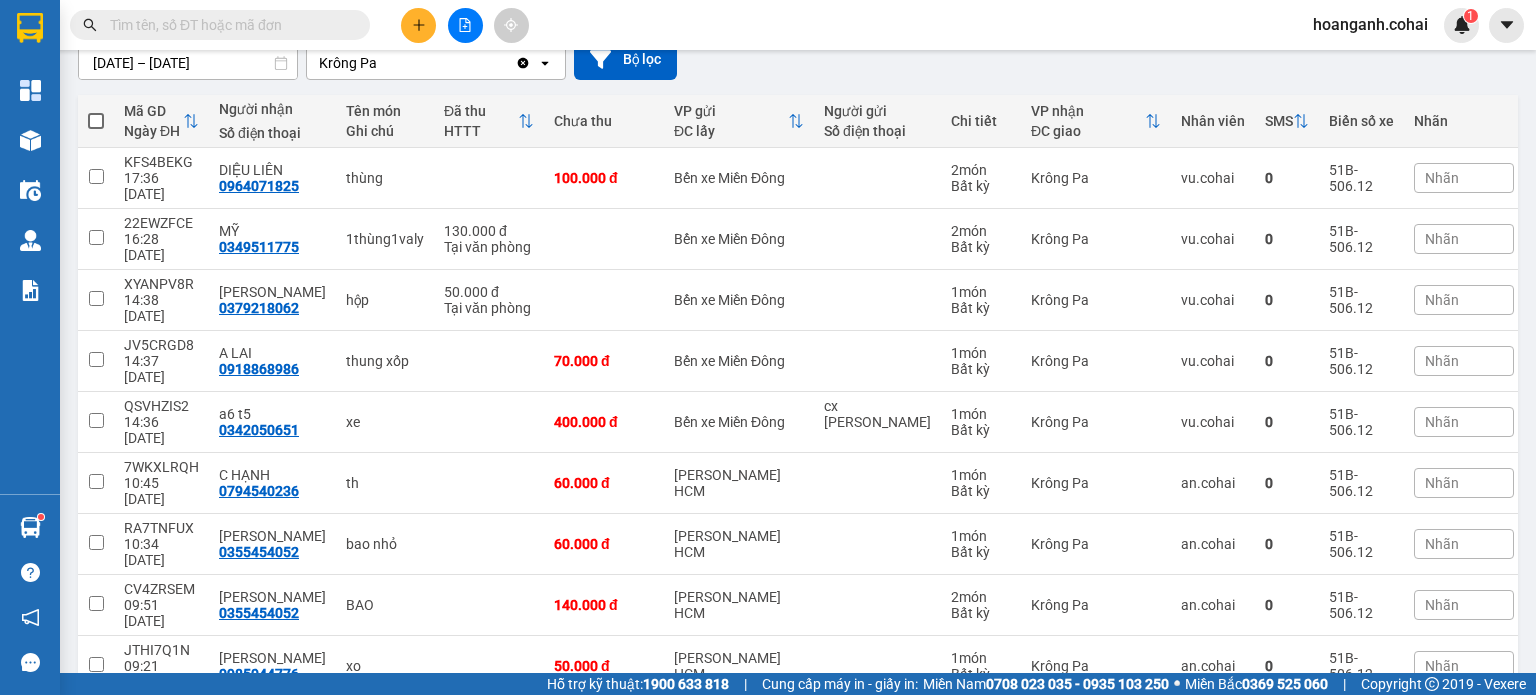 scroll, scrollTop: 190, scrollLeft: 0, axis: vertical 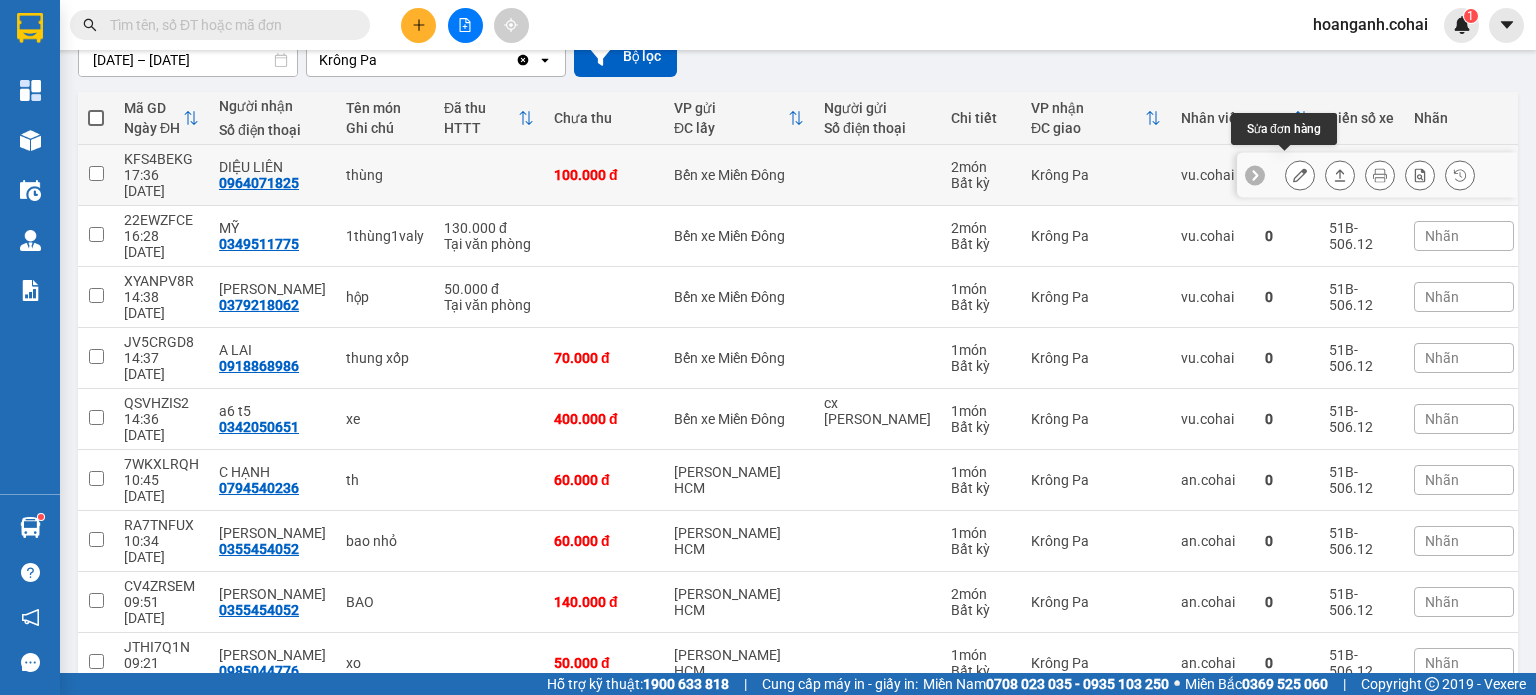 click 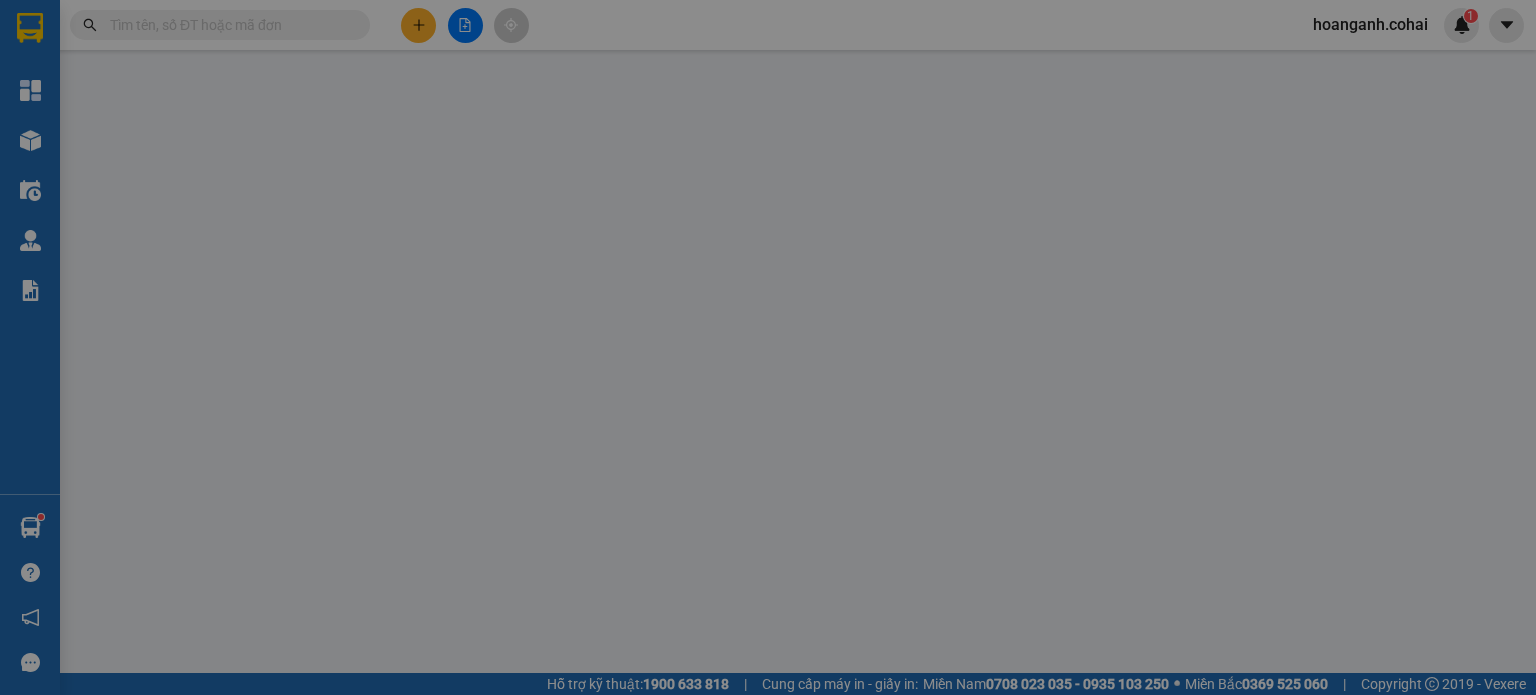 scroll, scrollTop: 0, scrollLeft: 0, axis: both 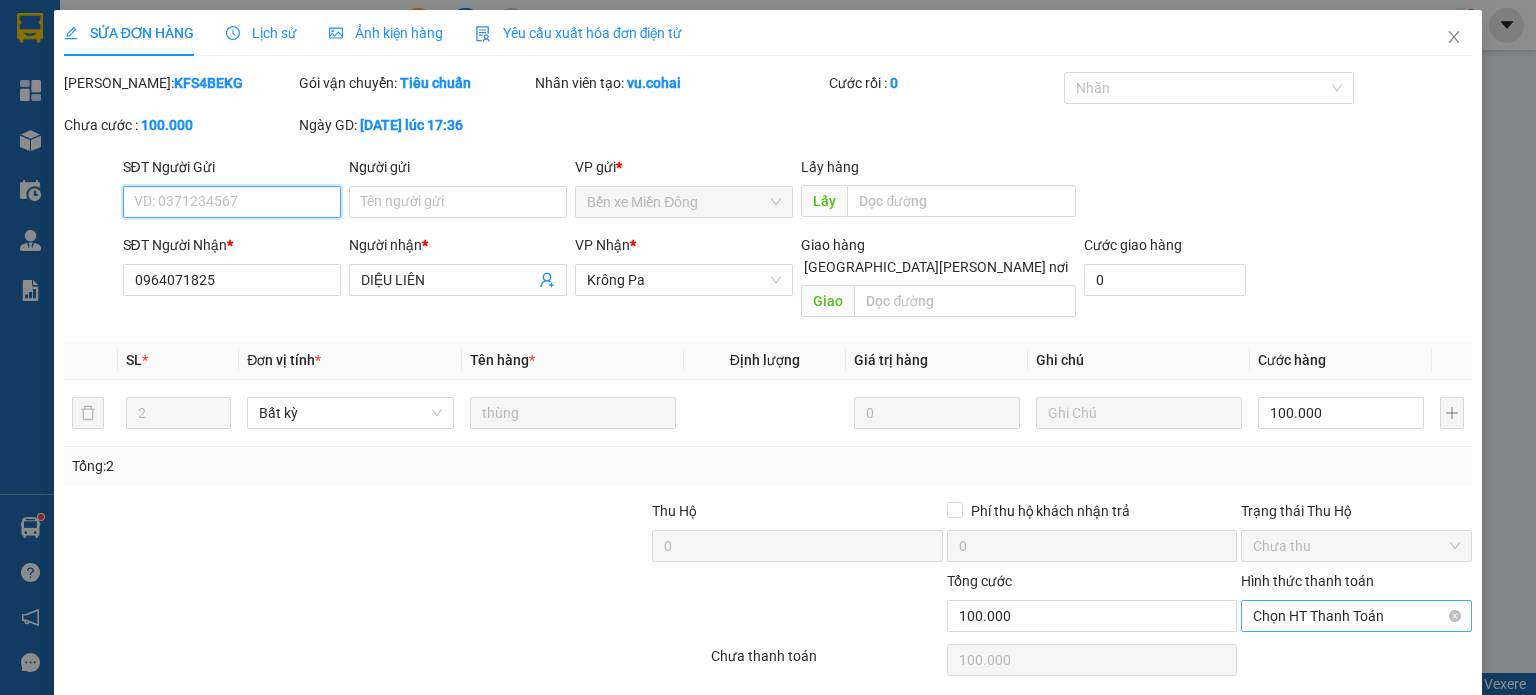 click on "Chọn HT Thanh Toán" at bounding box center [1356, 616] 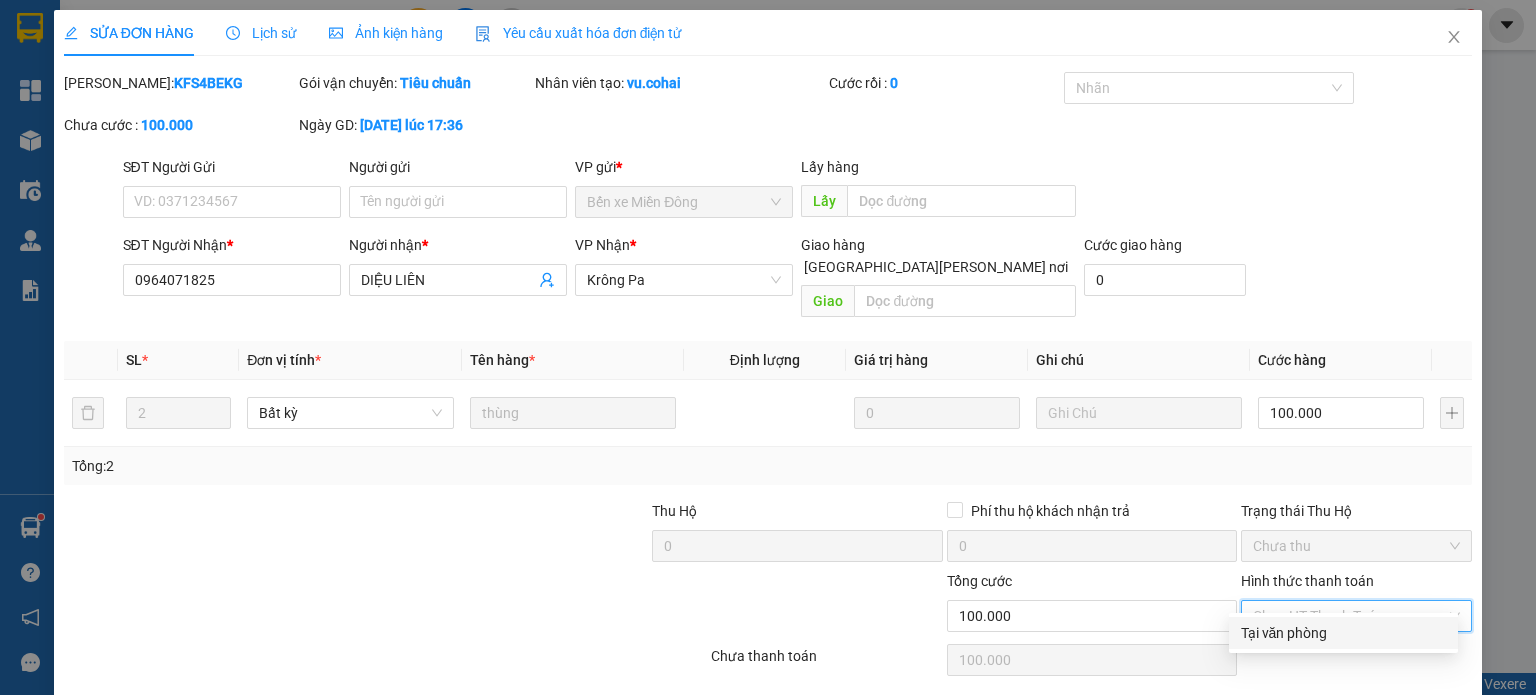 click on "Tại văn phòng" at bounding box center (1343, 633) 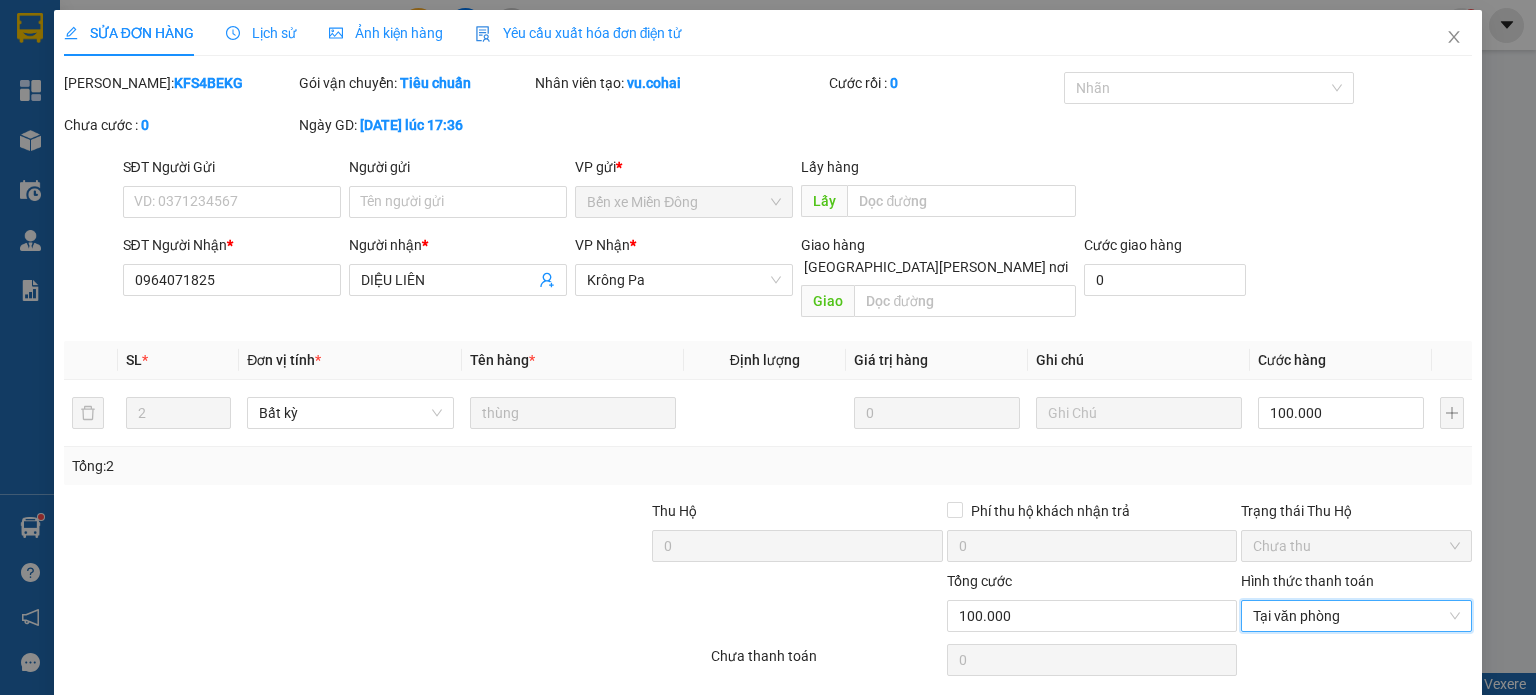 click on "[PERSON_NAME] và [PERSON_NAME] hàng" at bounding box center [943, 711] 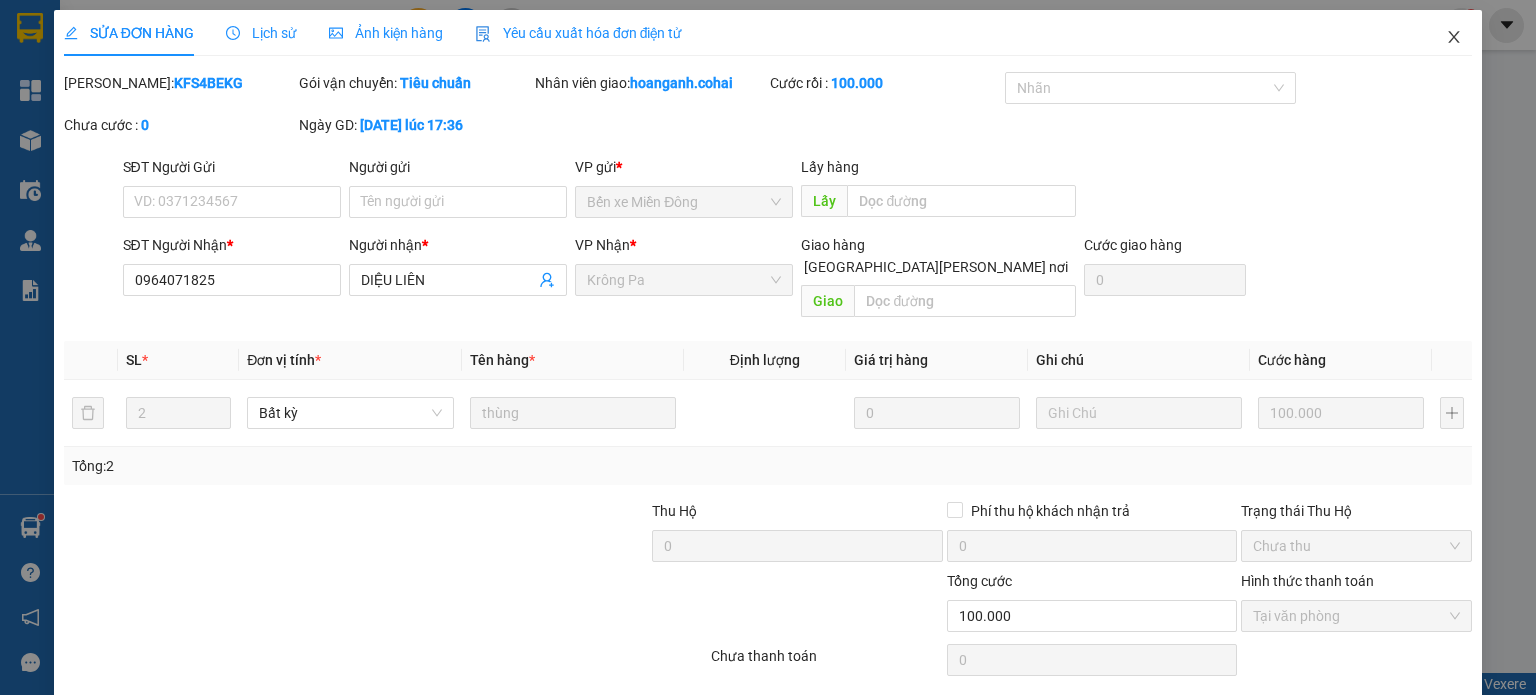 click 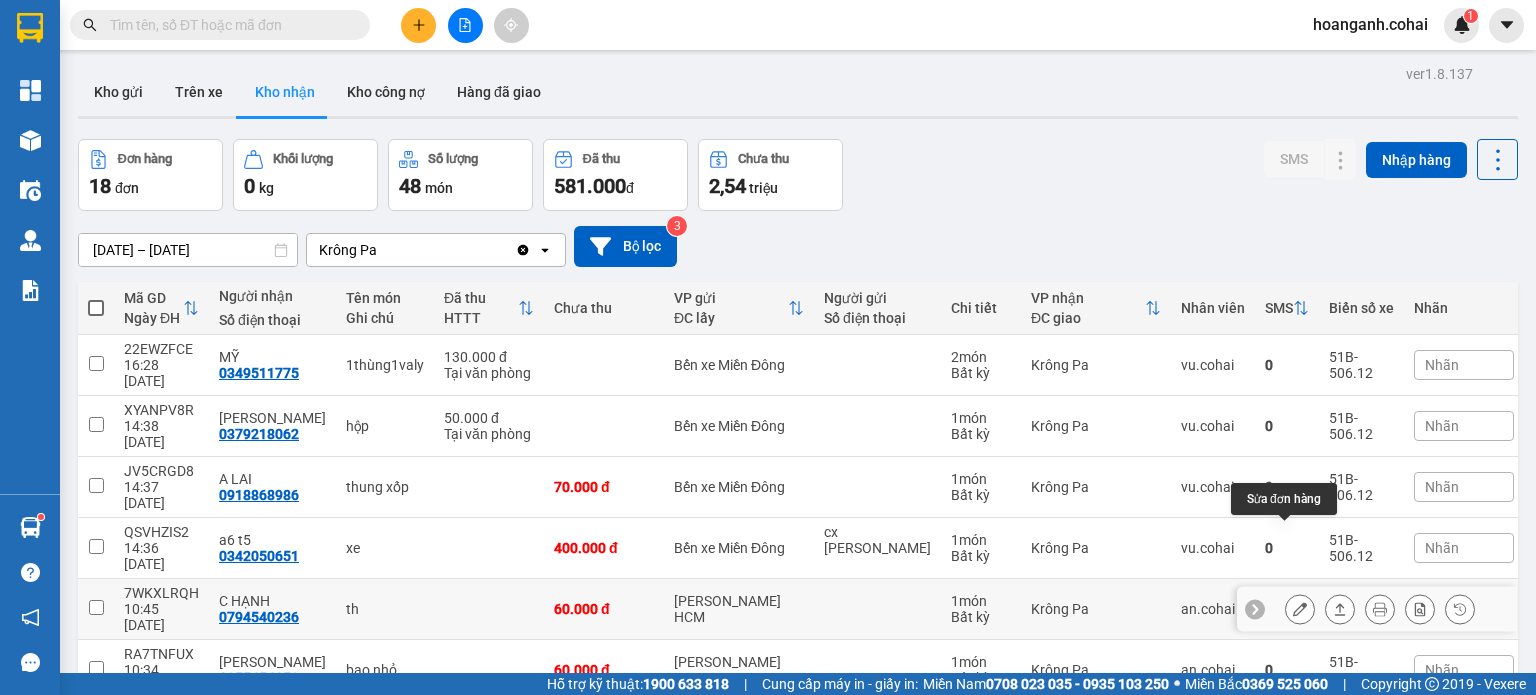 click at bounding box center [1300, 609] 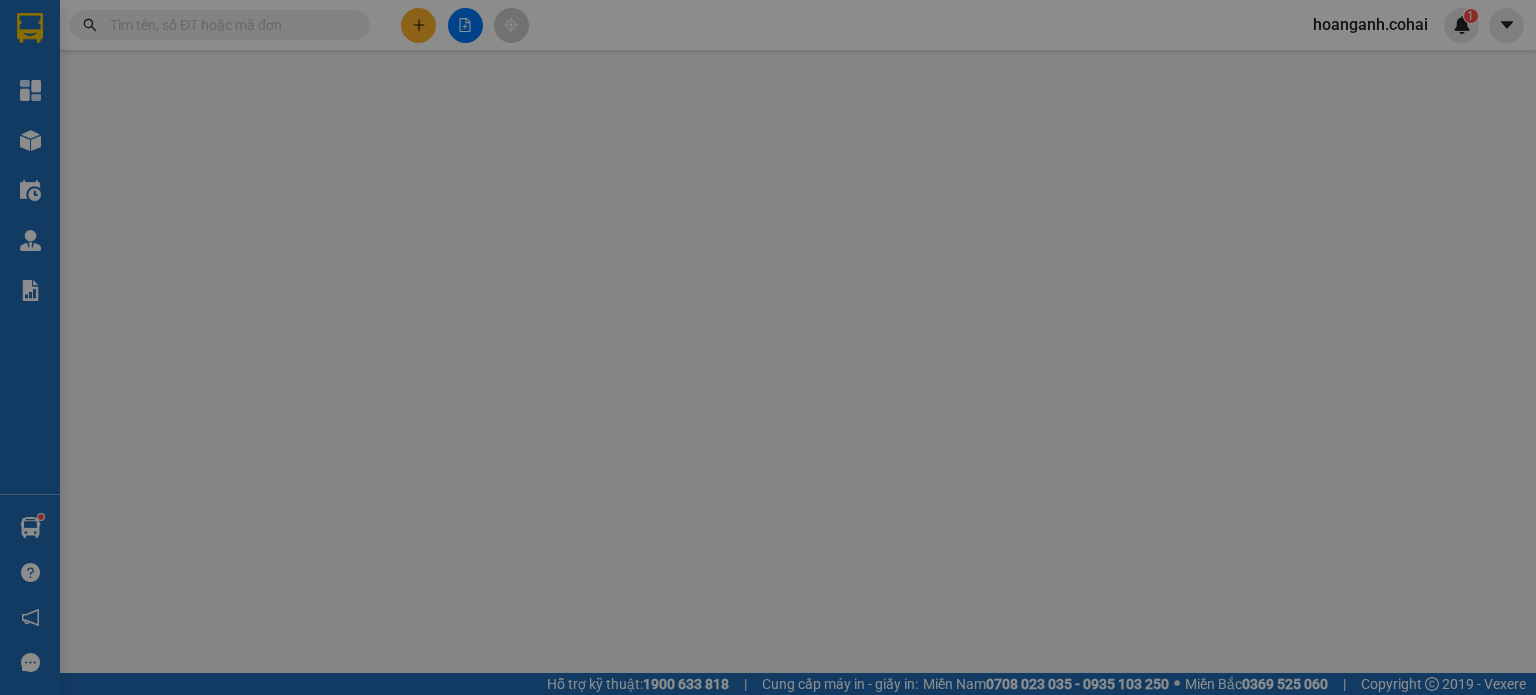 type on "0794540236" 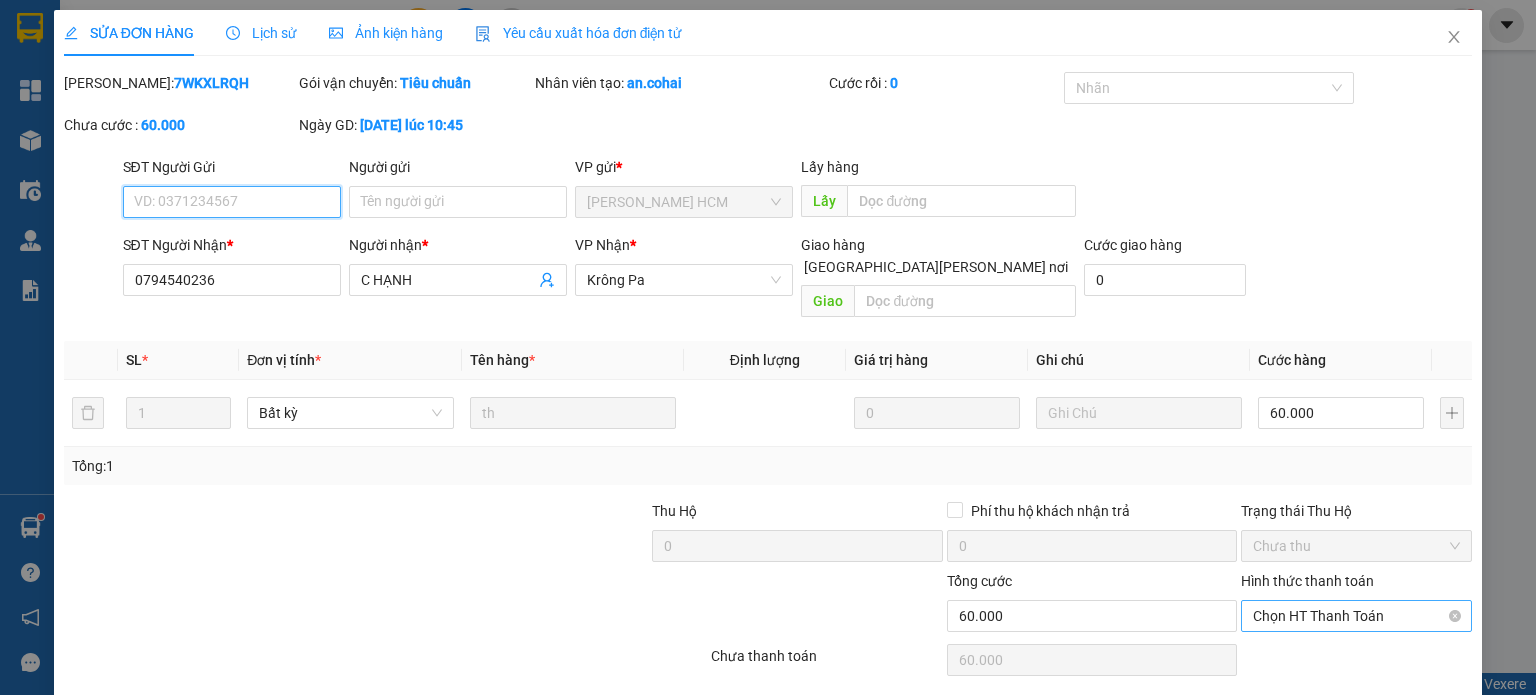 click on "Chọn HT Thanh Toán" at bounding box center [1356, 616] 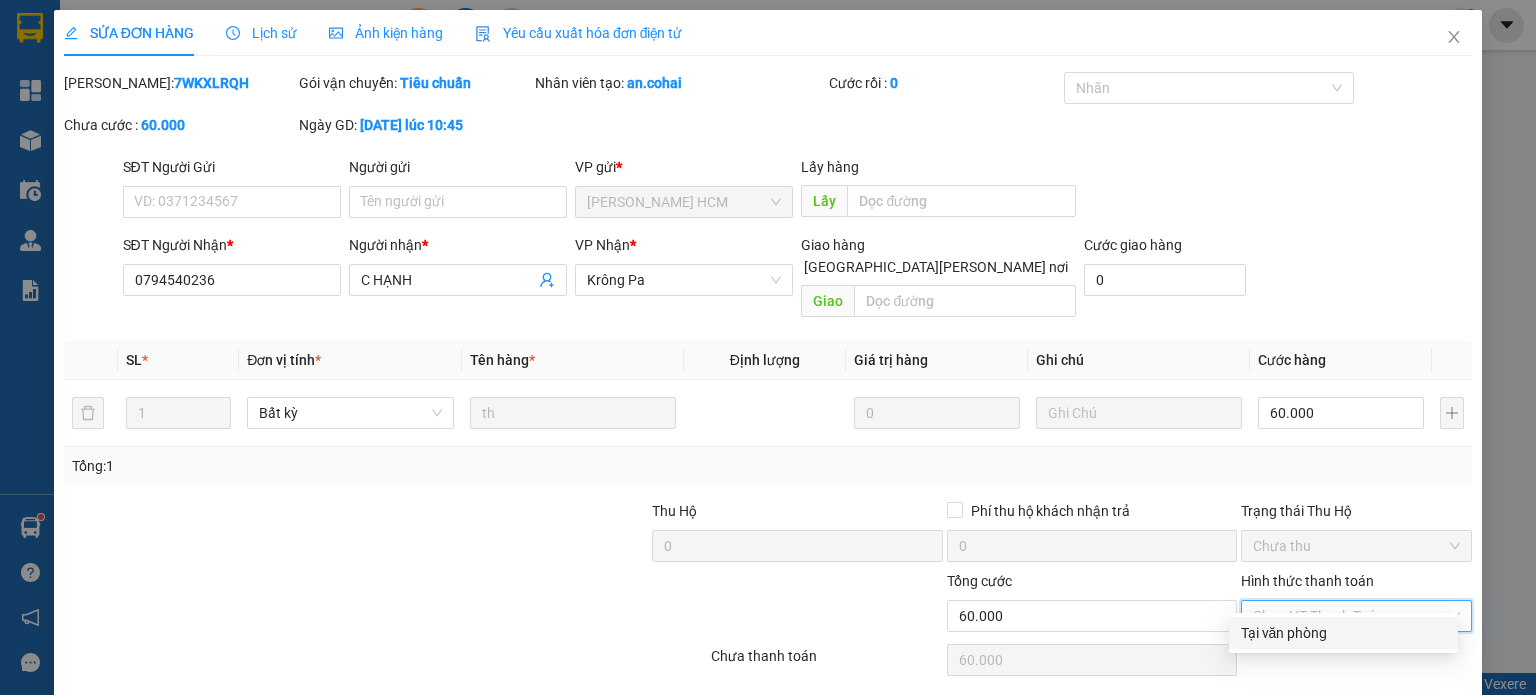 click on "Tại văn phòng" at bounding box center (1343, 633) 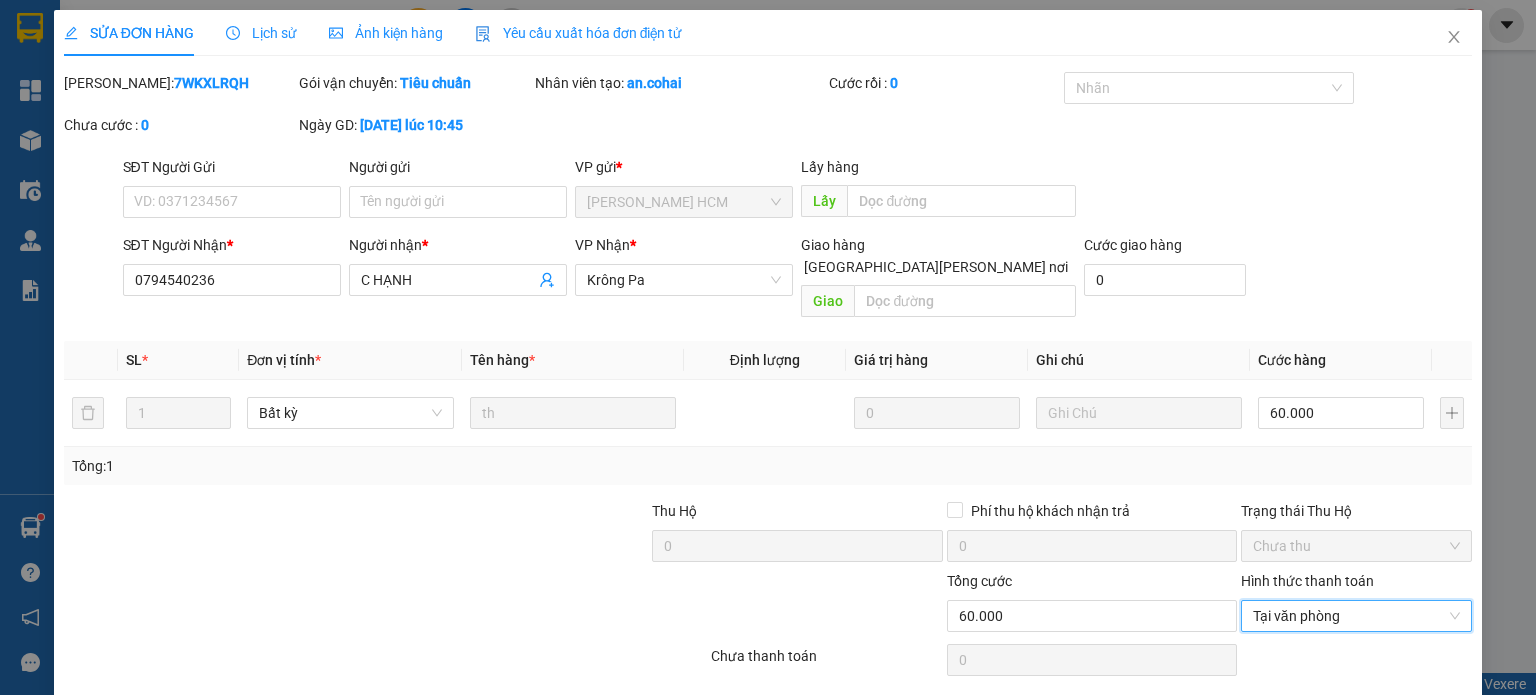 click on "[PERSON_NAME] và [PERSON_NAME] hàng" at bounding box center [943, 711] 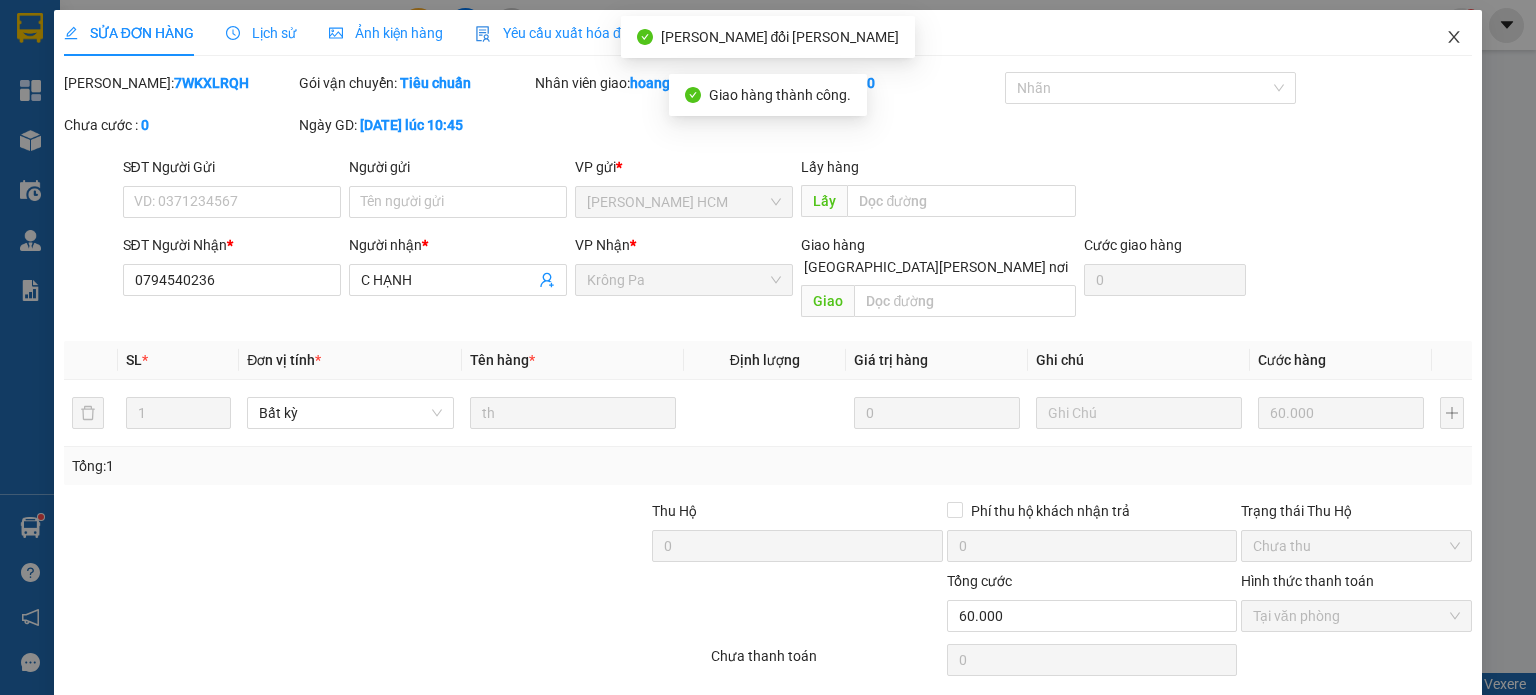 click 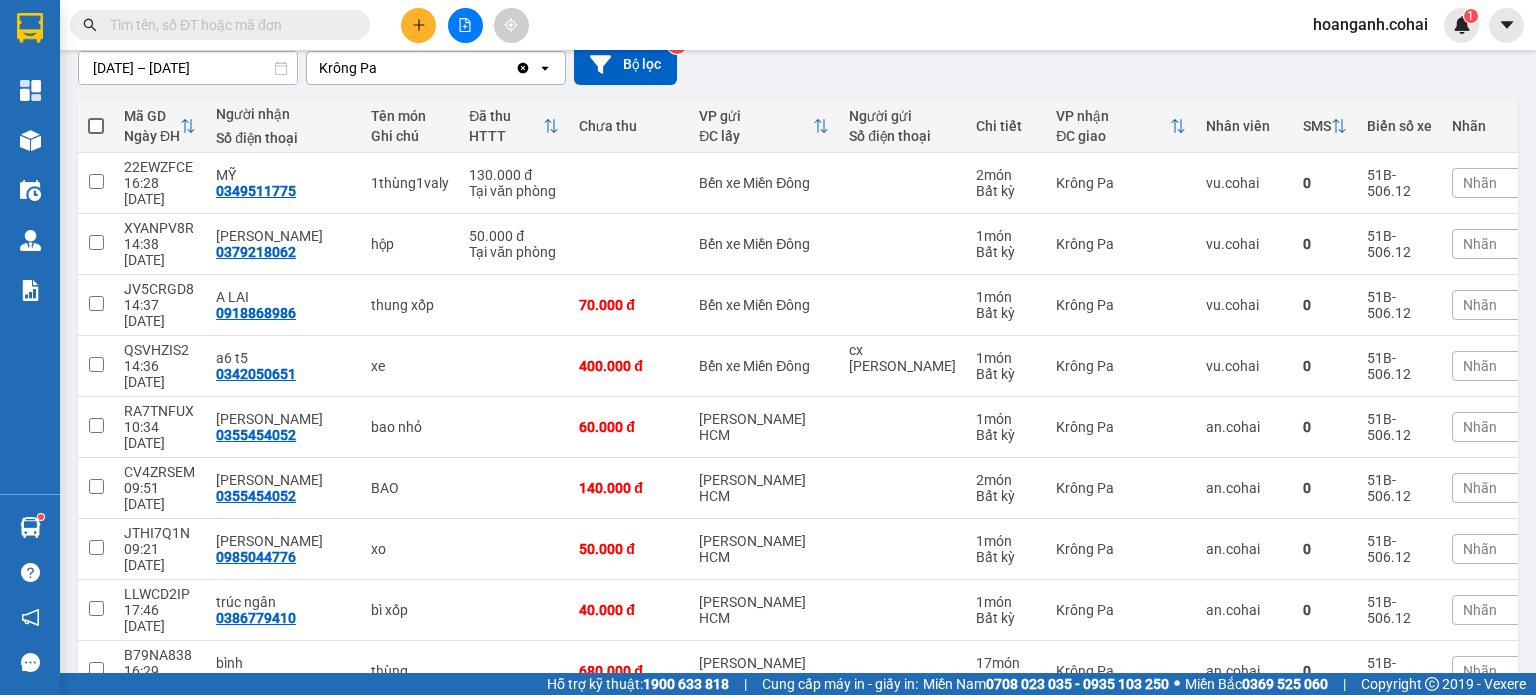 scroll, scrollTop: 190, scrollLeft: 0, axis: vertical 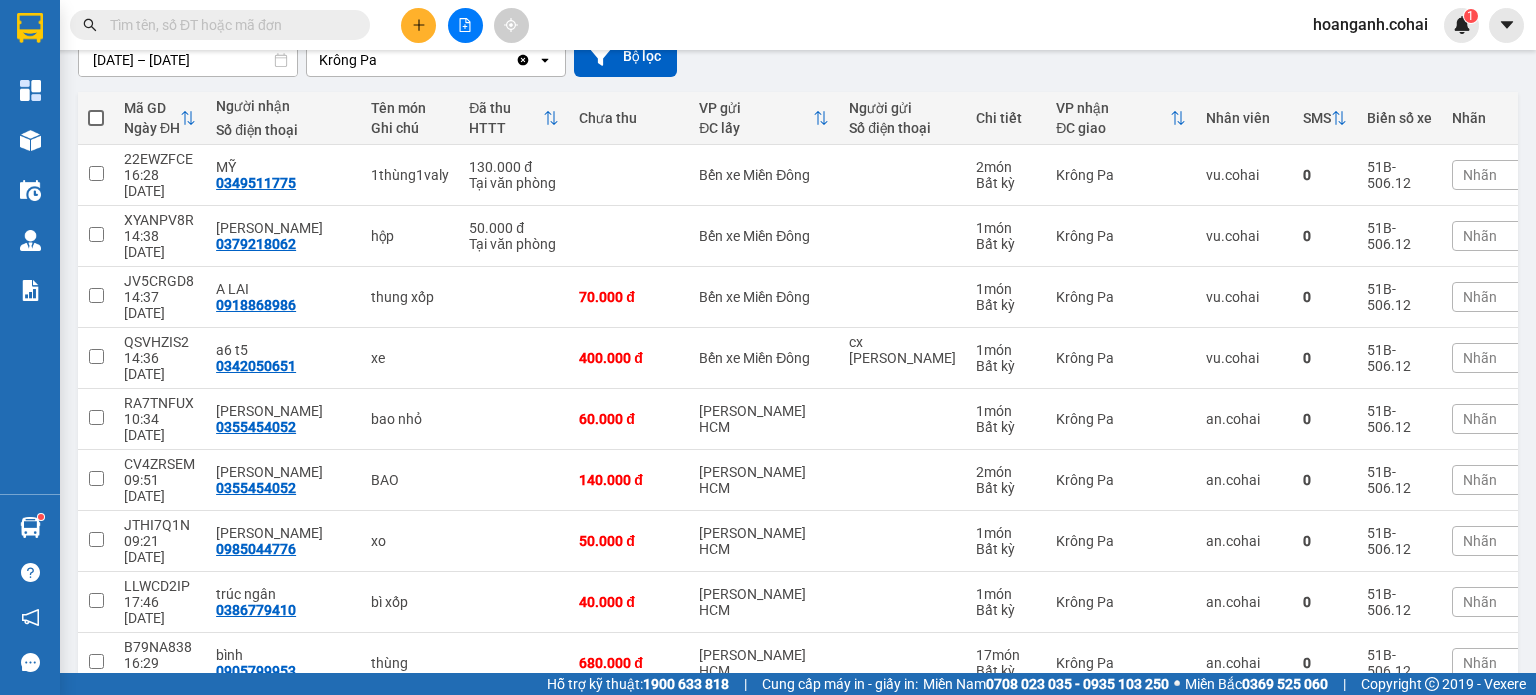 click at bounding box center (228, 25) 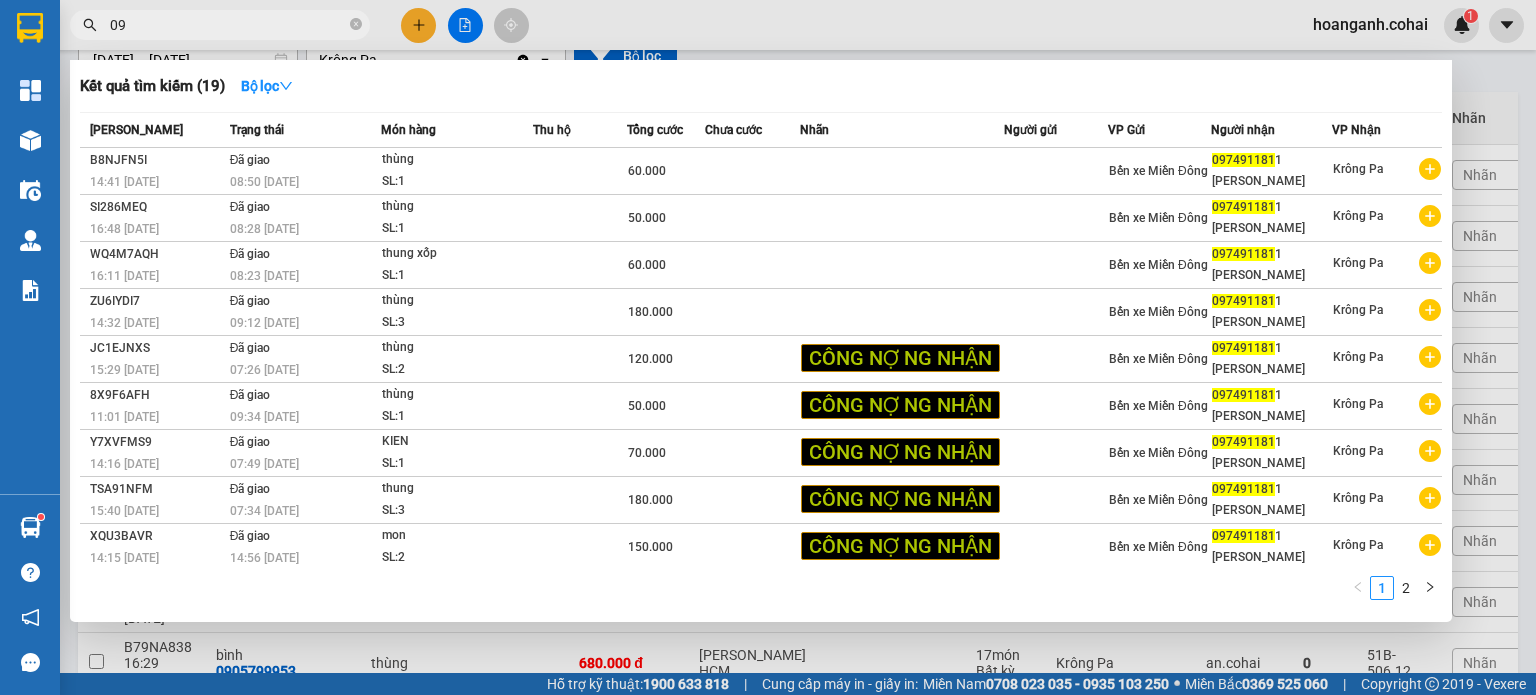 type on "0" 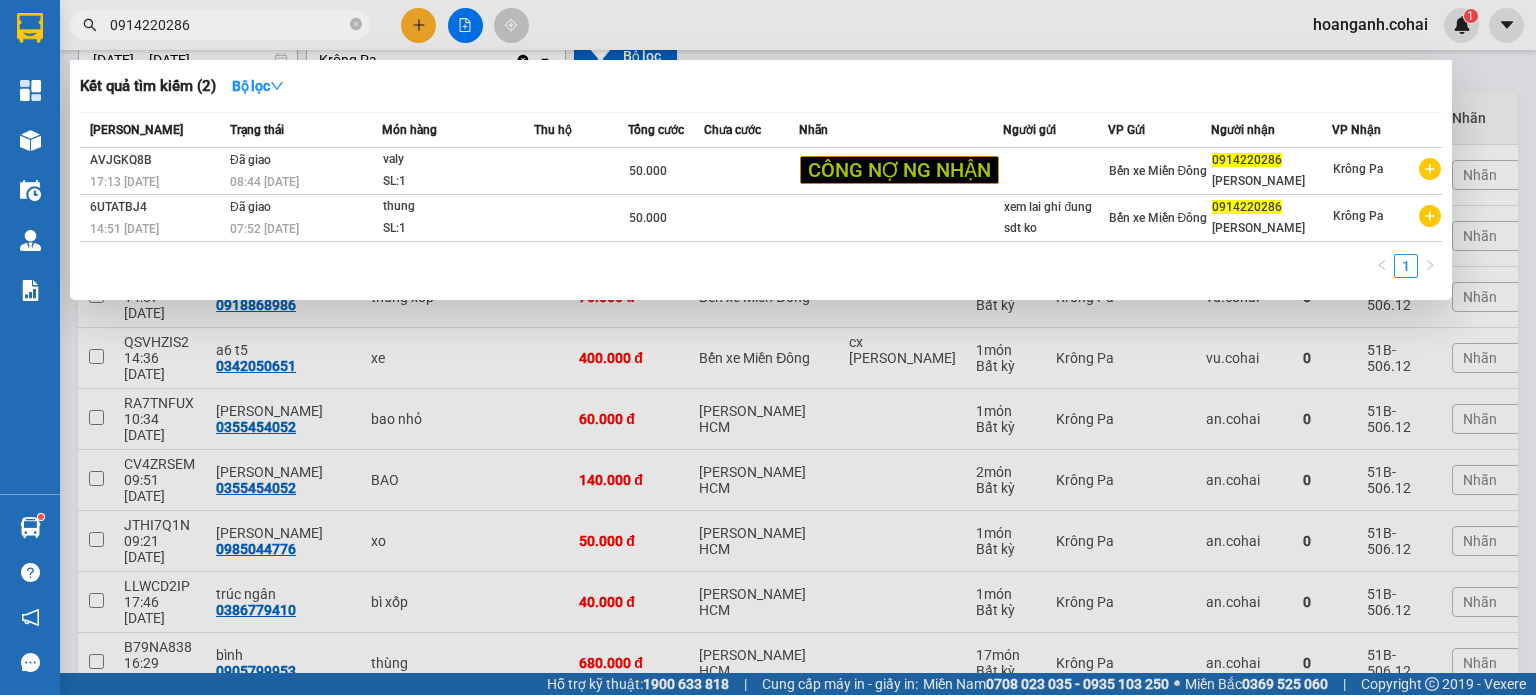 type on "0914220286" 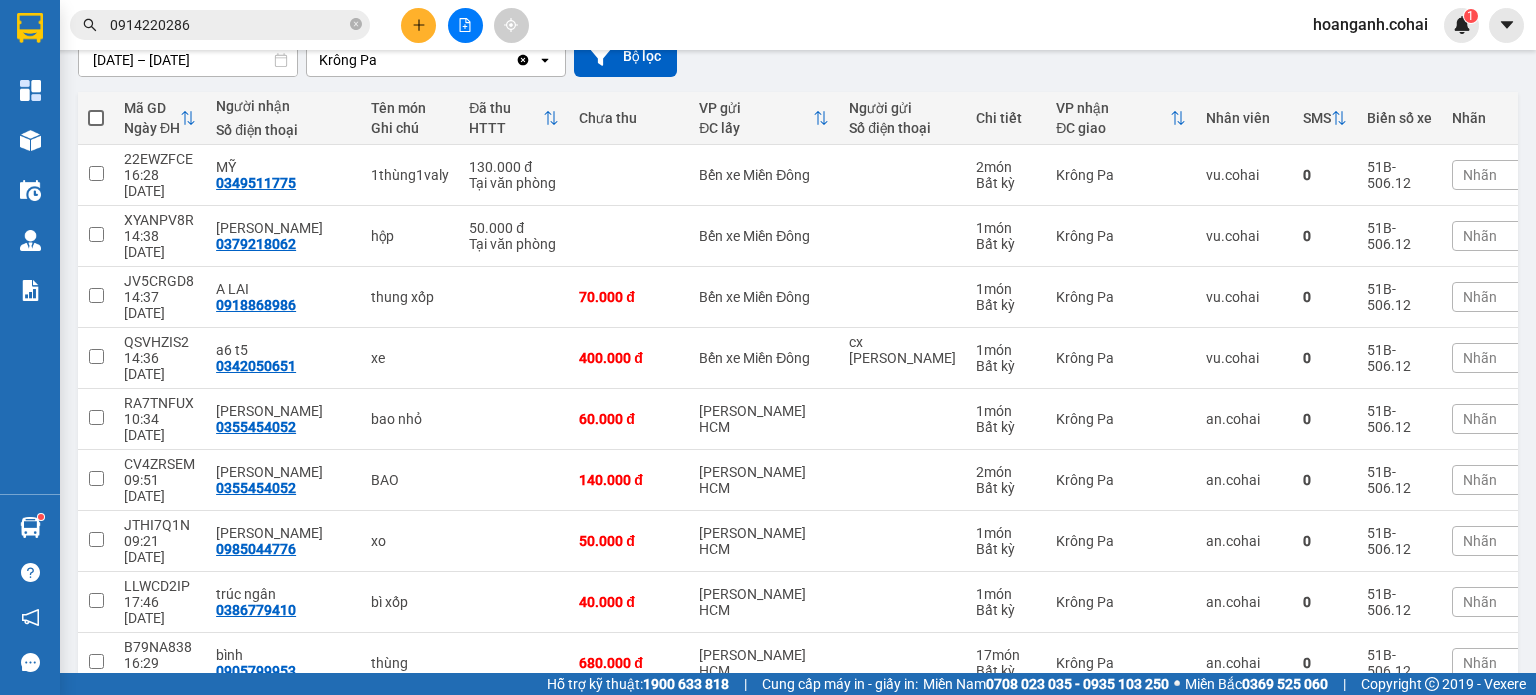 click at bounding box center (465, 25) 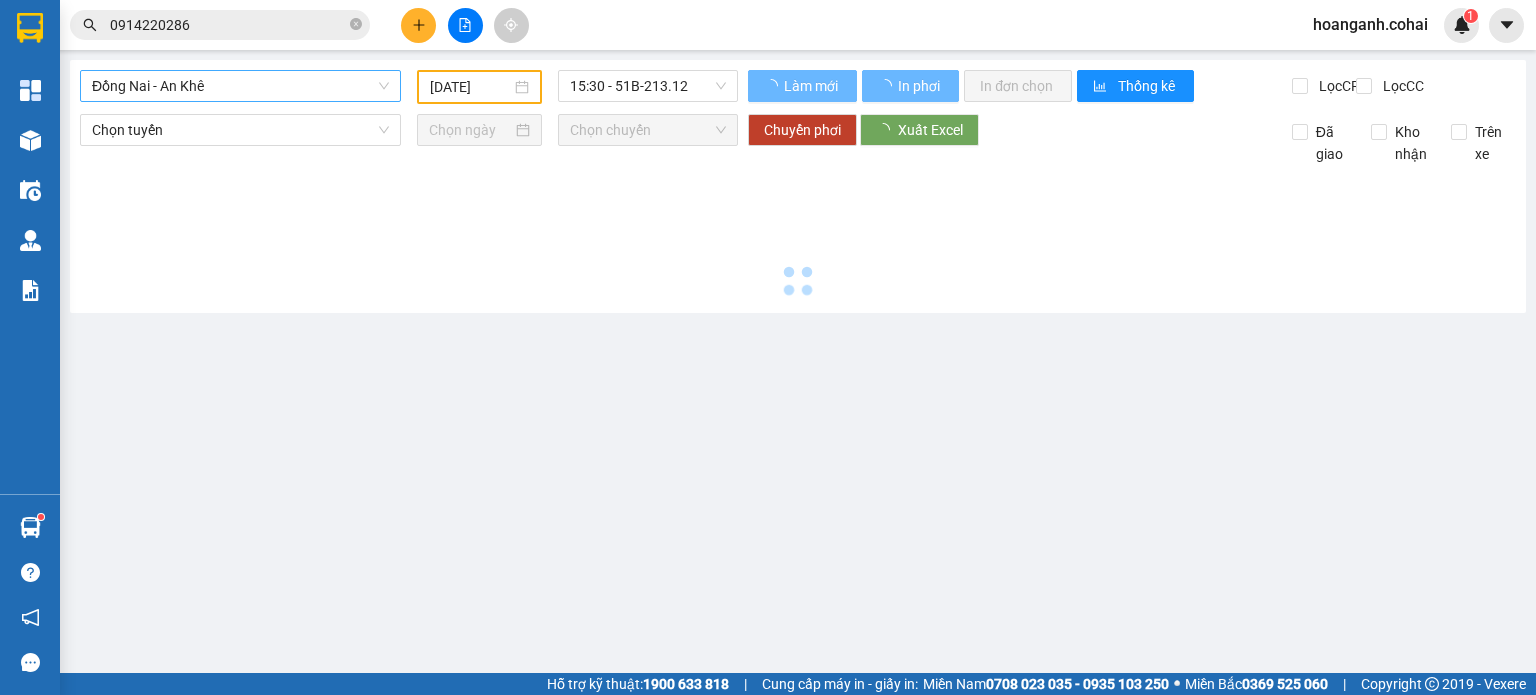 scroll, scrollTop: 0, scrollLeft: 0, axis: both 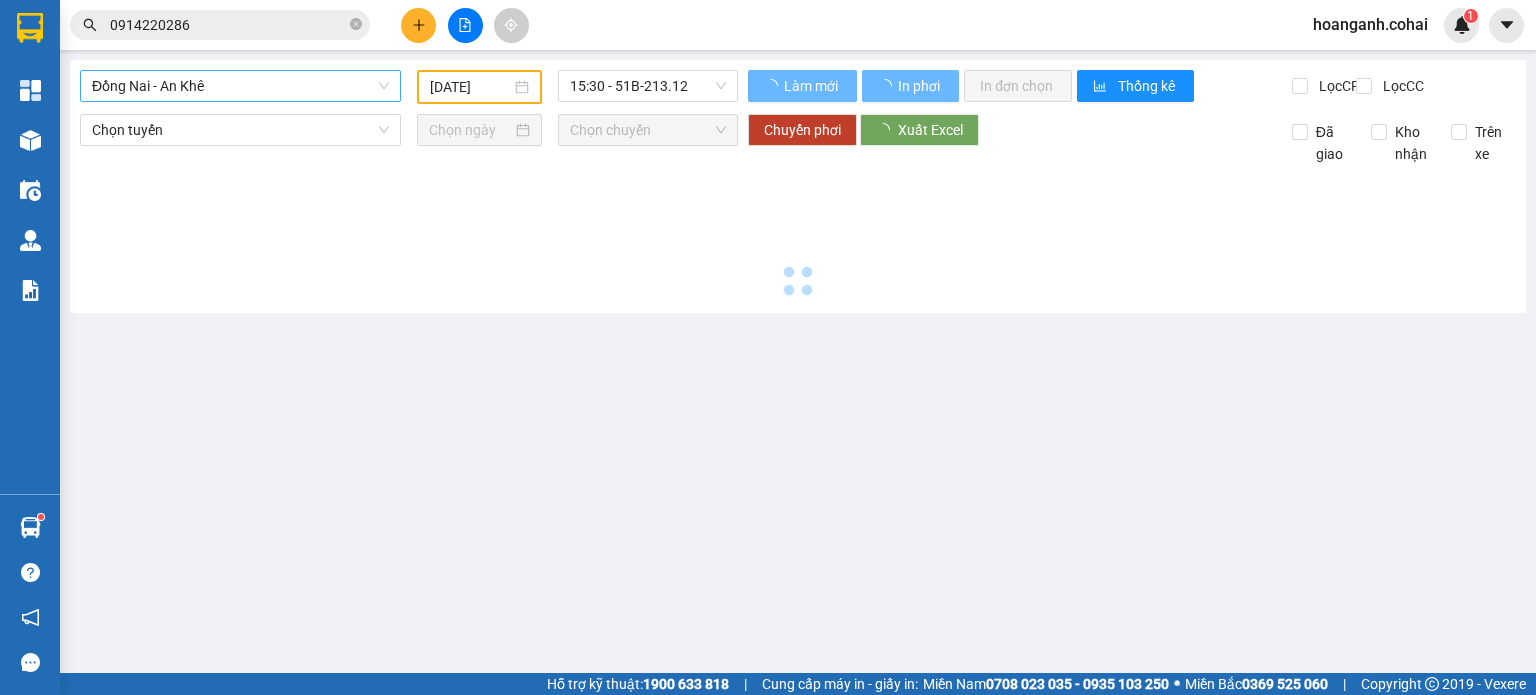 type on "[DATE]" 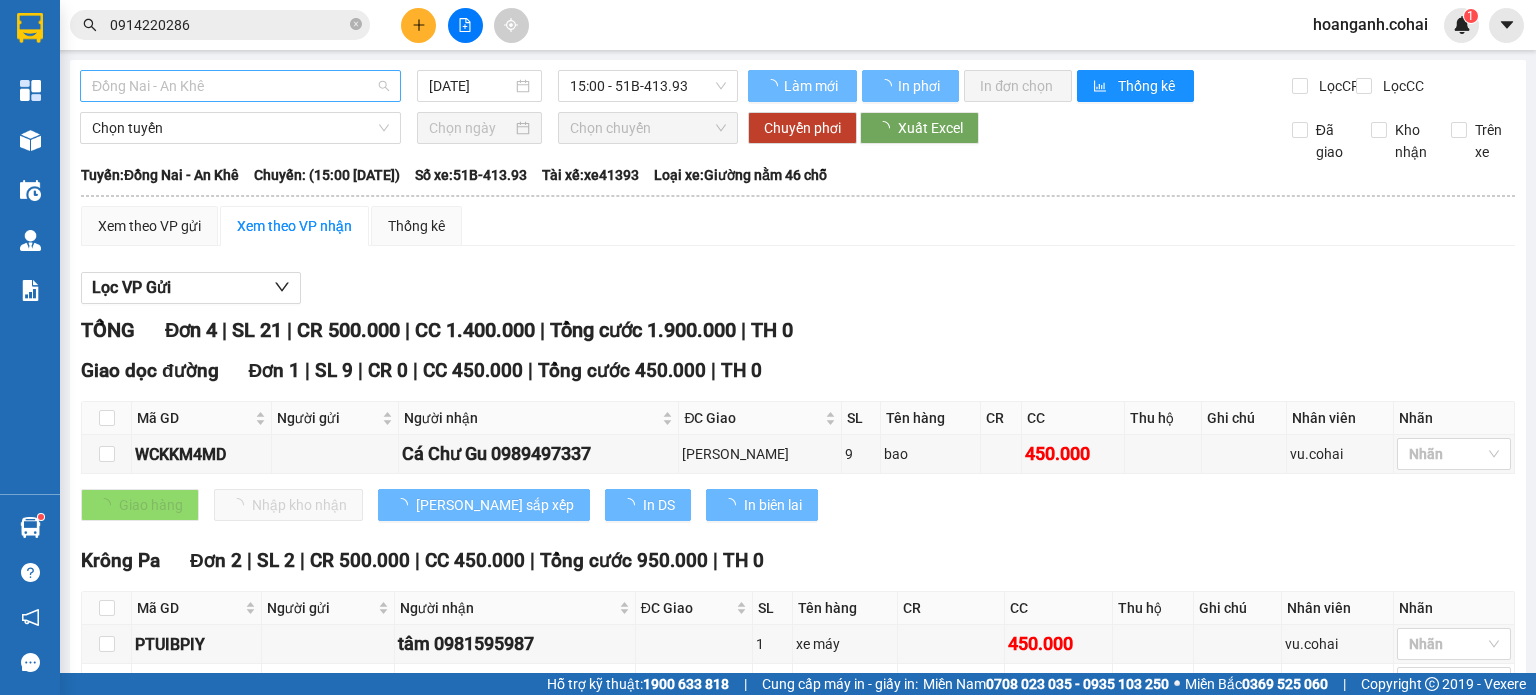 click on "Đồng Nai - An Khê" at bounding box center [240, 86] 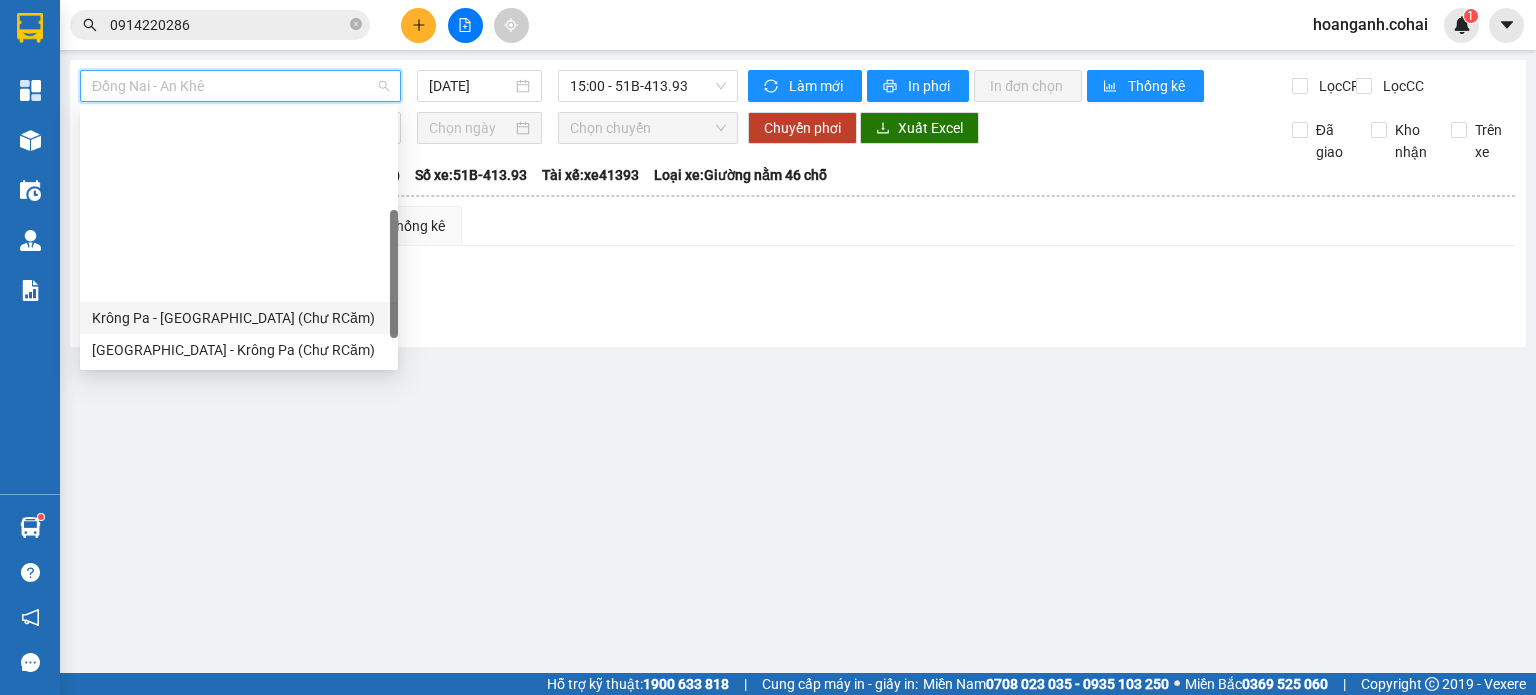 scroll, scrollTop: 280, scrollLeft: 0, axis: vertical 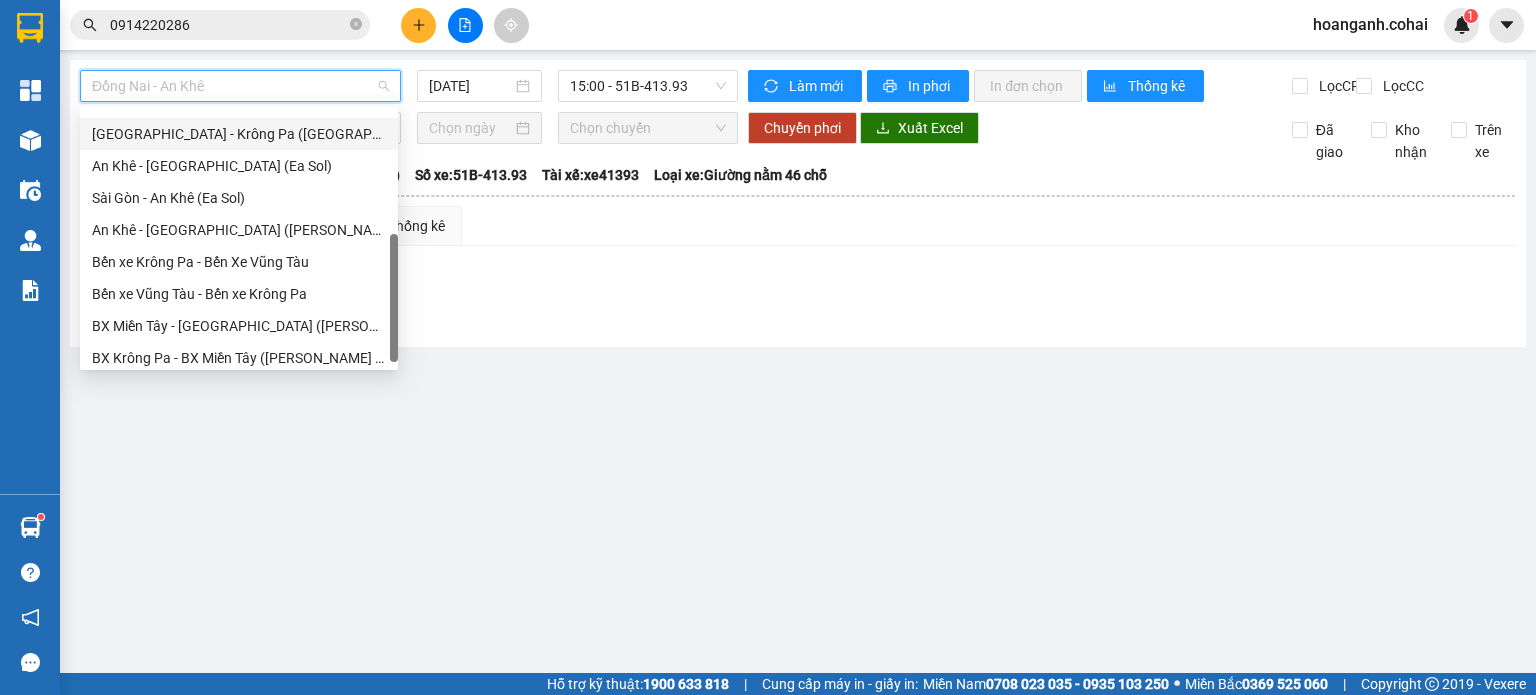 click on "[GEOGRAPHIC_DATA] - Krông Pa ([GEOGRAPHIC_DATA])" at bounding box center [239, 134] 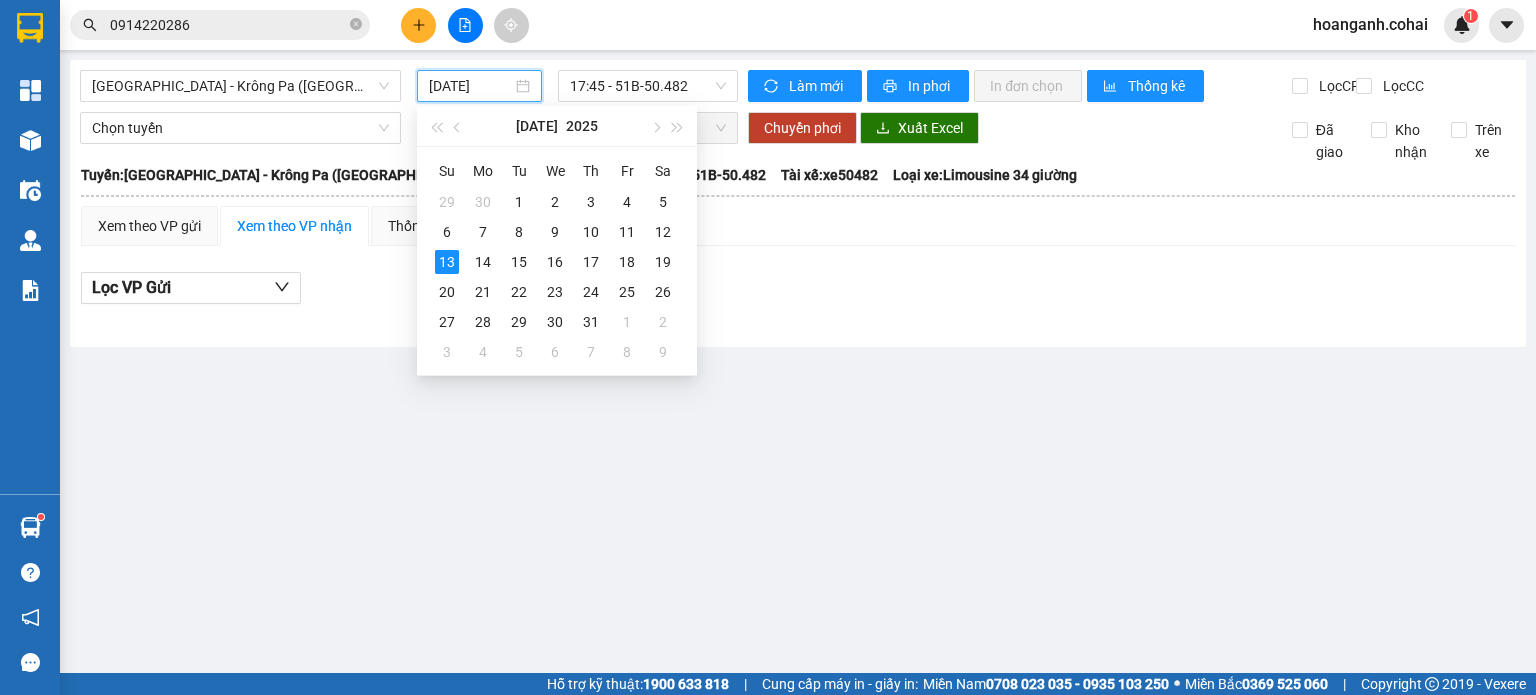 click on "[DATE]" at bounding box center [470, 86] 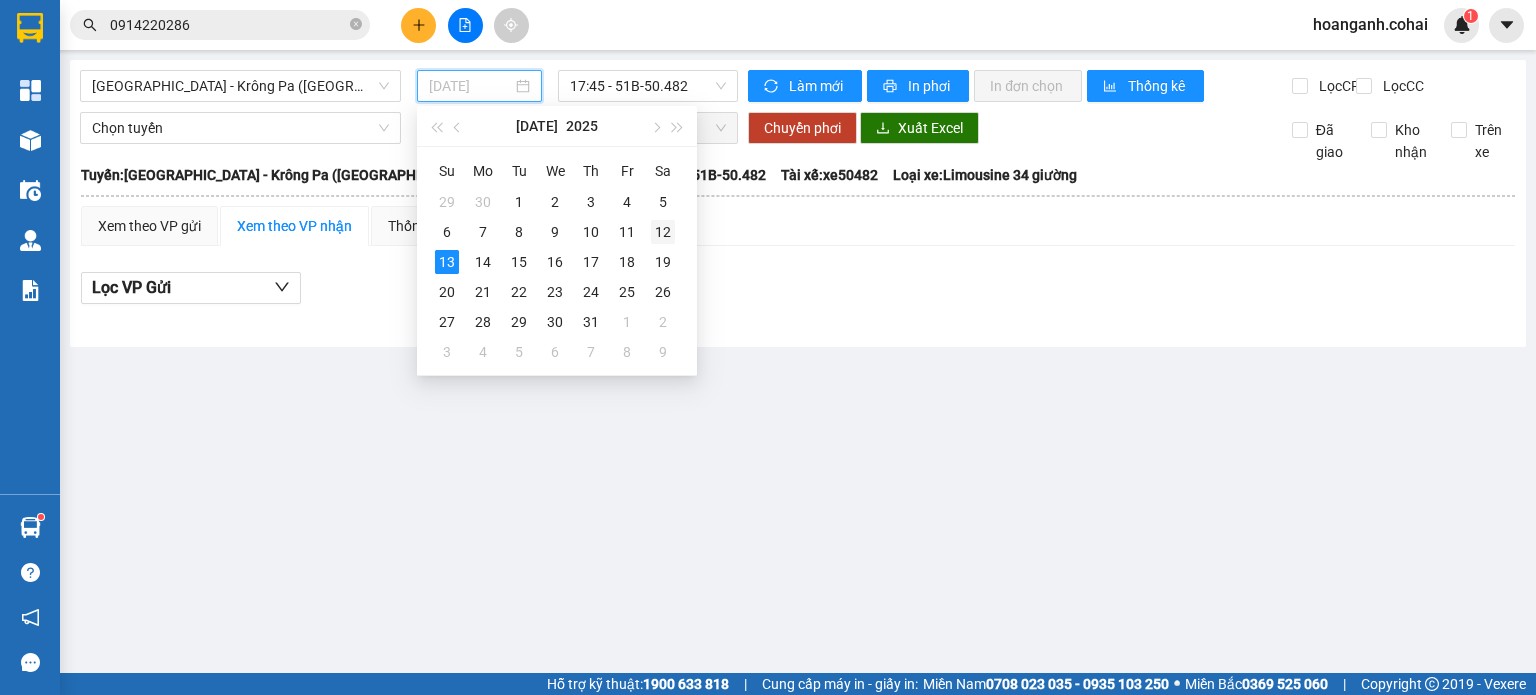 click on "12" at bounding box center (663, 232) 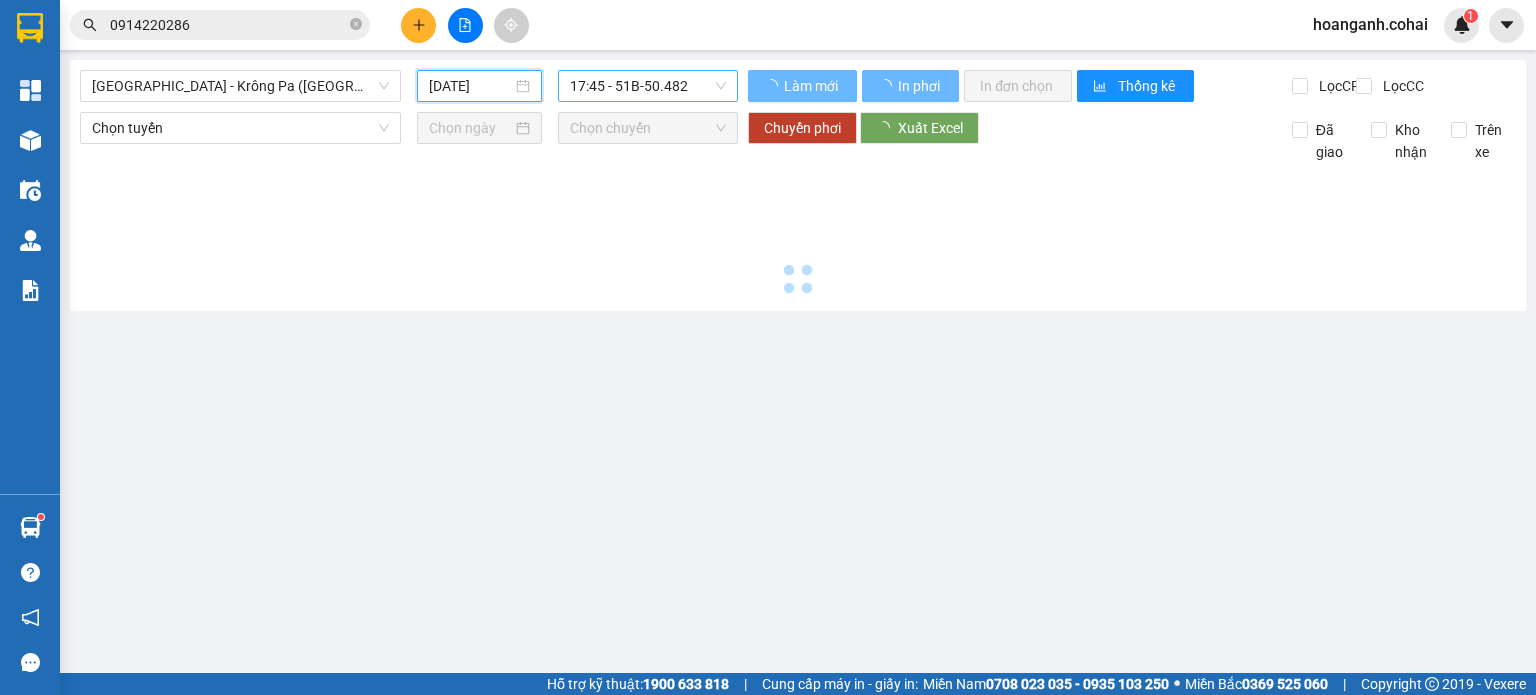 type on "[DATE]" 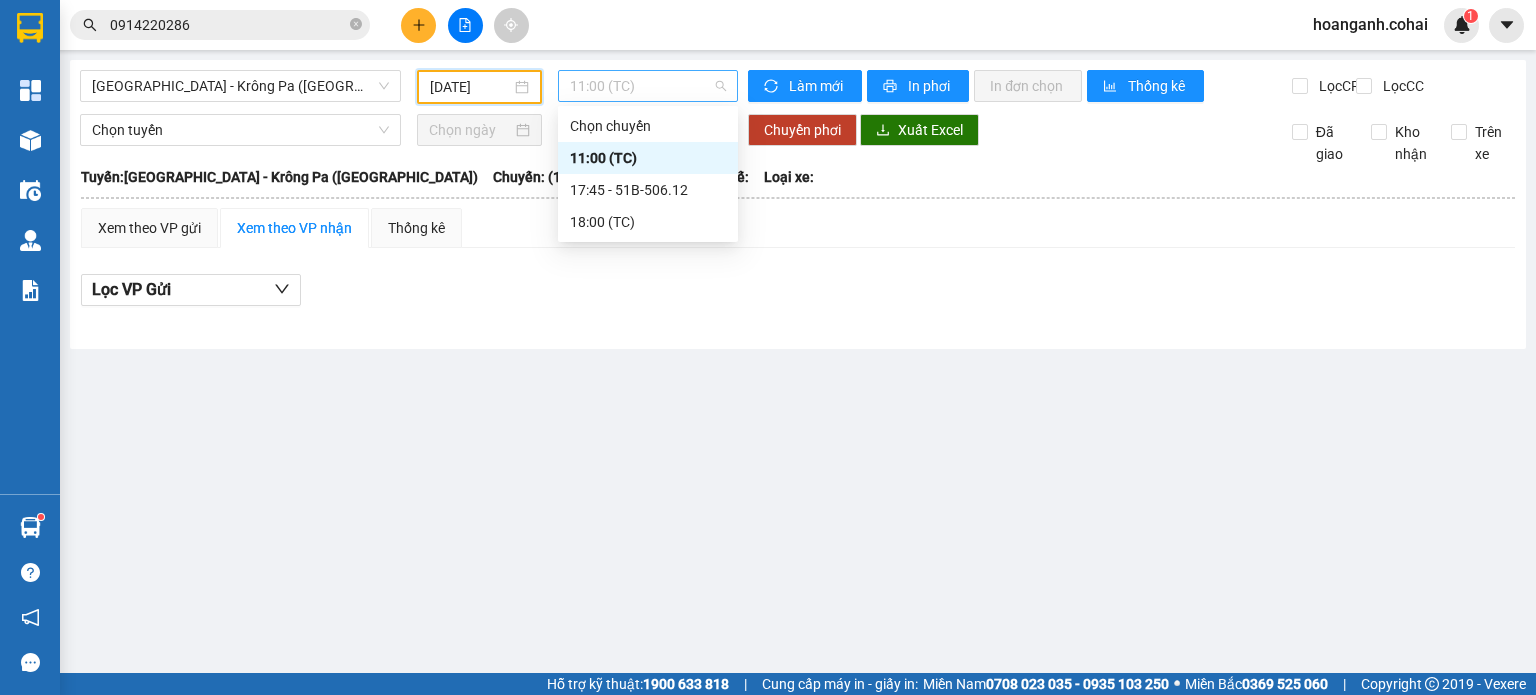 click on "11:00   (TC)" at bounding box center (648, 86) 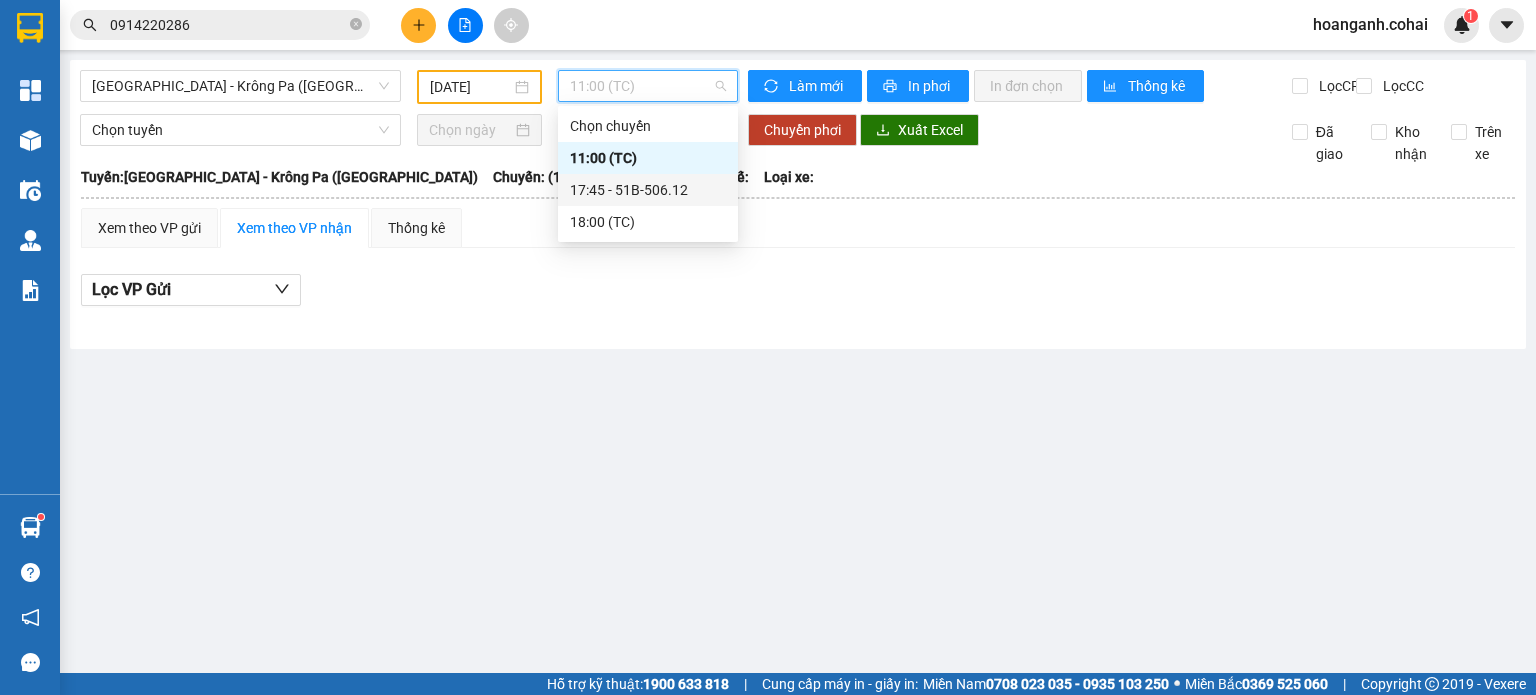click on "17:45     - 51B-506.12" at bounding box center (648, 190) 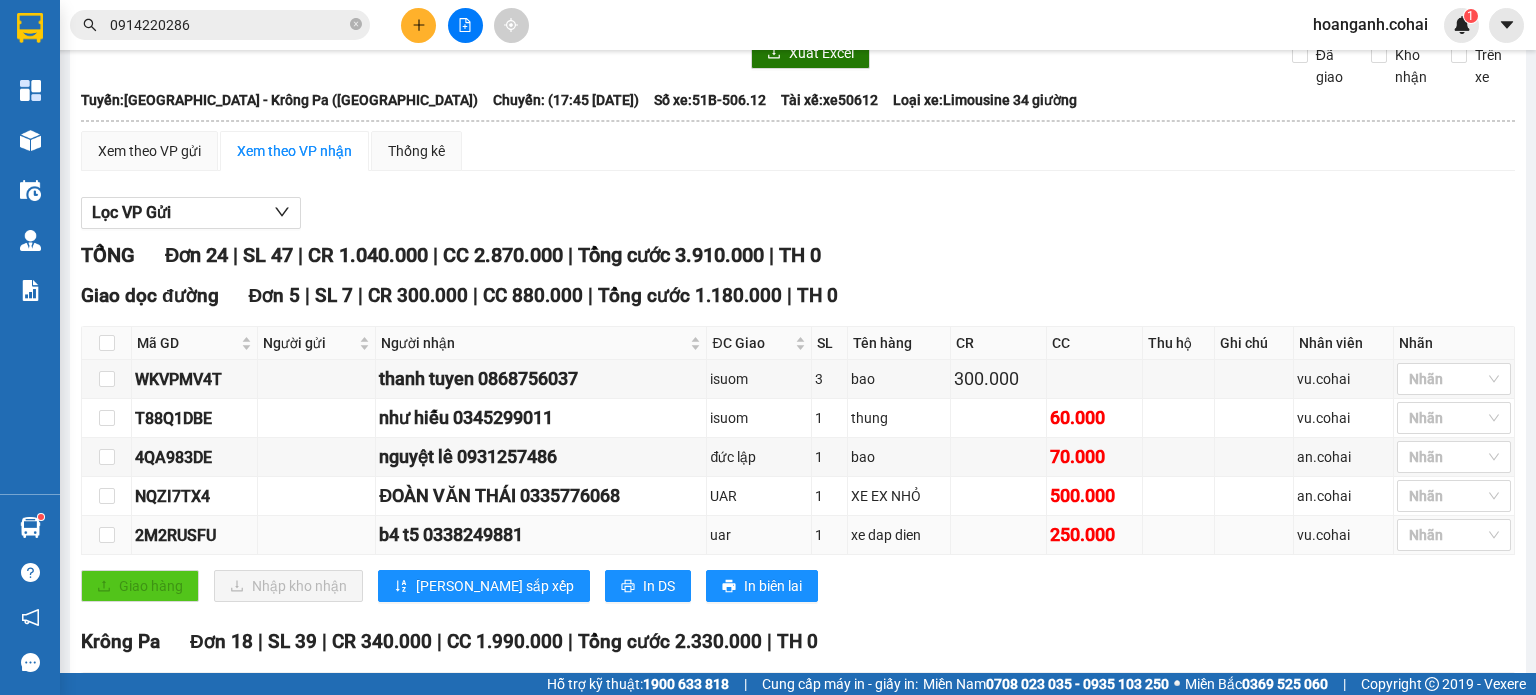 scroll, scrollTop: 100, scrollLeft: 0, axis: vertical 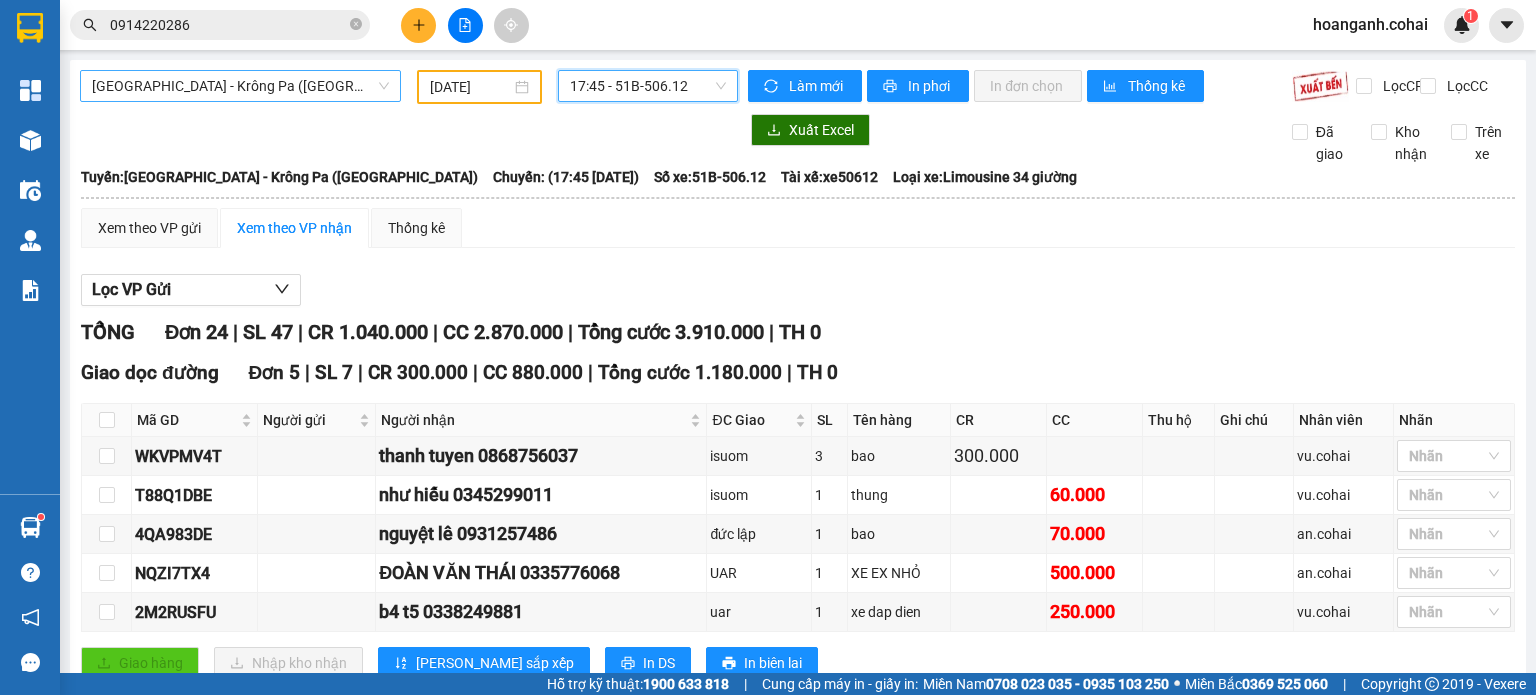 click on "[GEOGRAPHIC_DATA] - Krông Pa ([GEOGRAPHIC_DATA])" at bounding box center (240, 86) 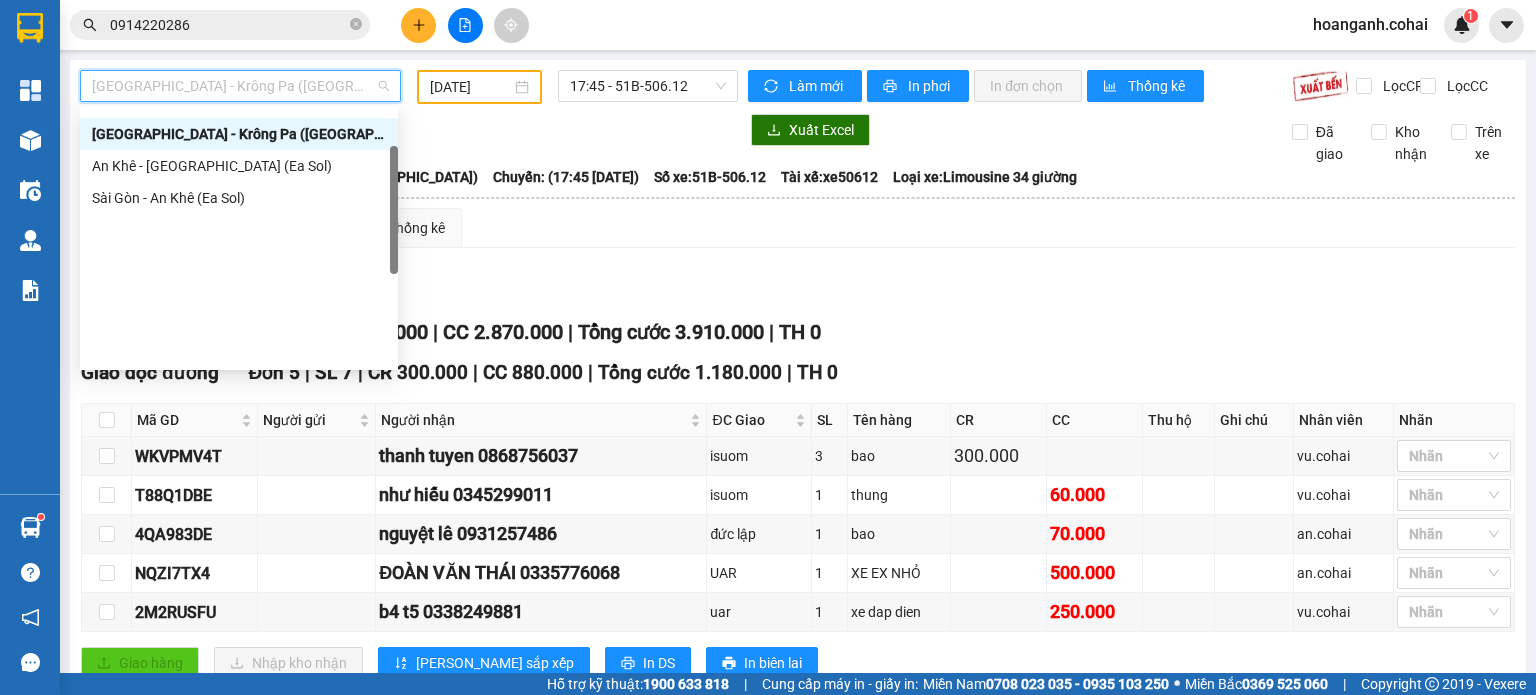 scroll, scrollTop: 0, scrollLeft: 0, axis: both 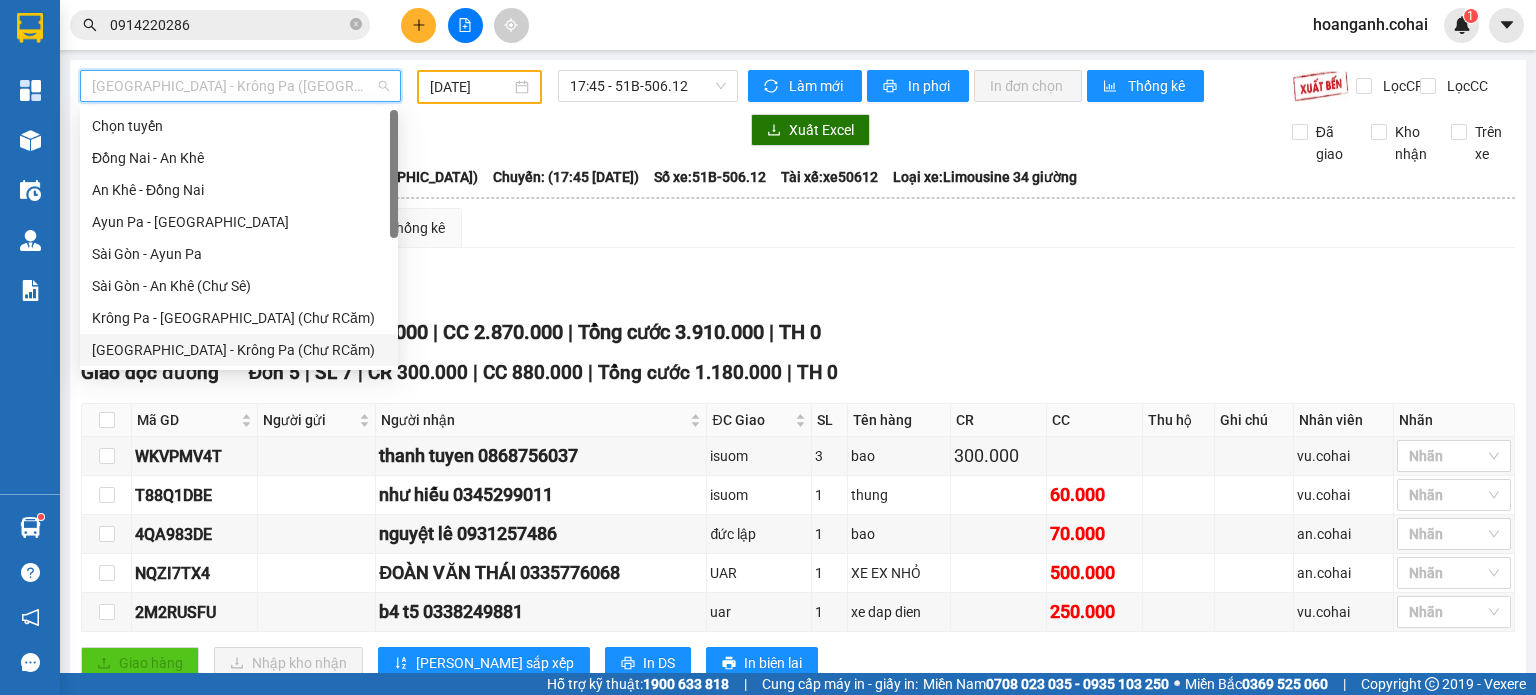 click on "[GEOGRAPHIC_DATA] - Krông Pa (Chư RCăm)" at bounding box center (239, 350) 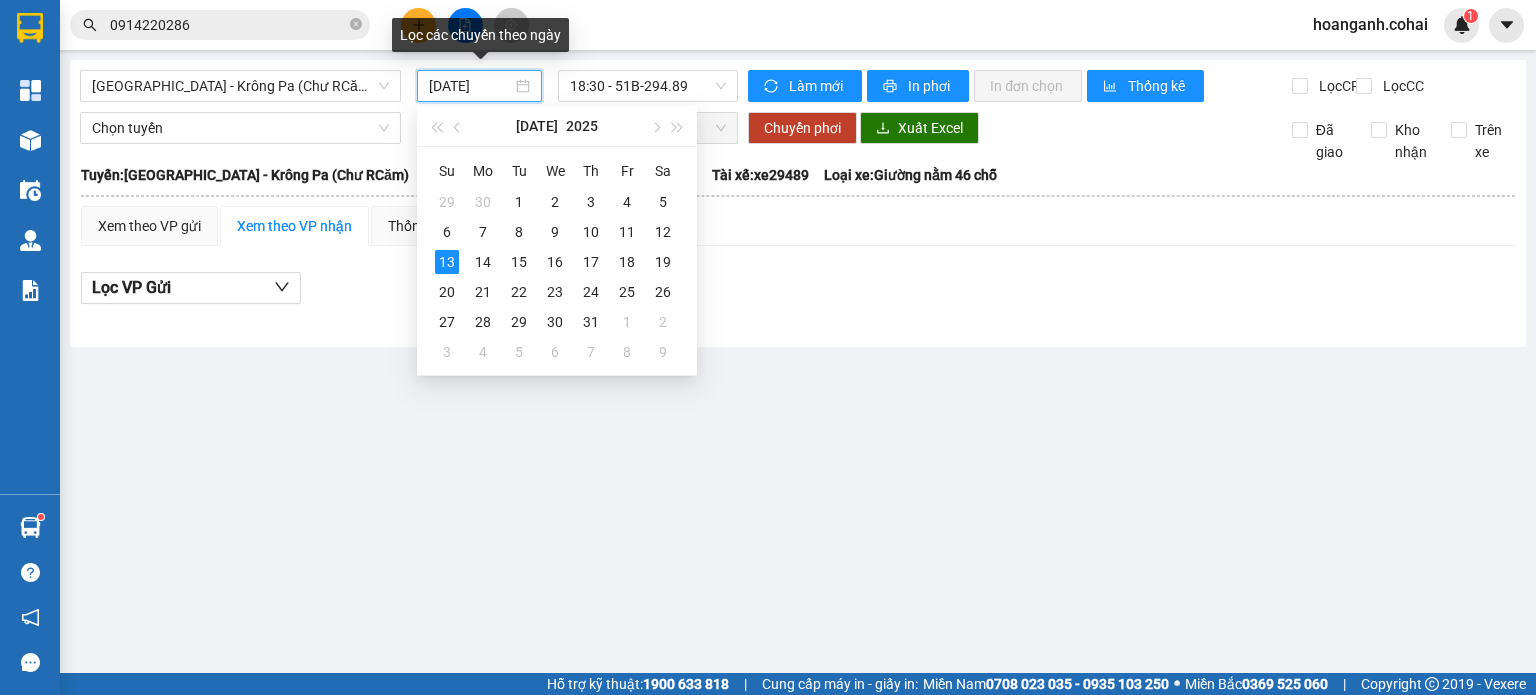 click on "[DATE]" at bounding box center (470, 86) 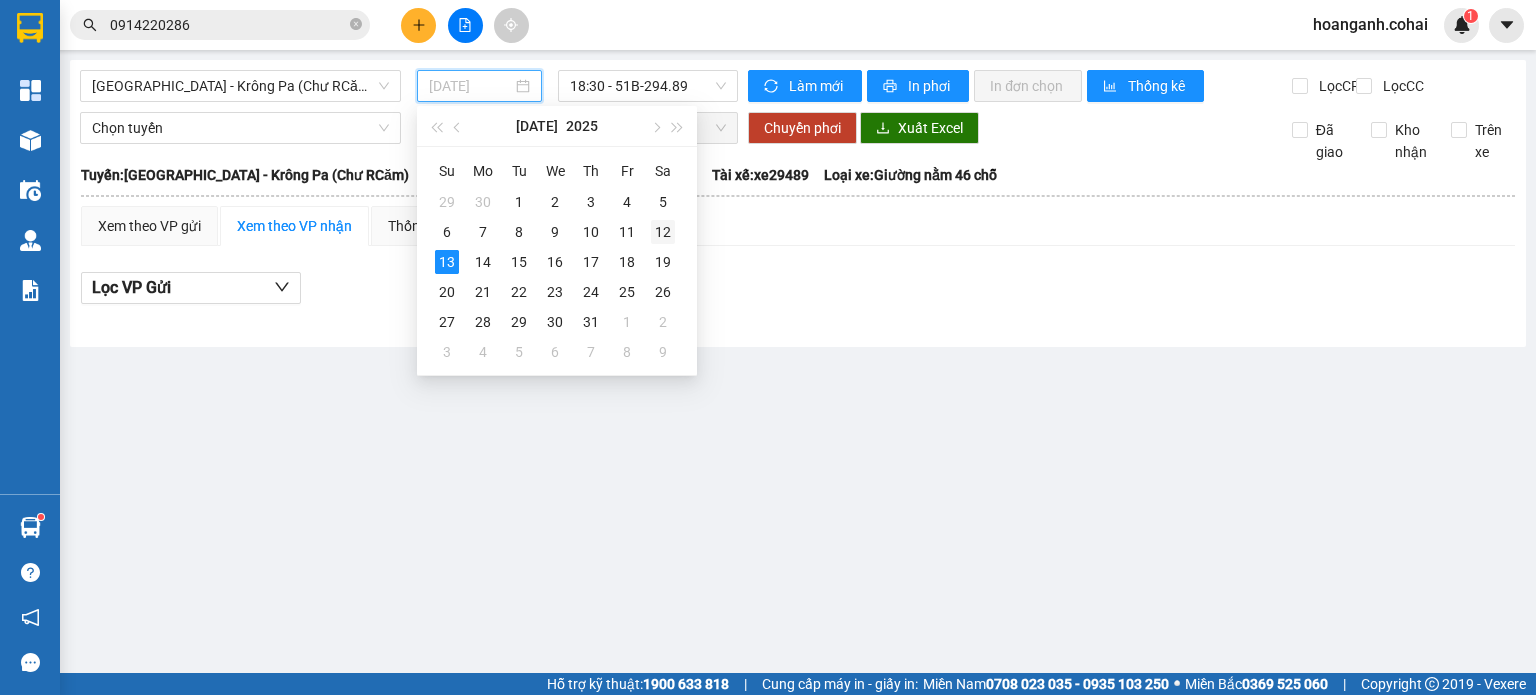 click on "12" at bounding box center (663, 232) 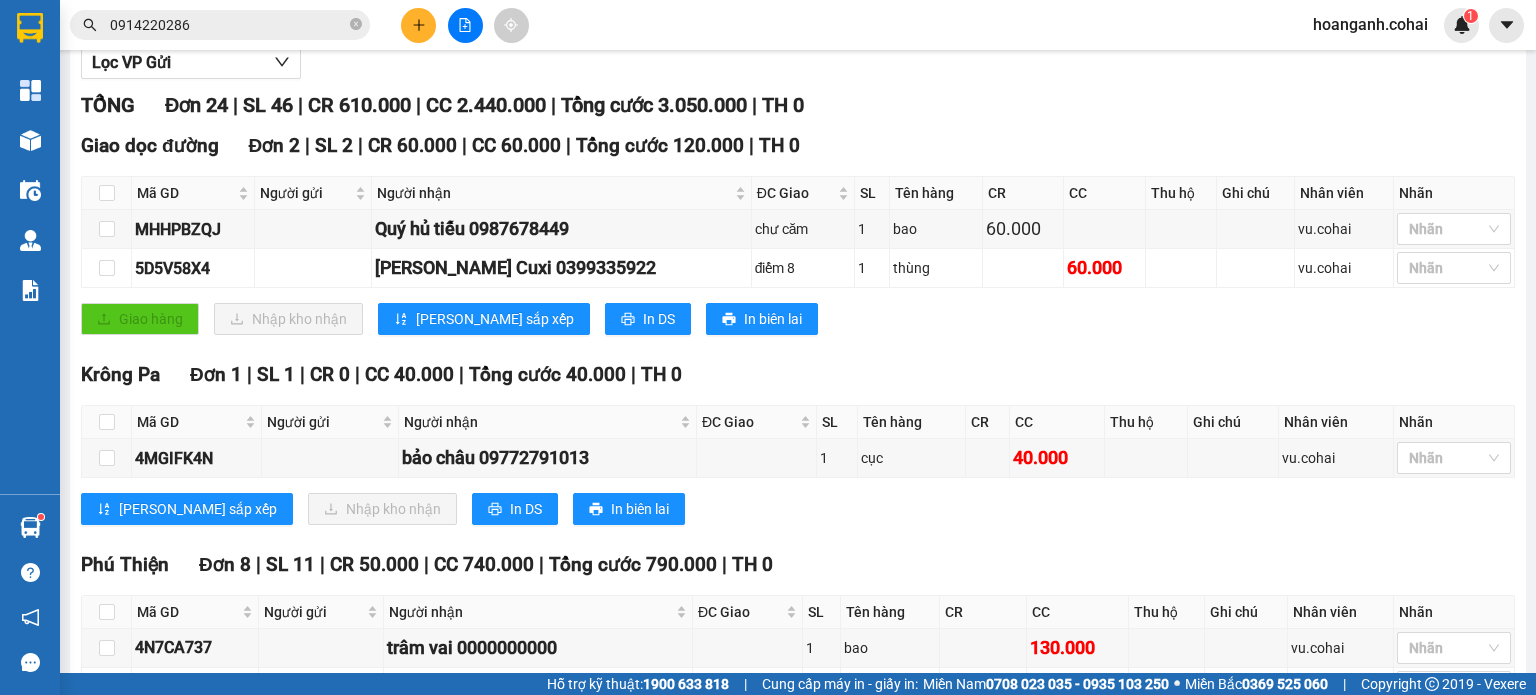 scroll, scrollTop: 153, scrollLeft: 0, axis: vertical 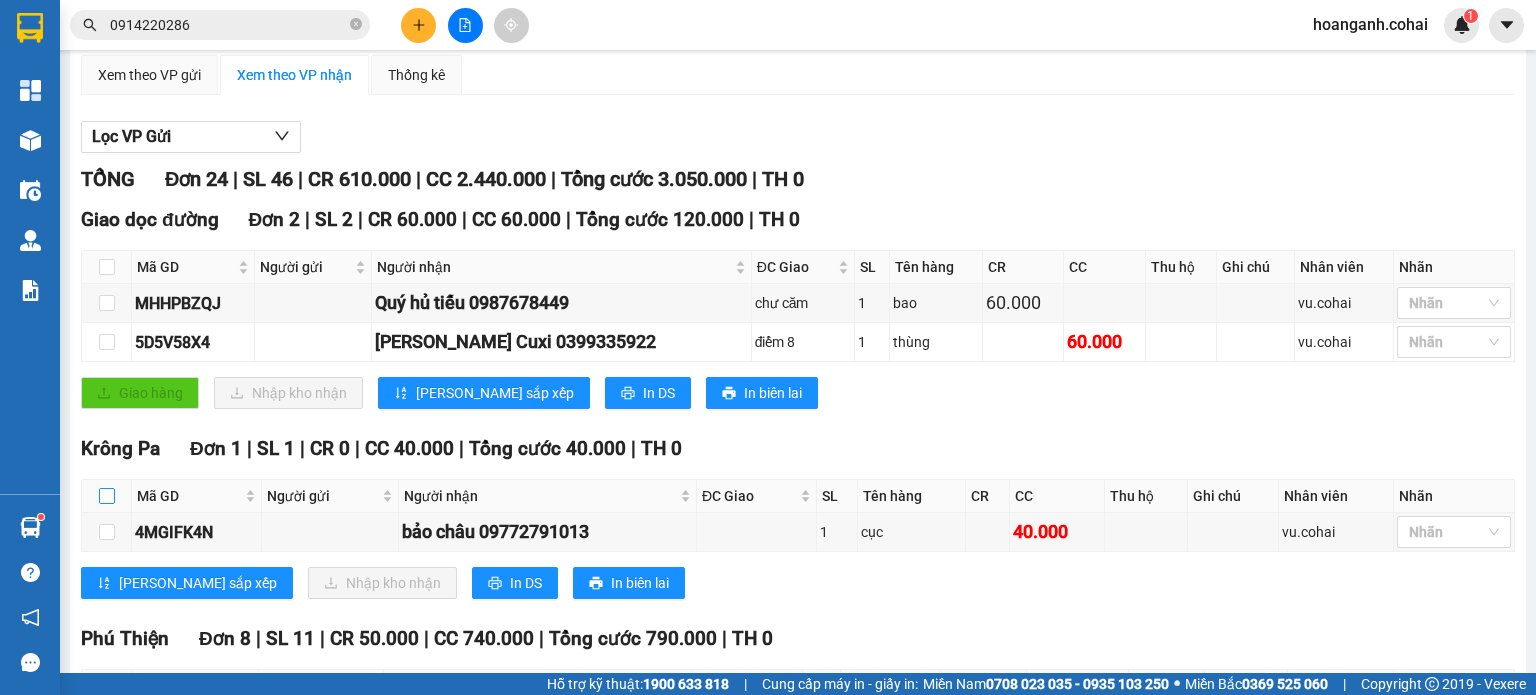 click at bounding box center [107, 496] 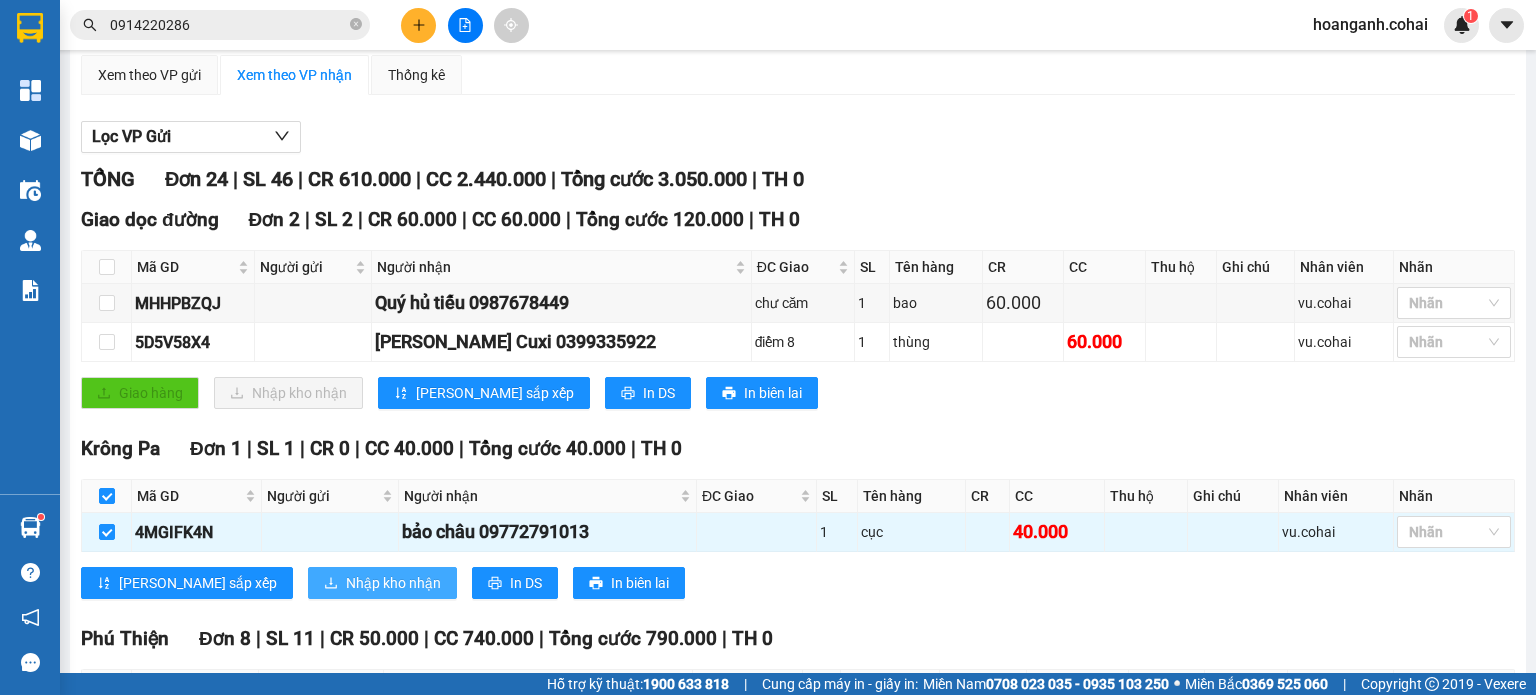 click on "Nhập kho nhận" at bounding box center (393, 583) 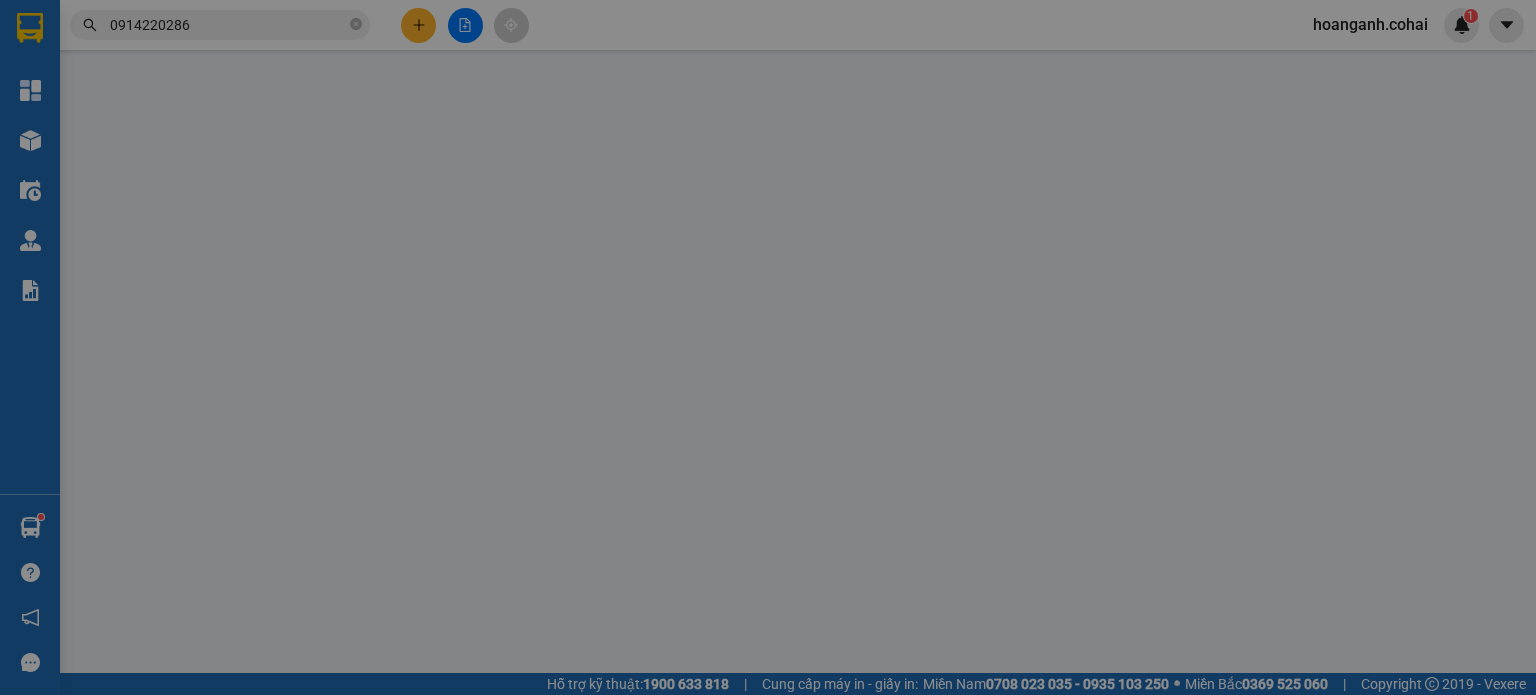scroll, scrollTop: 0, scrollLeft: 0, axis: both 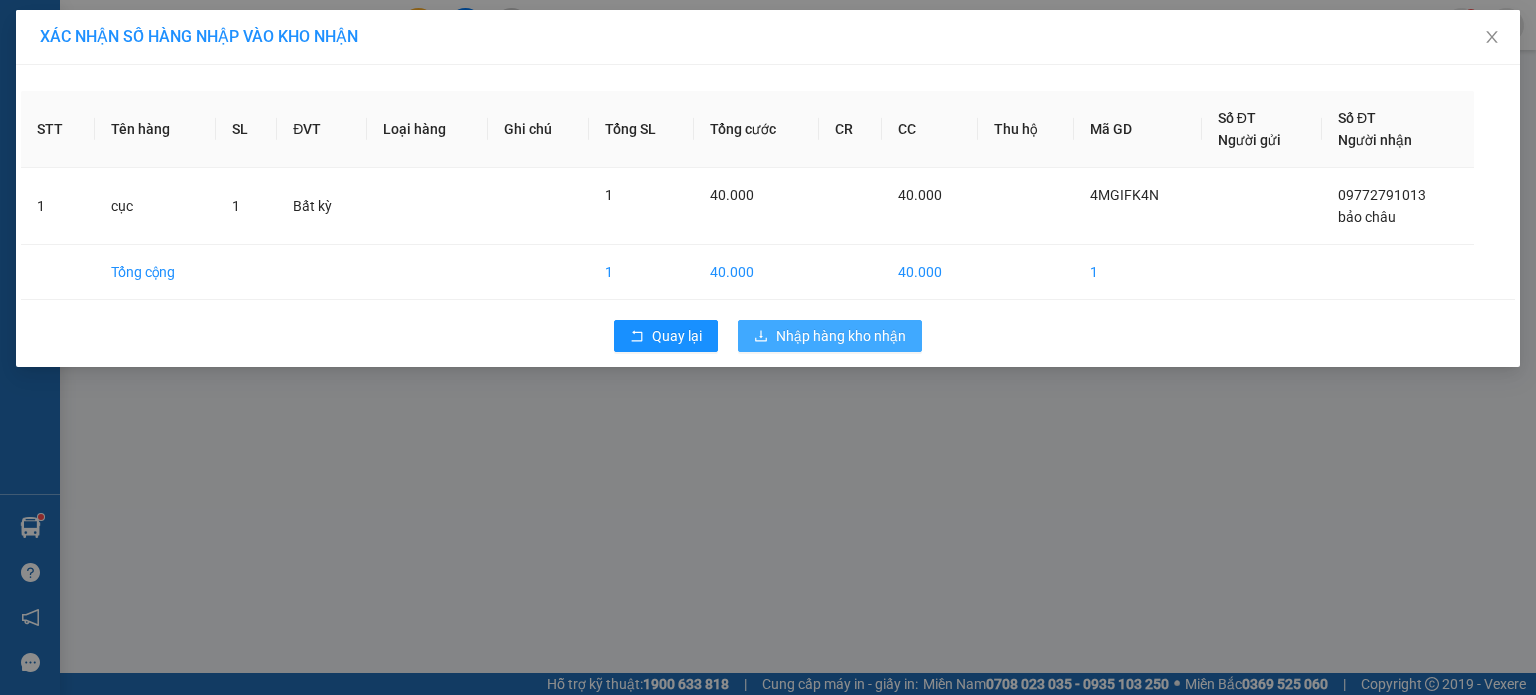 click on "Nhập hàng kho nhận" at bounding box center [841, 336] 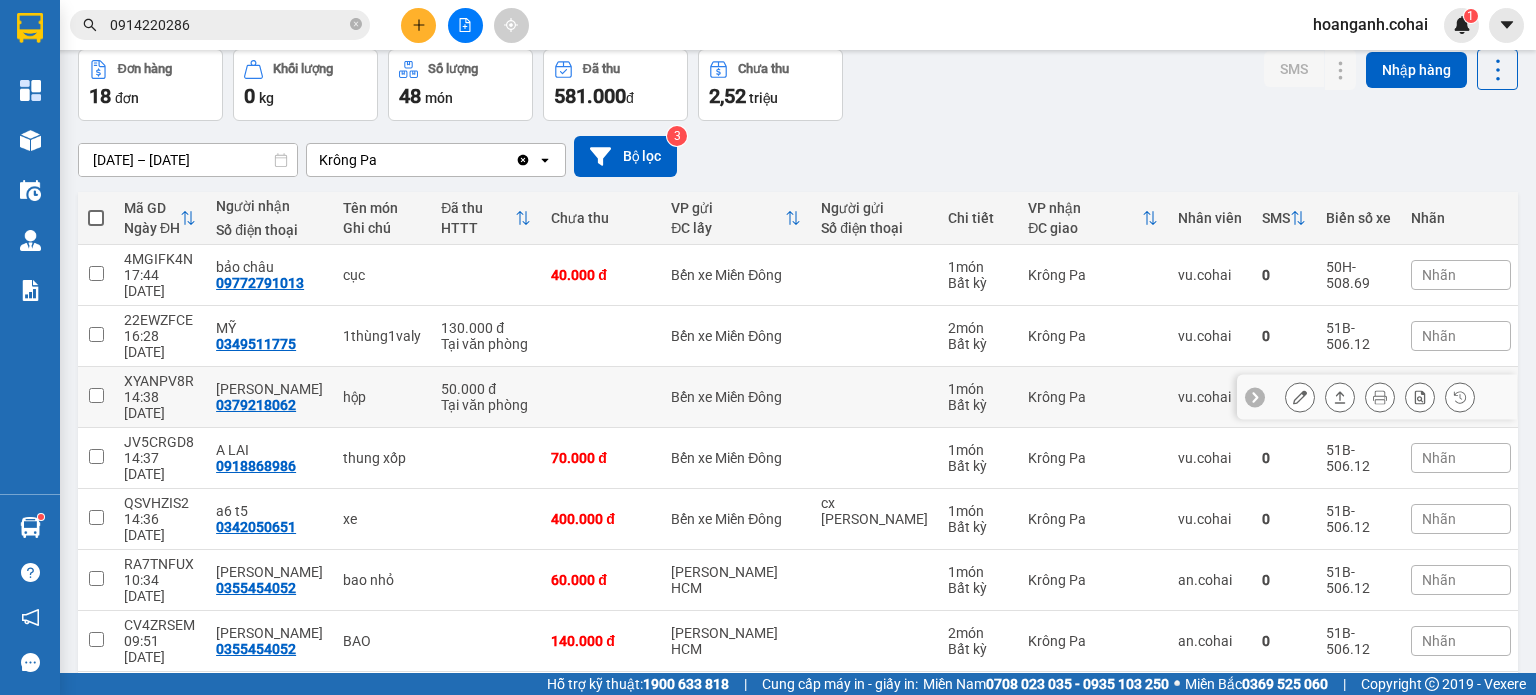scroll, scrollTop: 190, scrollLeft: 0, axis: vertical 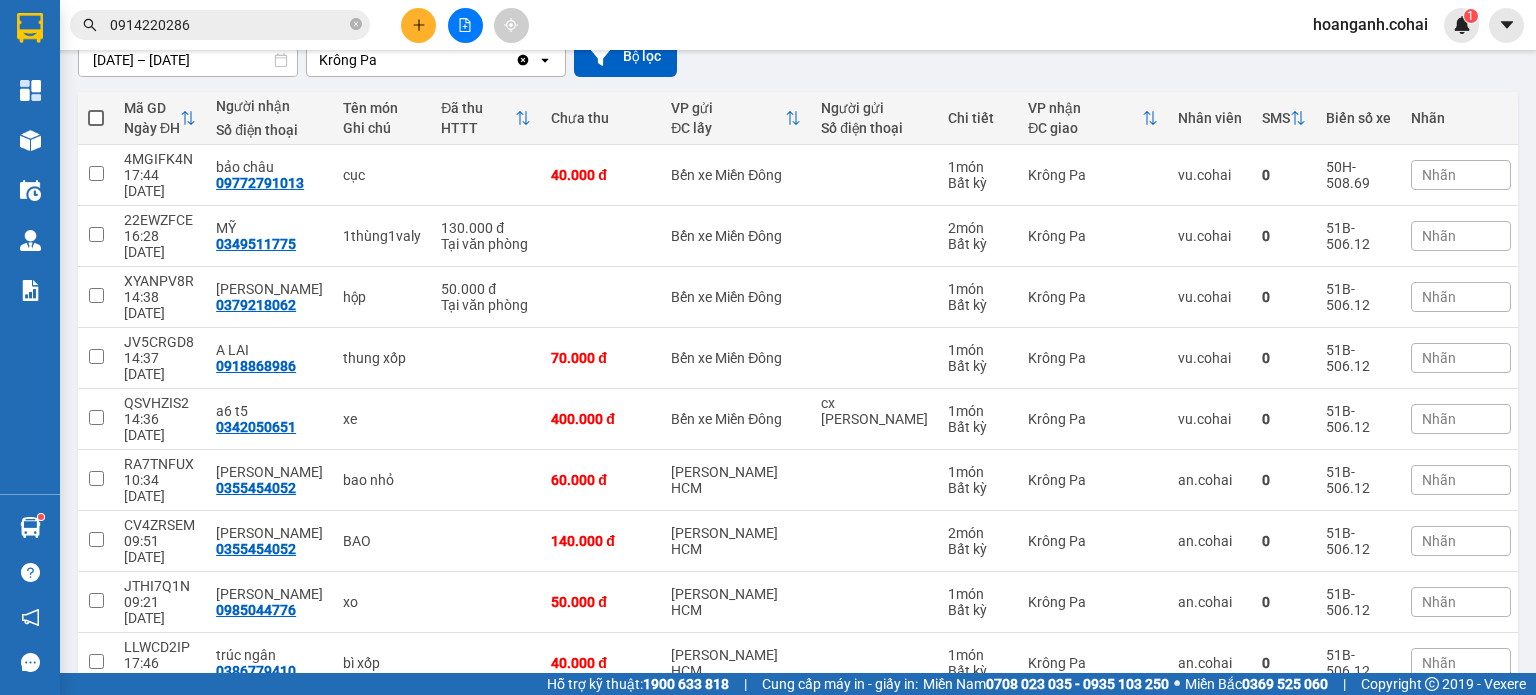 click on "2" at bounding box center (1300, 787) 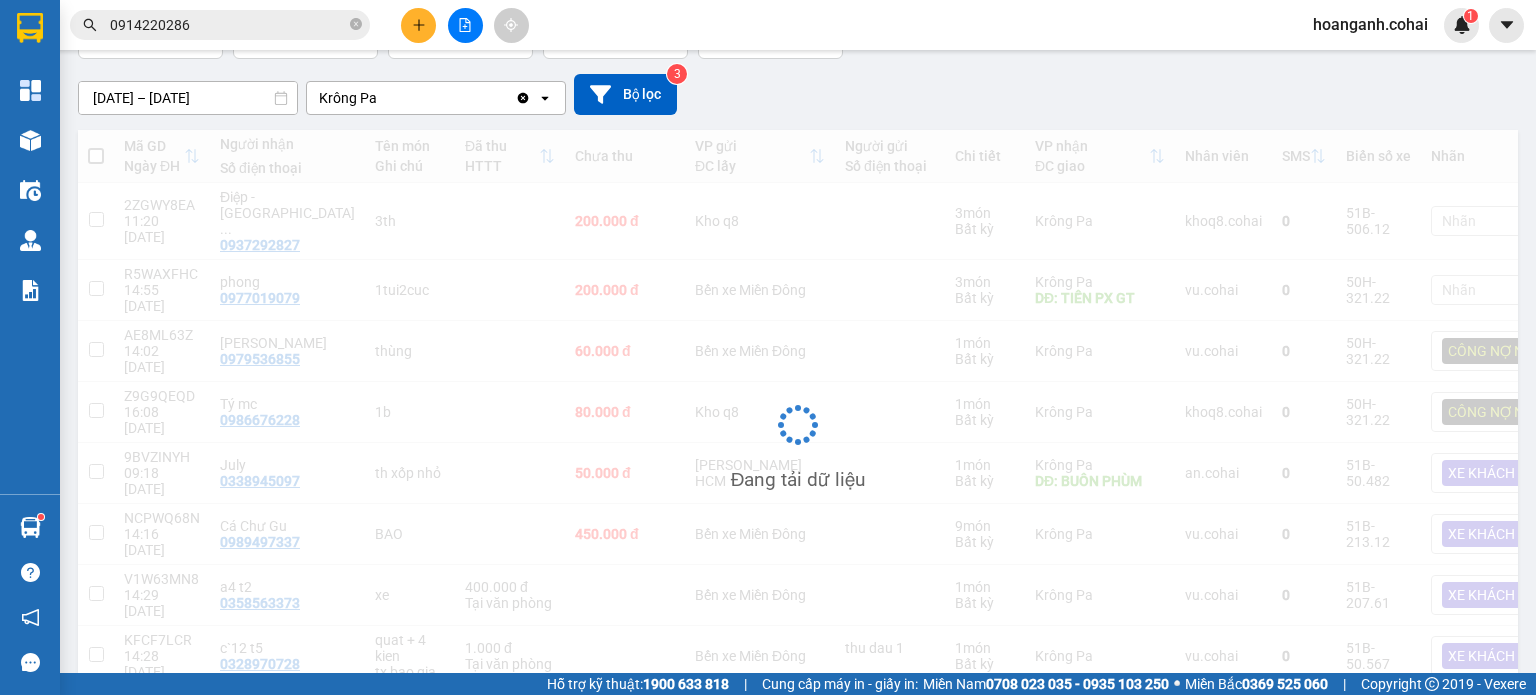 scroll, scrollTop: 152, scrollLeft: 0, axis: vertical 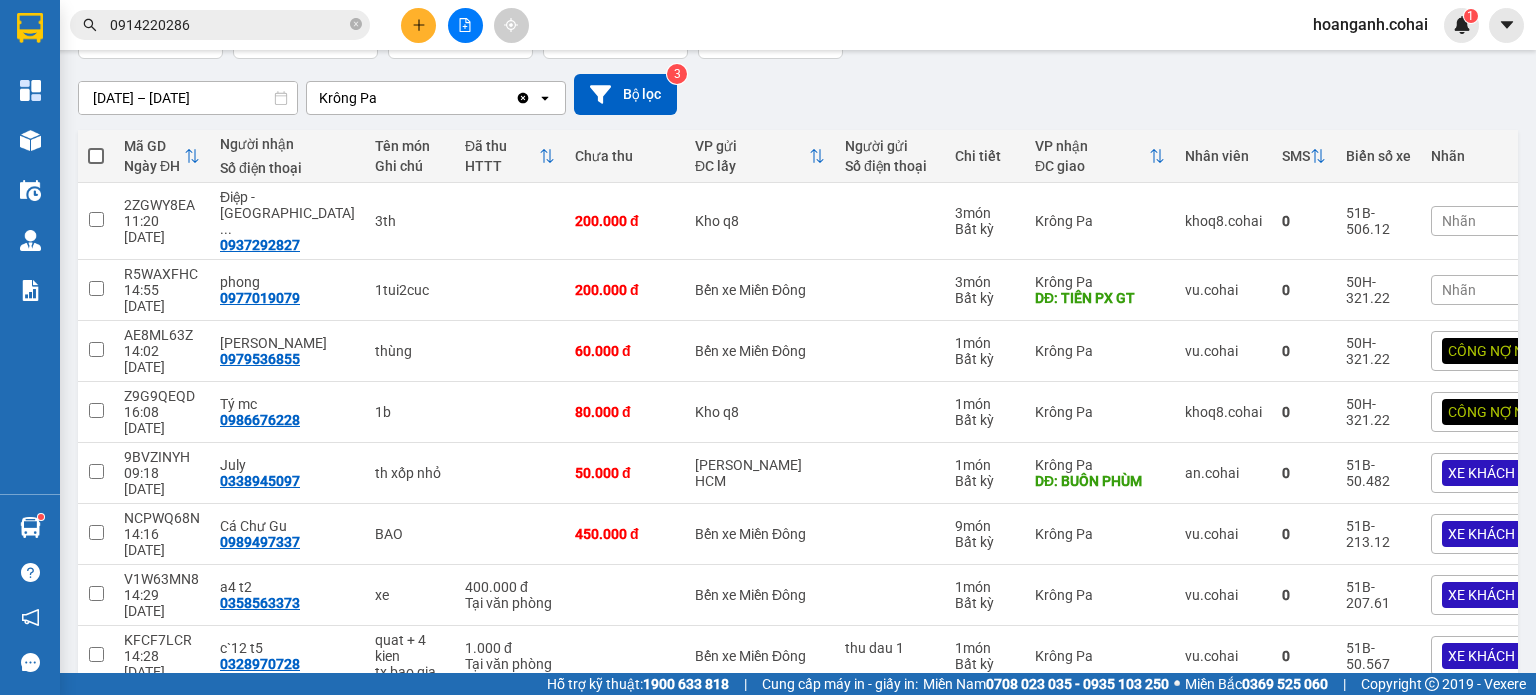 click on "1 2 10 / trang open" at bounding box center [798, 719] 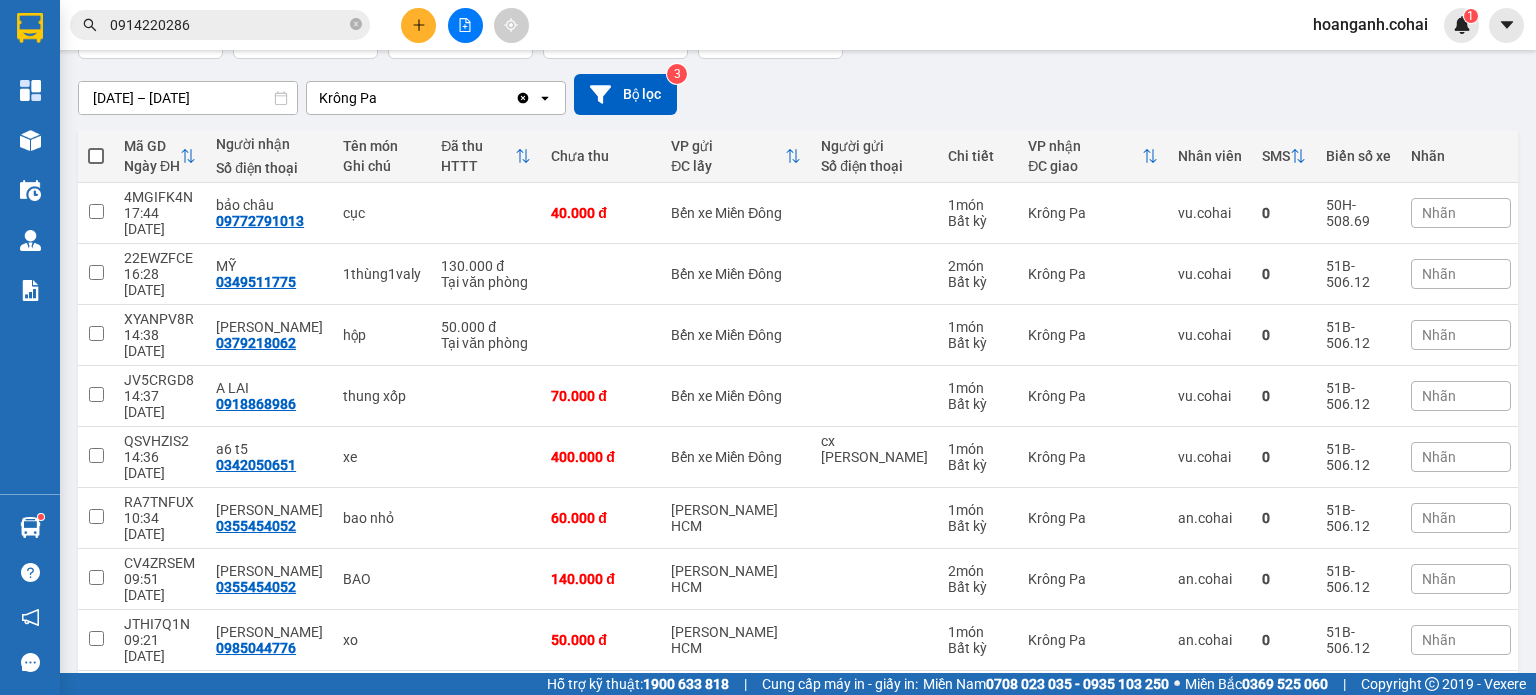 scroll, scrollTop: 190, scrollLeft: 0, axis: vertical 